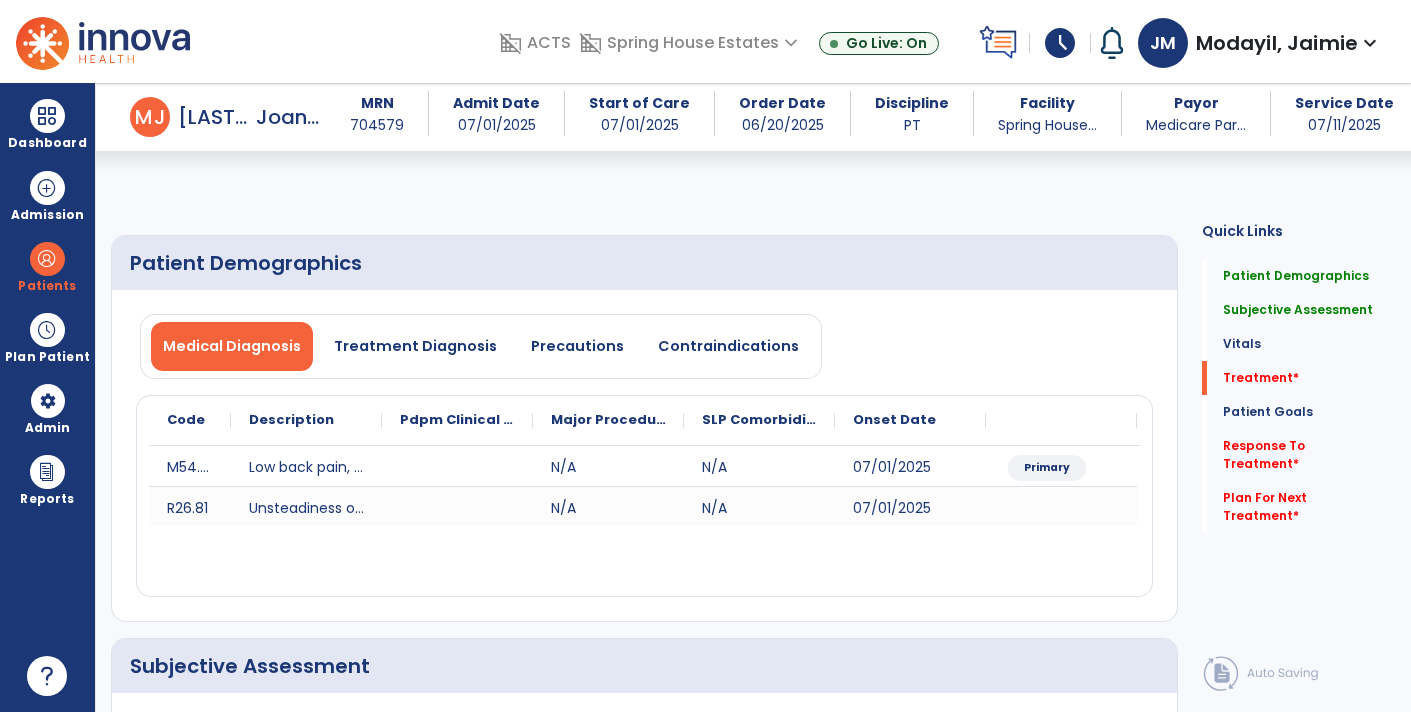 select on "*" 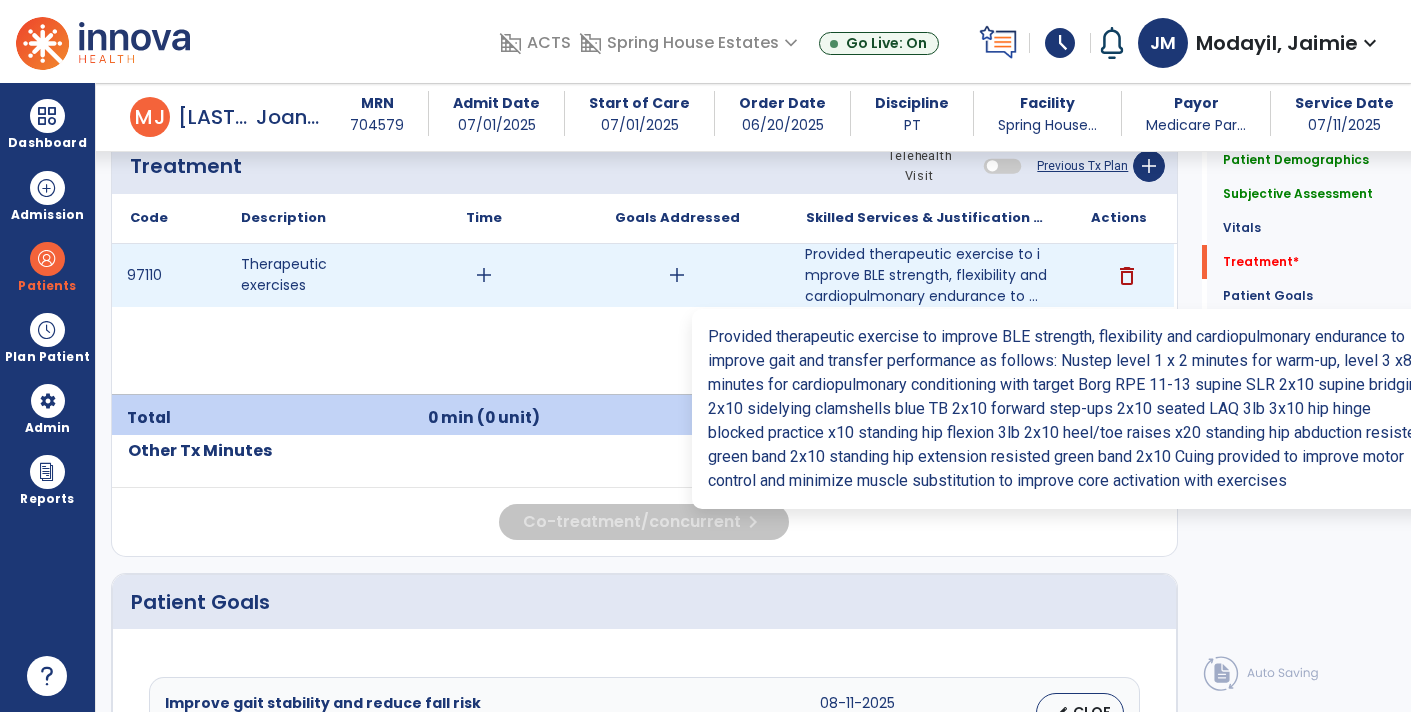 click on "Provided therapeutic exercise to improve BLE strength, flexibility and cardiopulmonary endurance to ..." at bounding box center [926, 275] 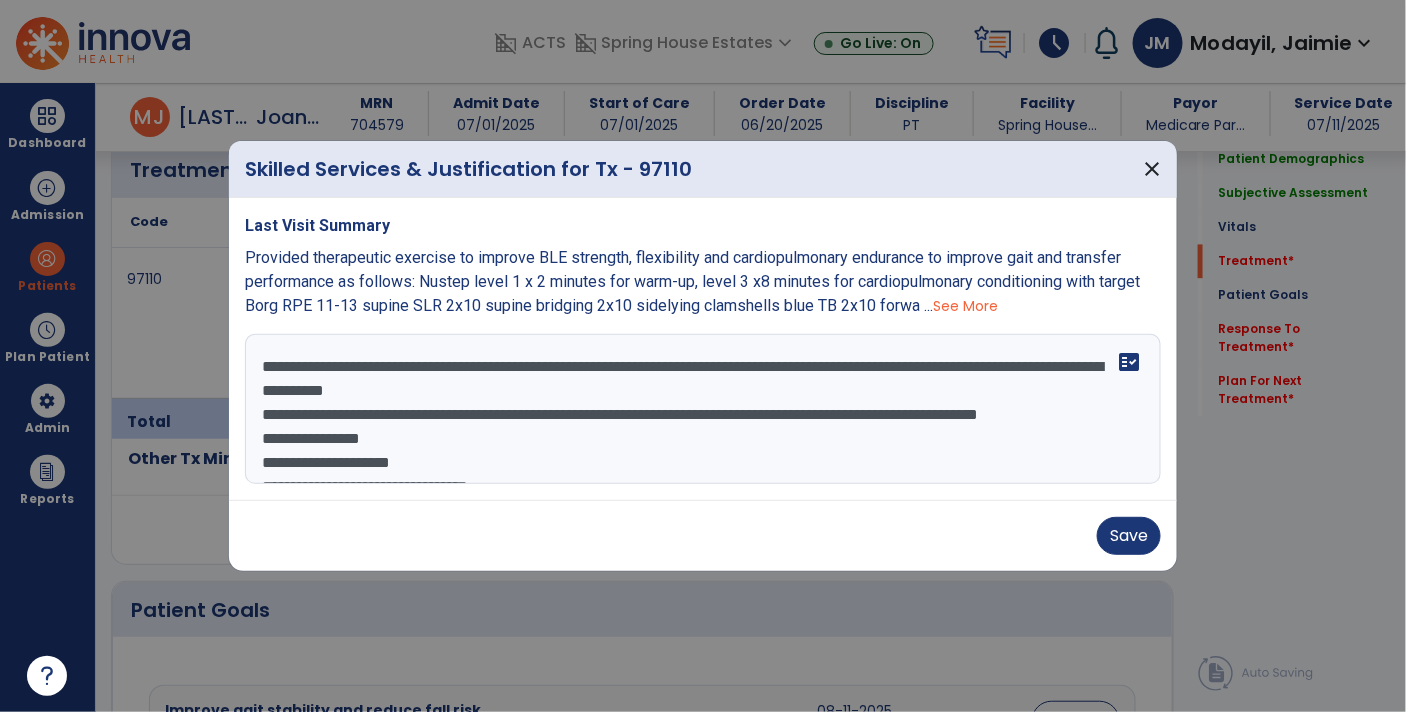 scroll, scrollTop: 1222, scrollLeft: 0, axis: vertical 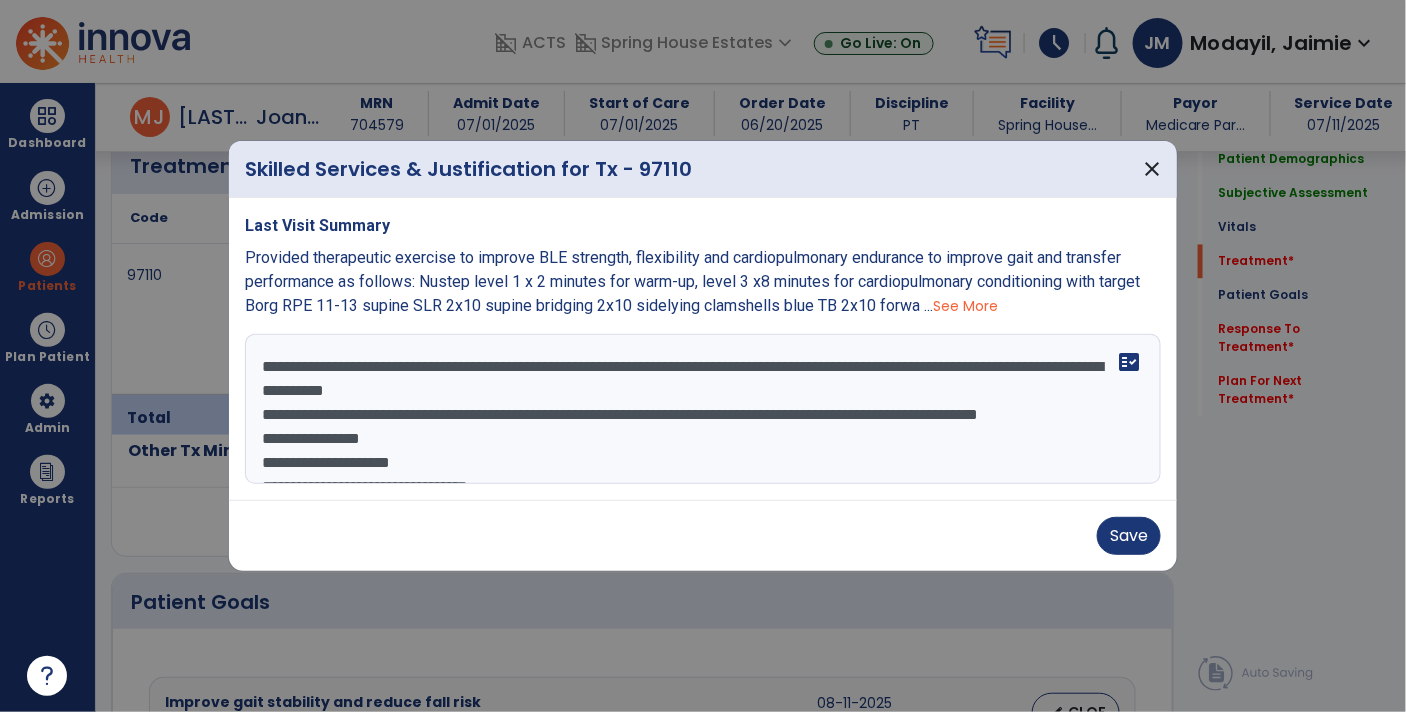 click on "**********" at bounding box center (703, 409) 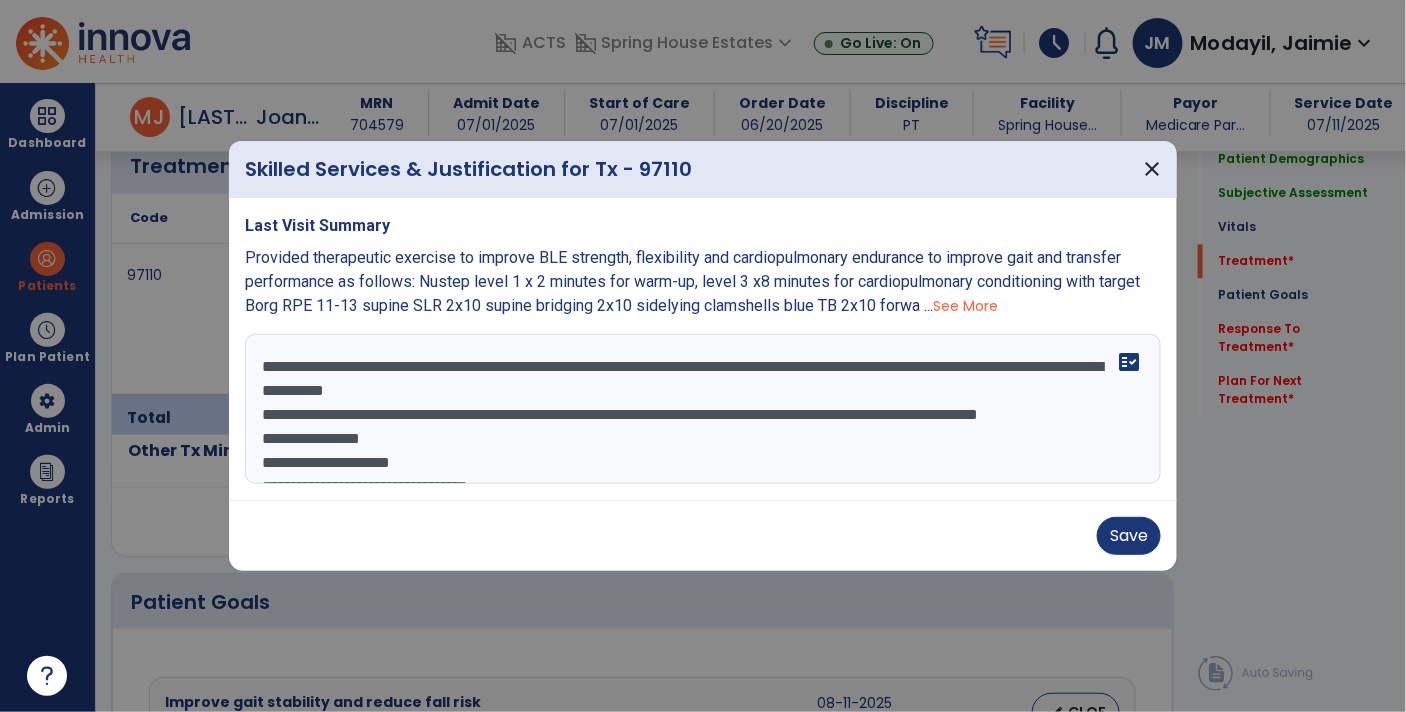 click on "**********" at bounding box center (703, 409) 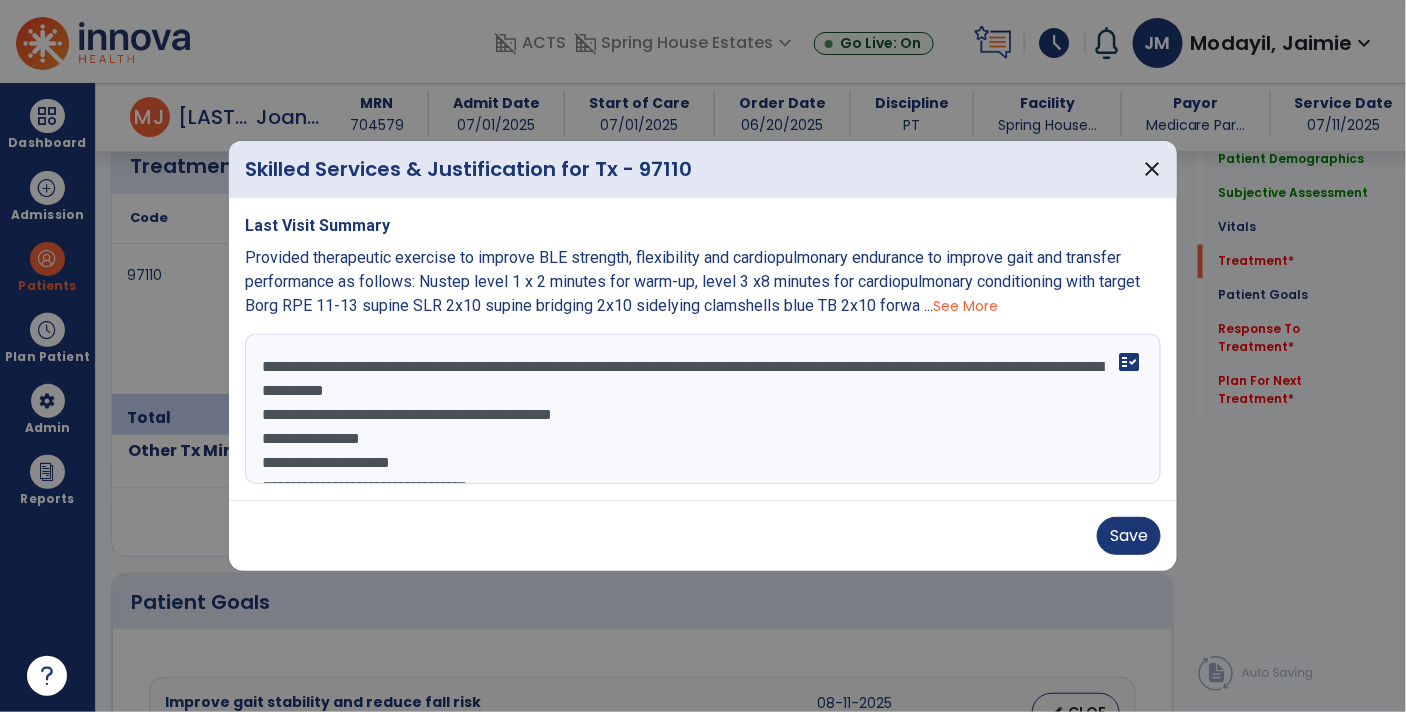 scroll, scrollTop: 14, scrollLeft: 0, axis: vertical 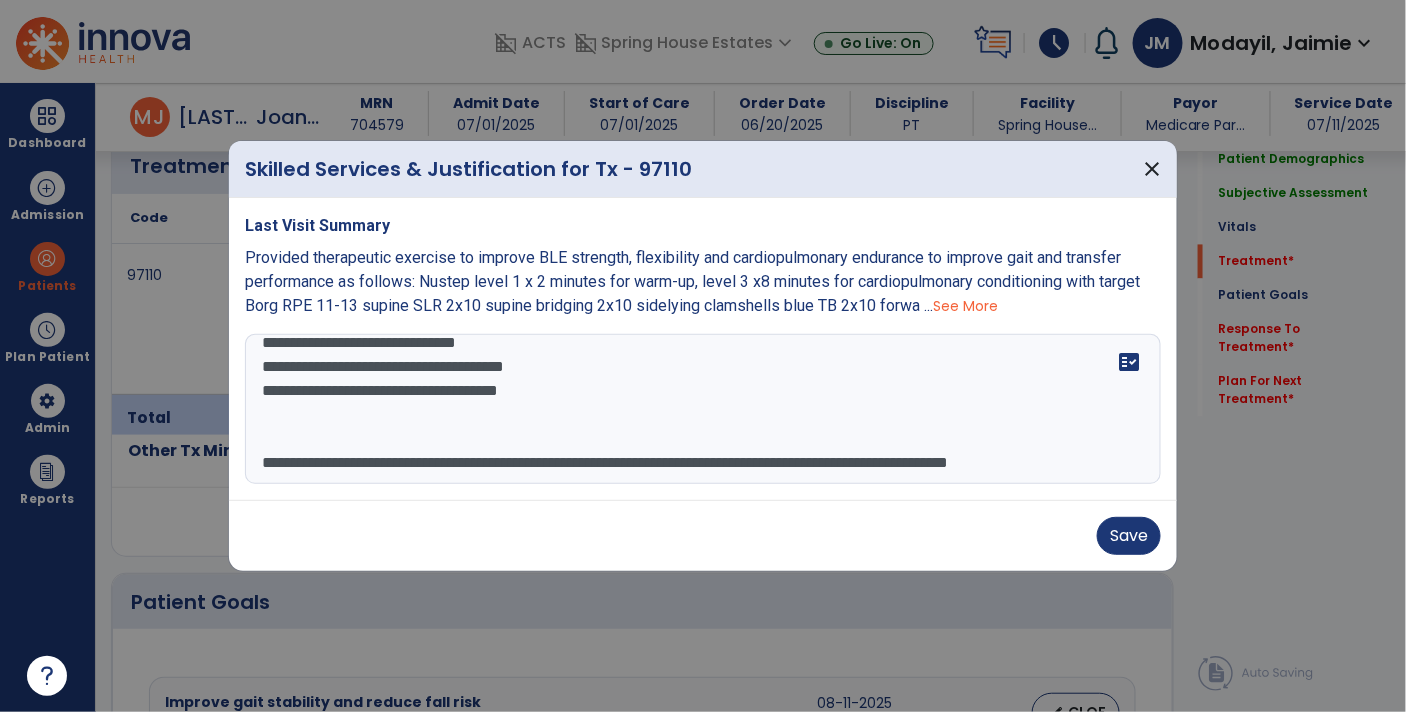click on "**********" at bounding box center [703, 409] 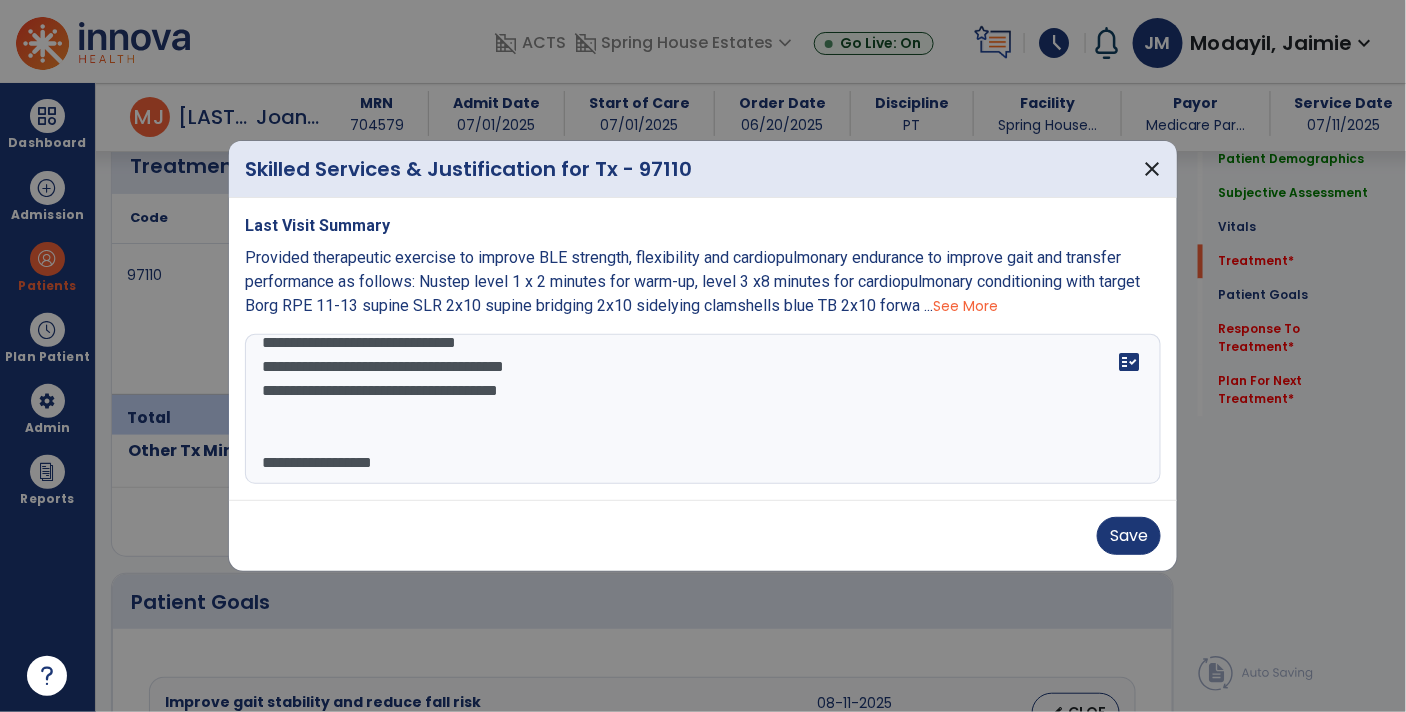 scroll, scrollTop: 168, scrollLeft: 0, axis: vertical 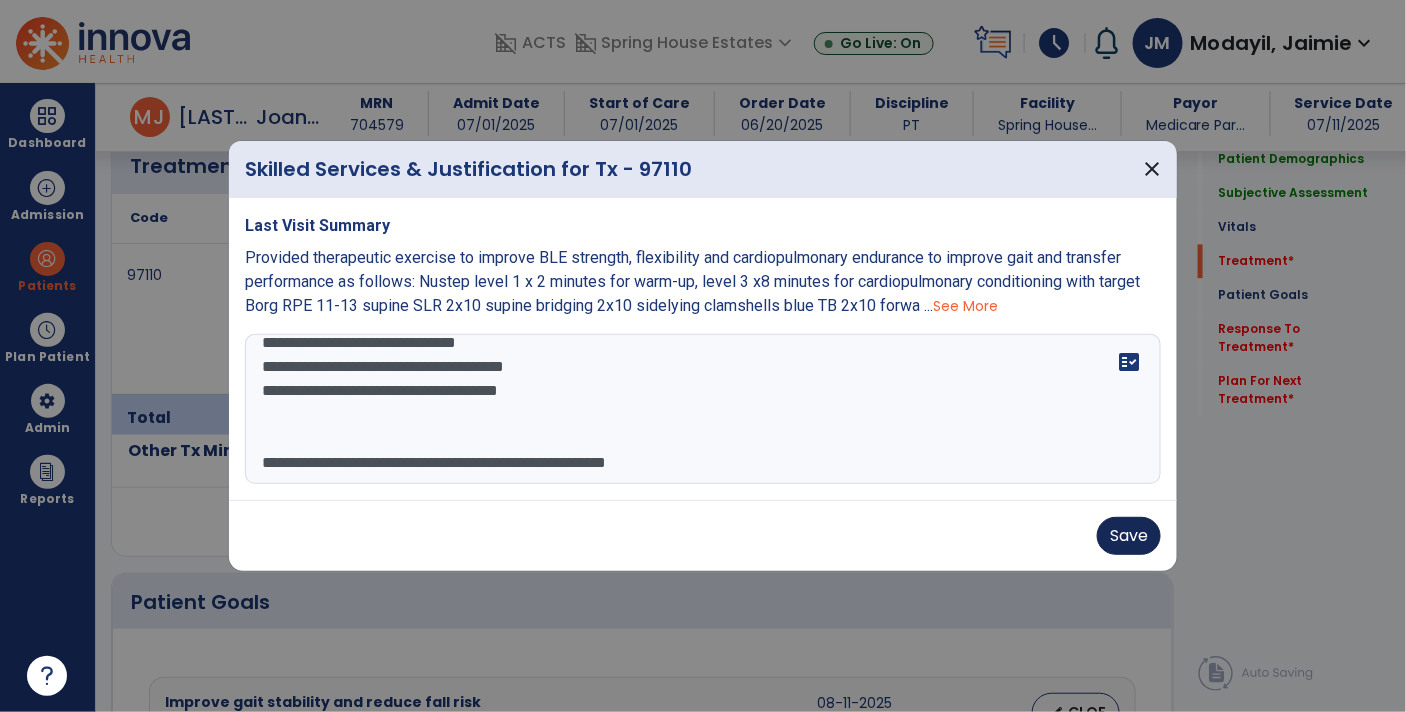 type on "**********" 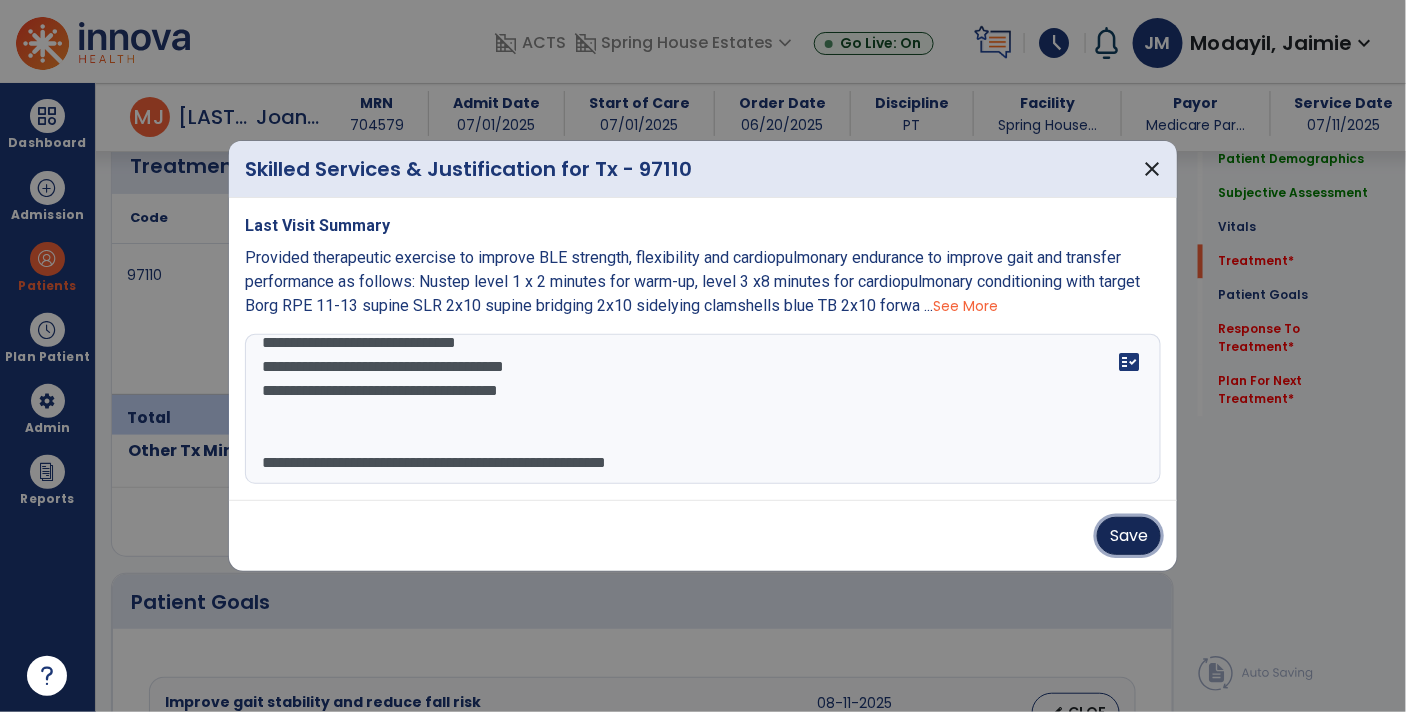 click on "Save" at bounding box center [1129, 536] 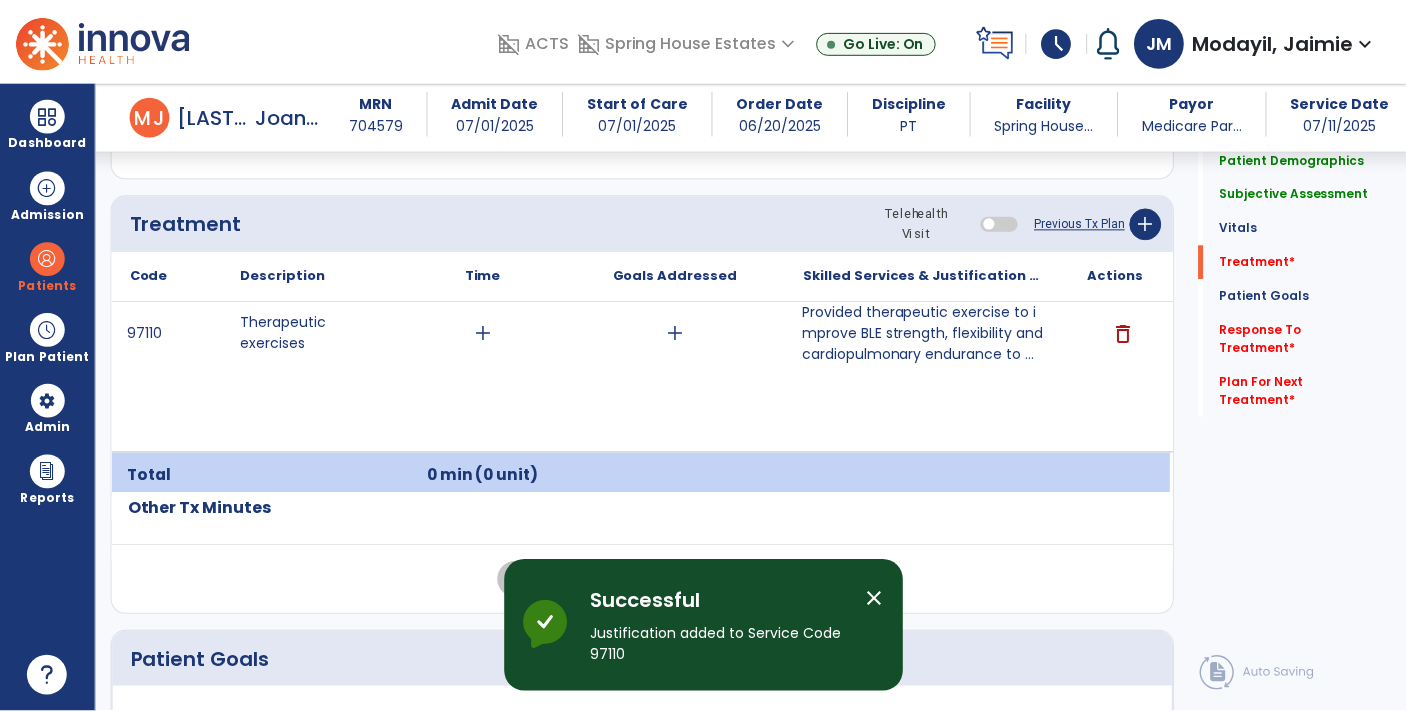 scroll, scrollTop: 1145, scrollLeft: 0, axis: vertical 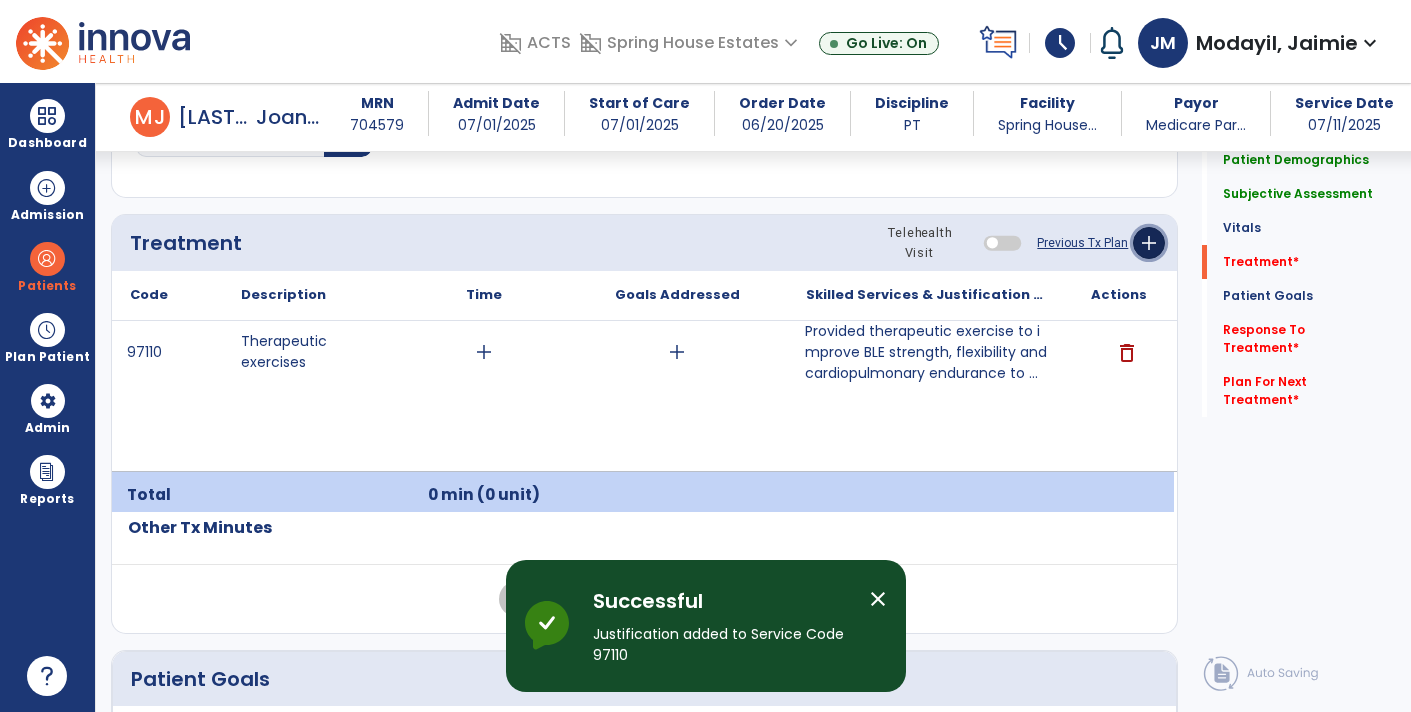 click on "add" 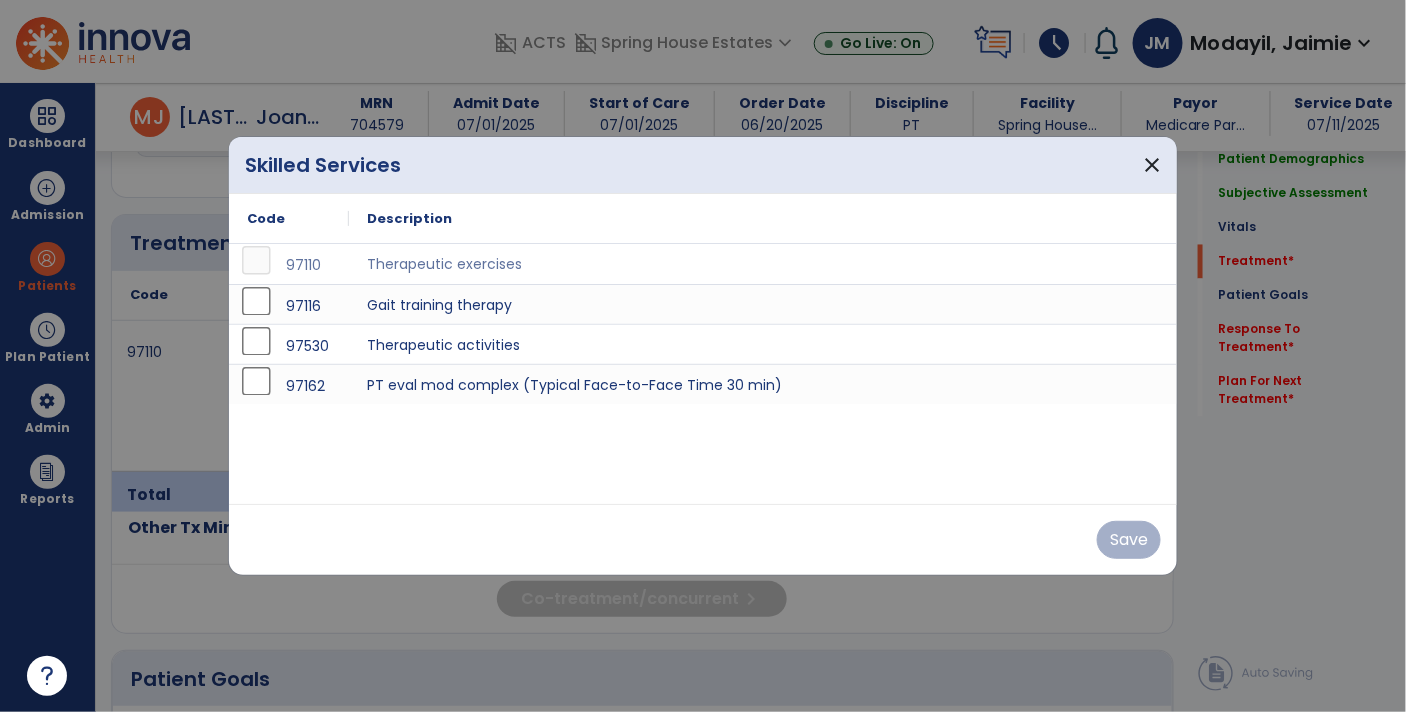 scroll, scrollTop: 1145, scrollLeft: 0, axis: vertical 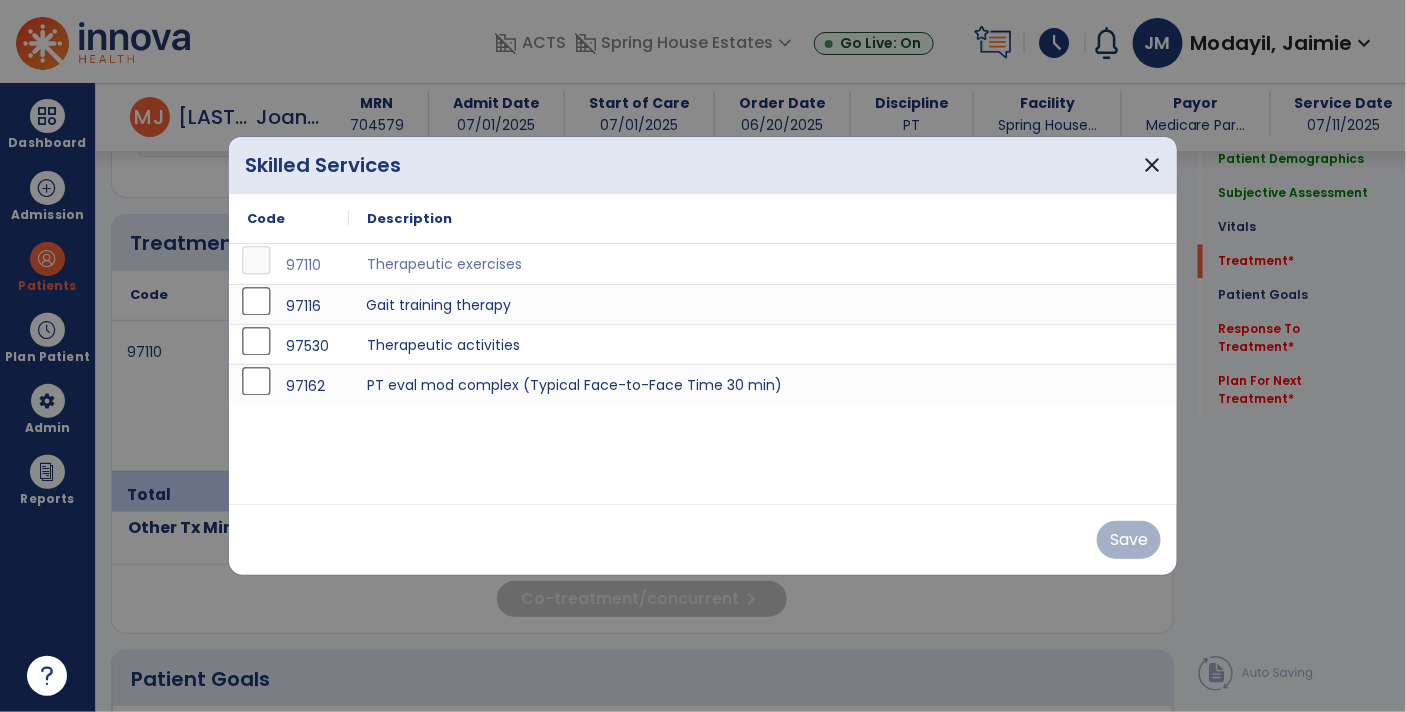 click on "Gait training therapy" at bounding box center [763, 304] 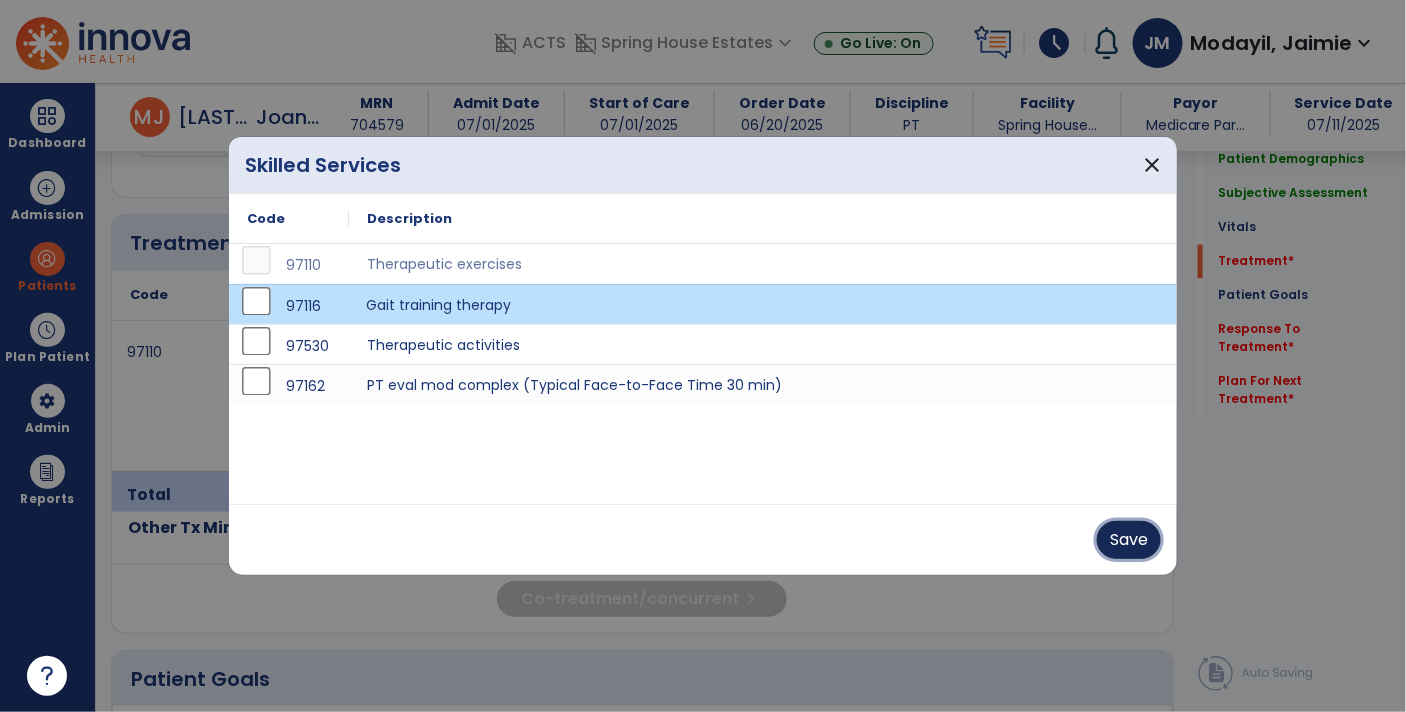 click on "Save" at bounding box center [1129, 540] 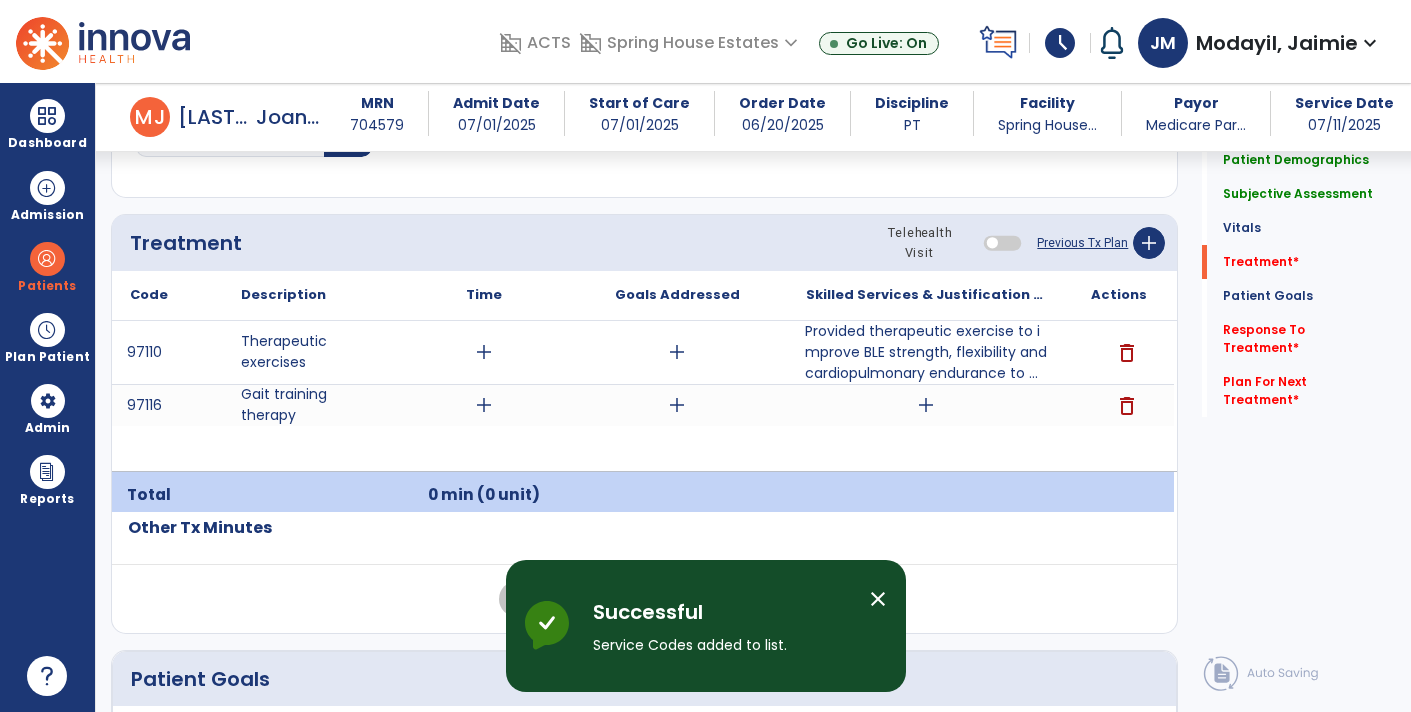 click on "add" at bounding box center (926, 405) 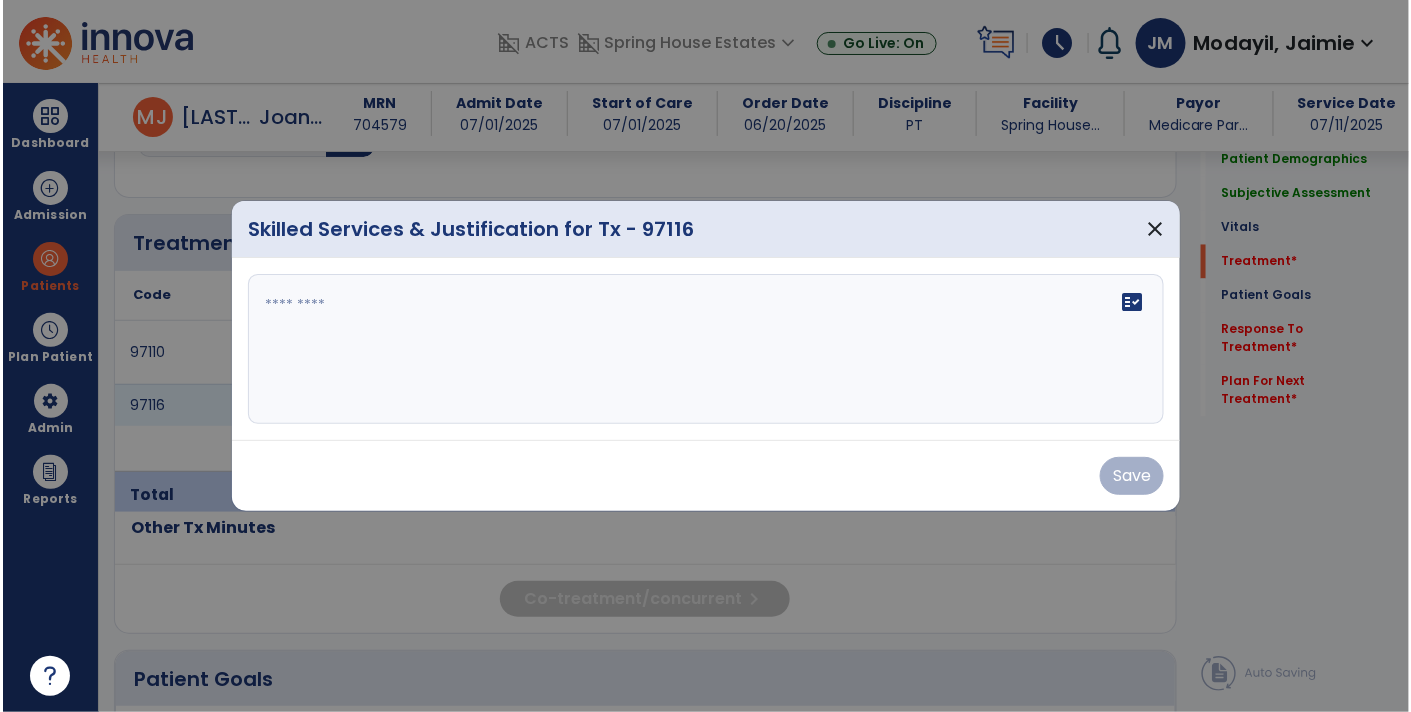 scroll, scrollTop: 1145, scrollLeft: 0, axis: vertical 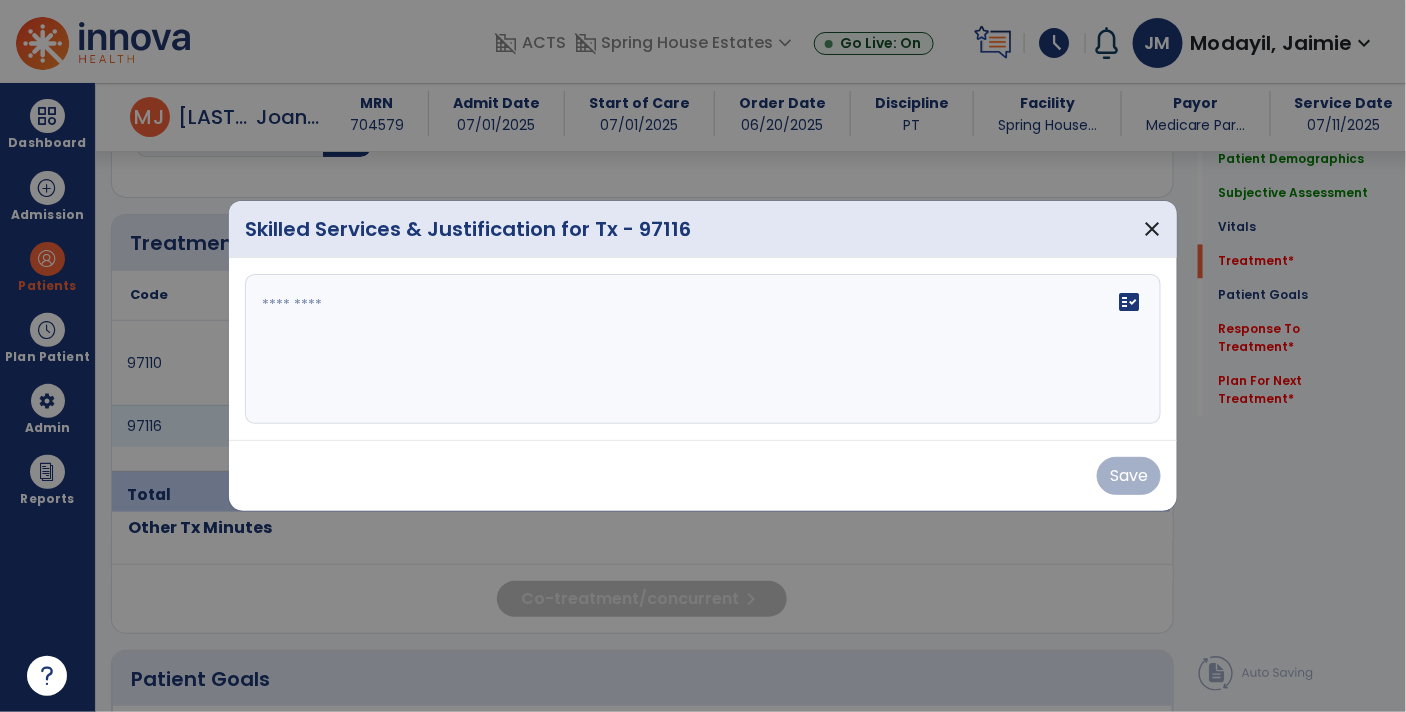 click on "fact_check" at bounding box center (703, 349) 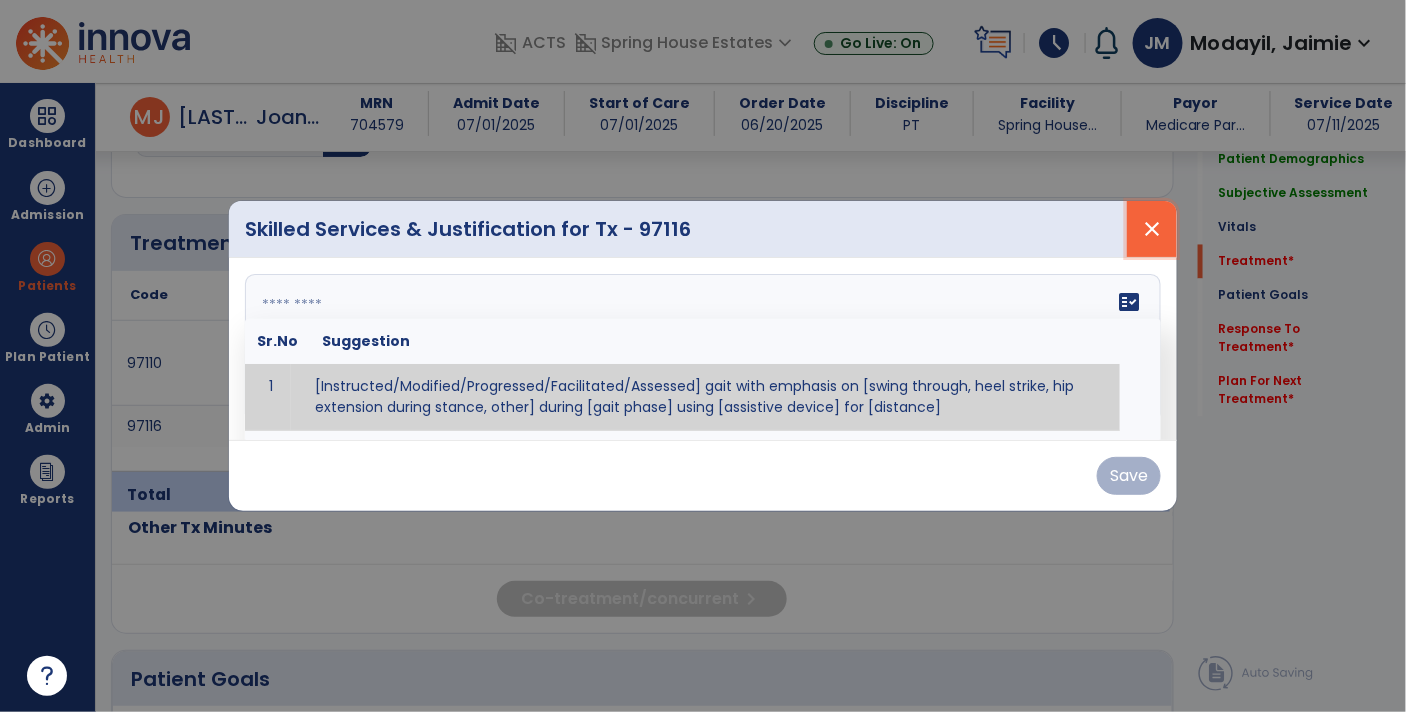 click on "close" at bounding box center [1152, 229] 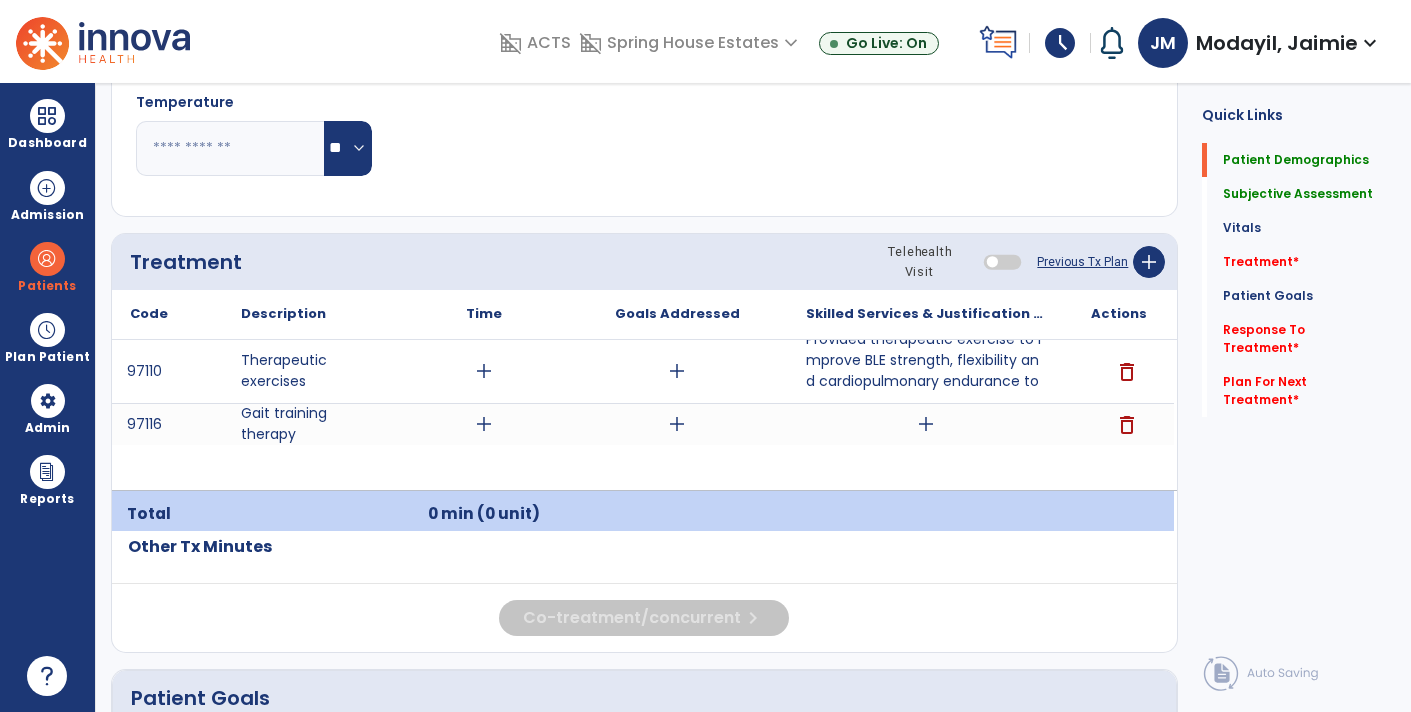 scroll, scrollTop: 0, scrollLeft: 0, axis: both 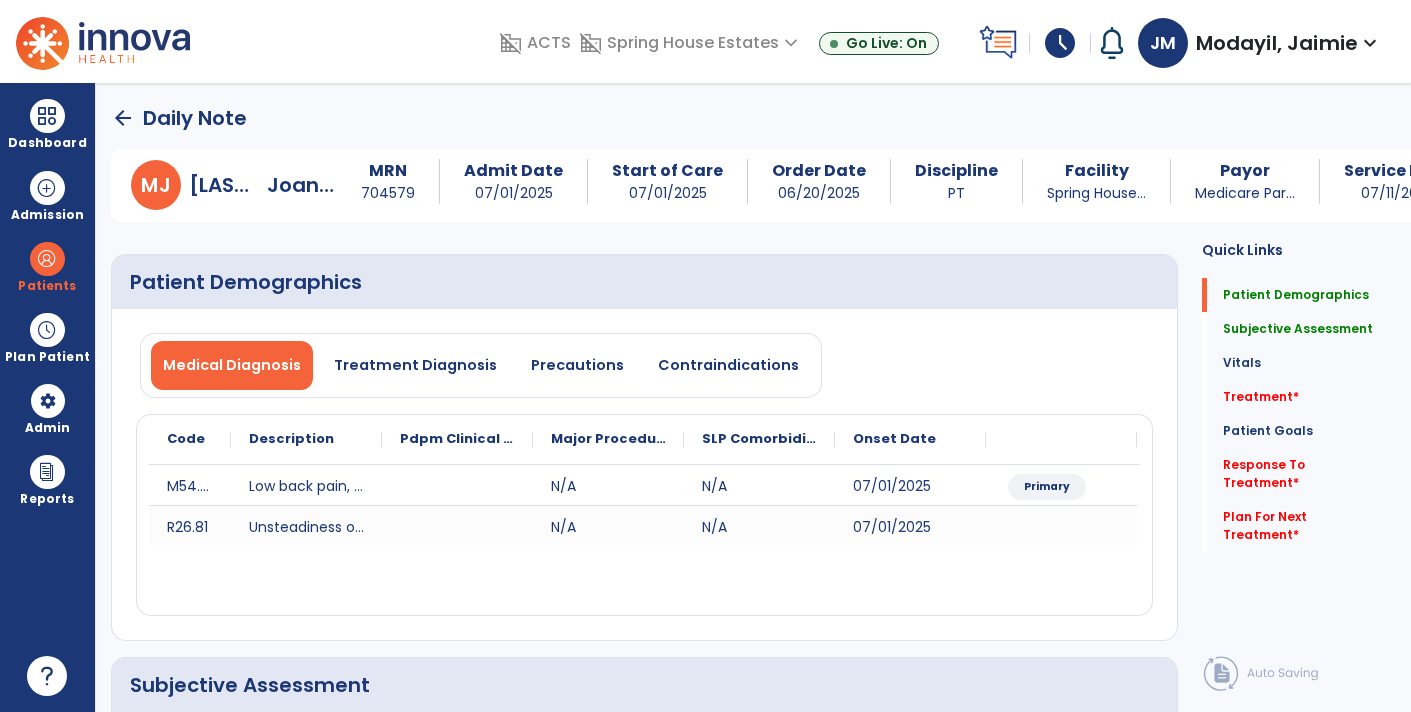 click on "arrow_back" 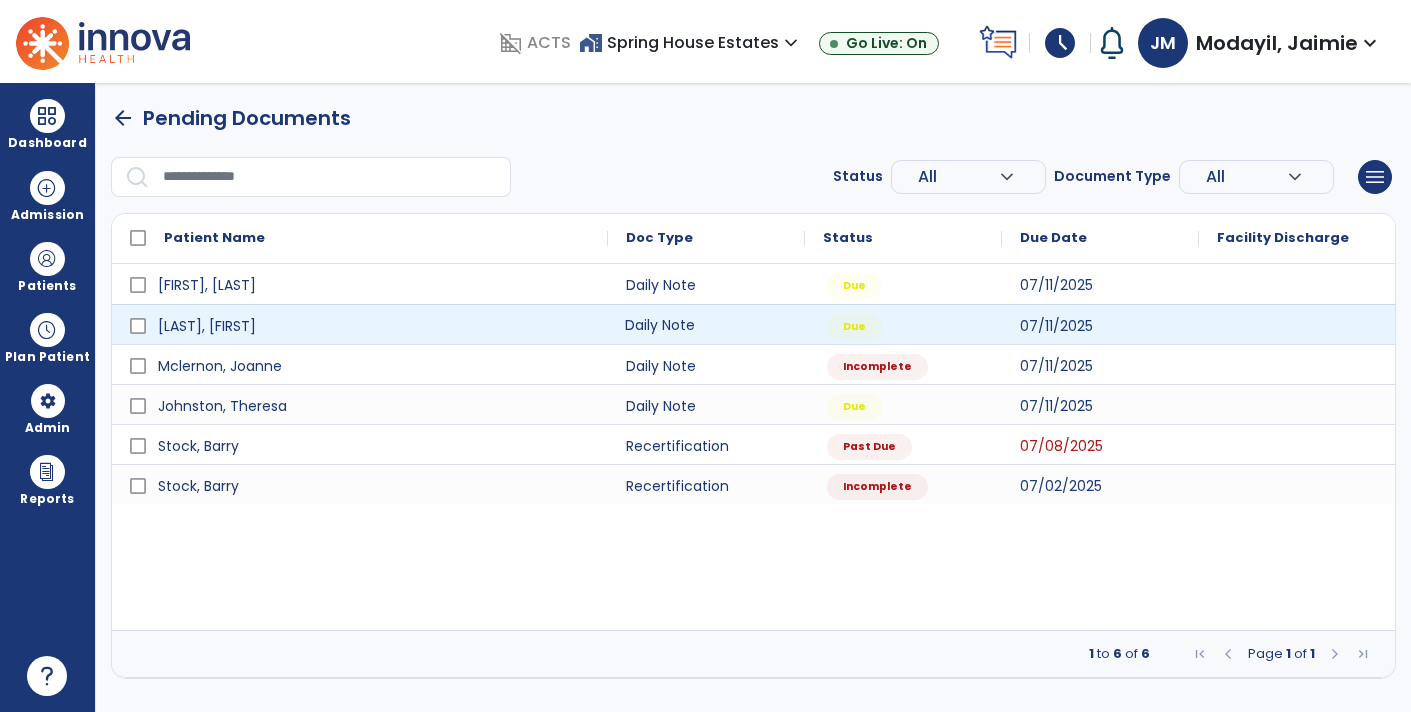 click on "Daily Note" at bounding box center (706, 324) 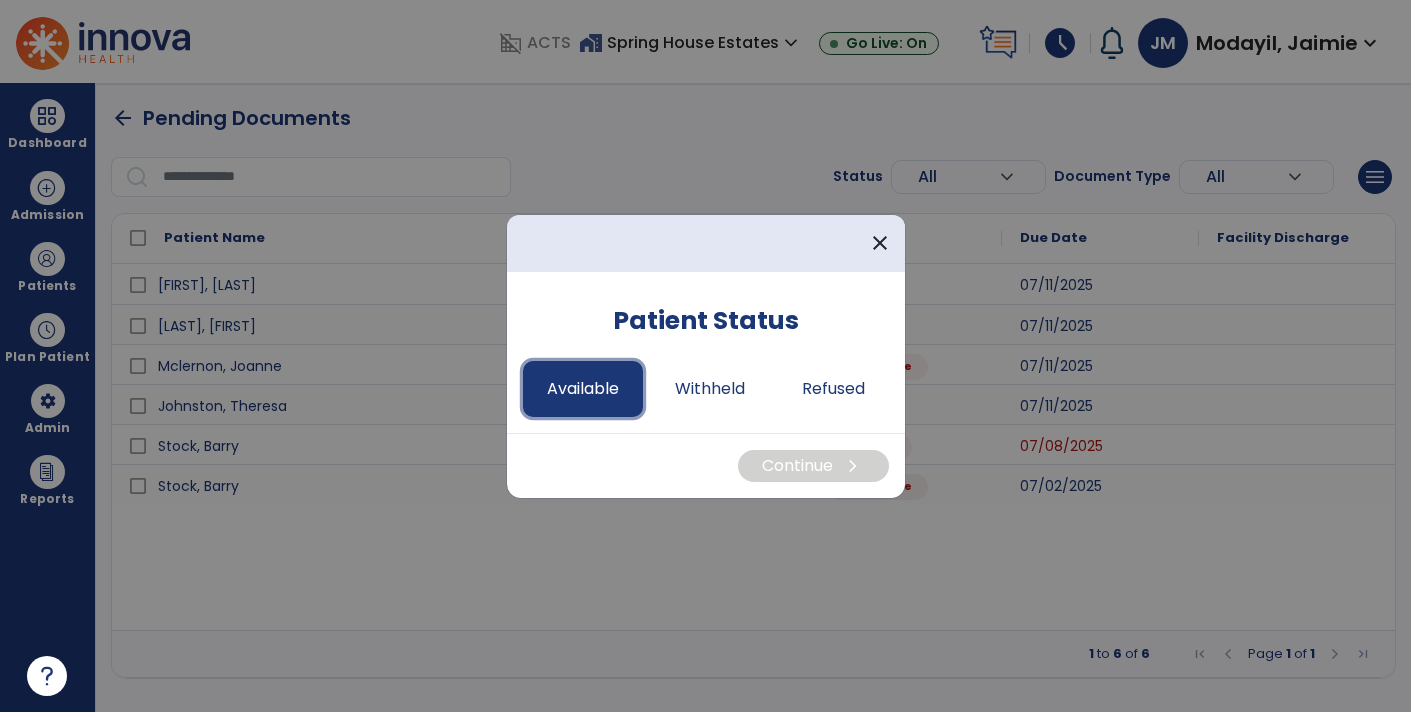 click on "Available" at bounding box center [583, 389] 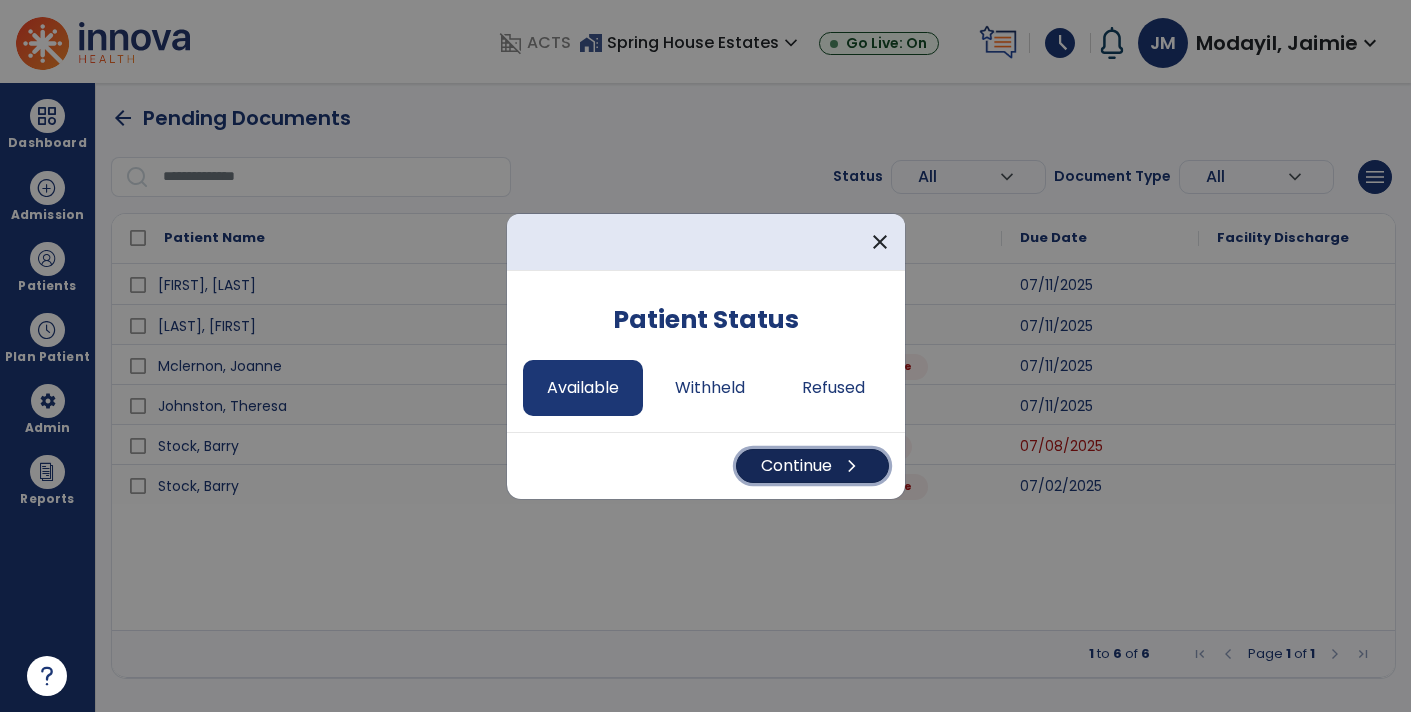 click on "Continue   chevron_right" at bounding box center (812, 466) 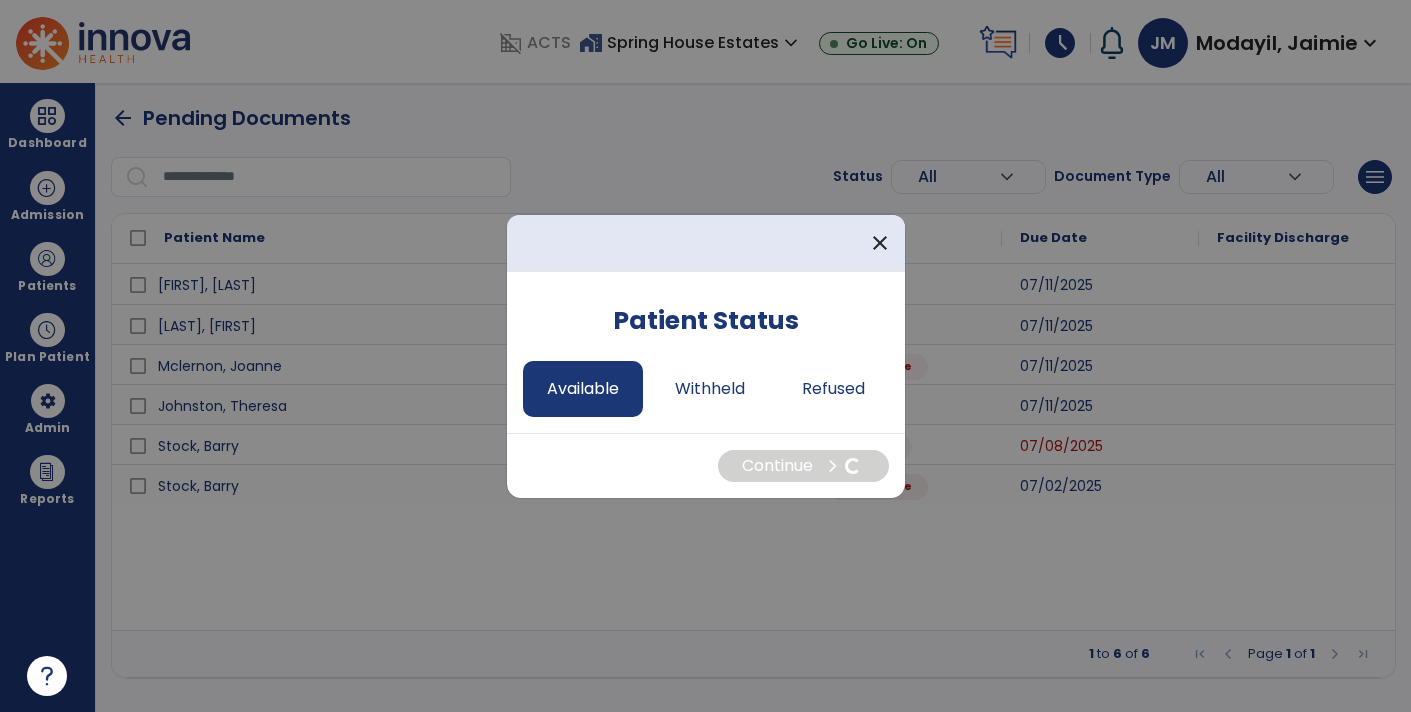 select on "*" 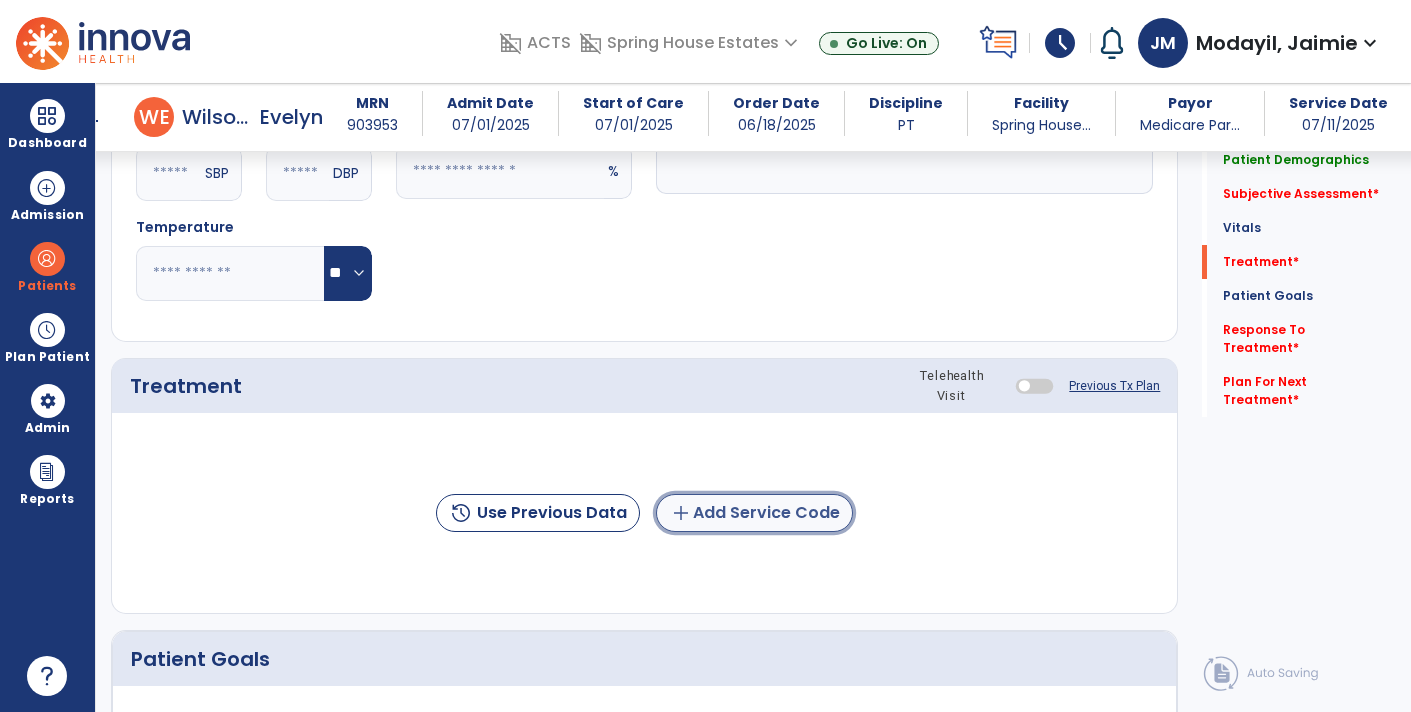 click on "add  Add Service Code" 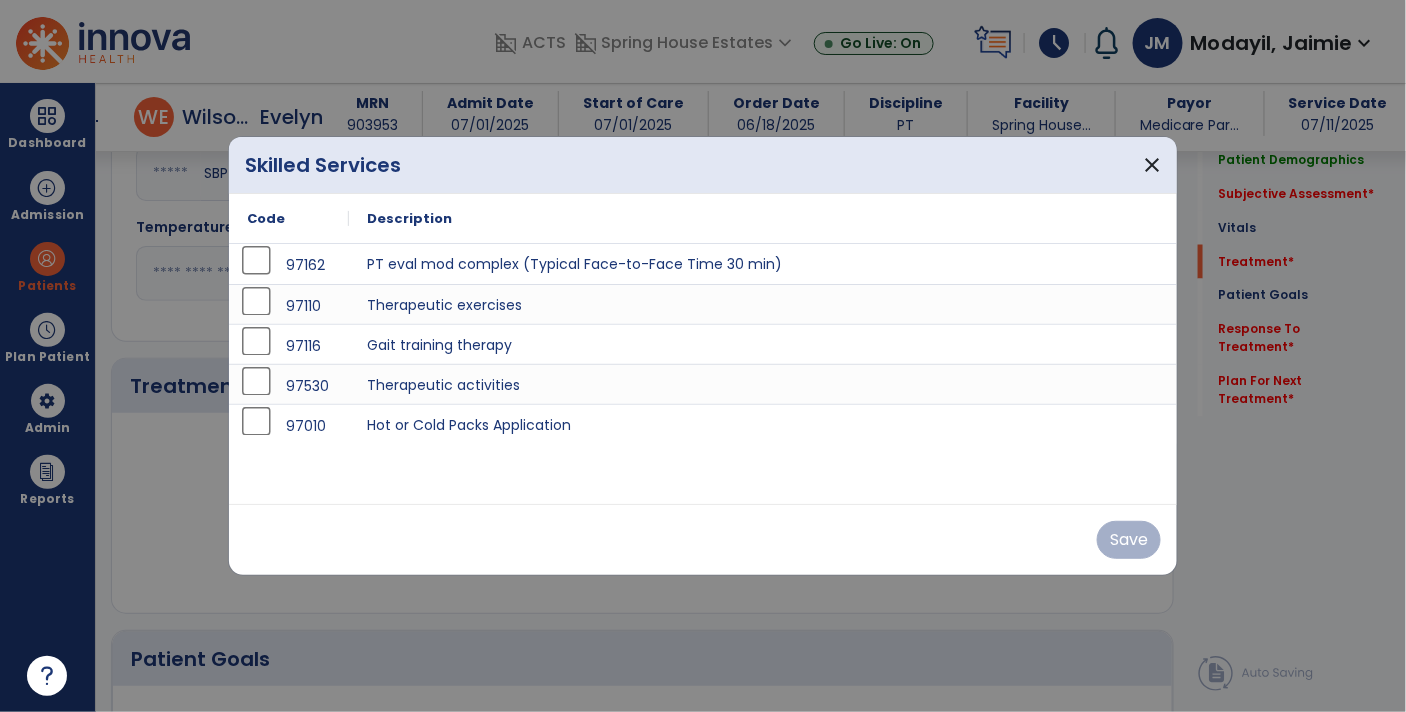 scroll, scrollTop: 1001, scrollLeft: 0, axis: vertical 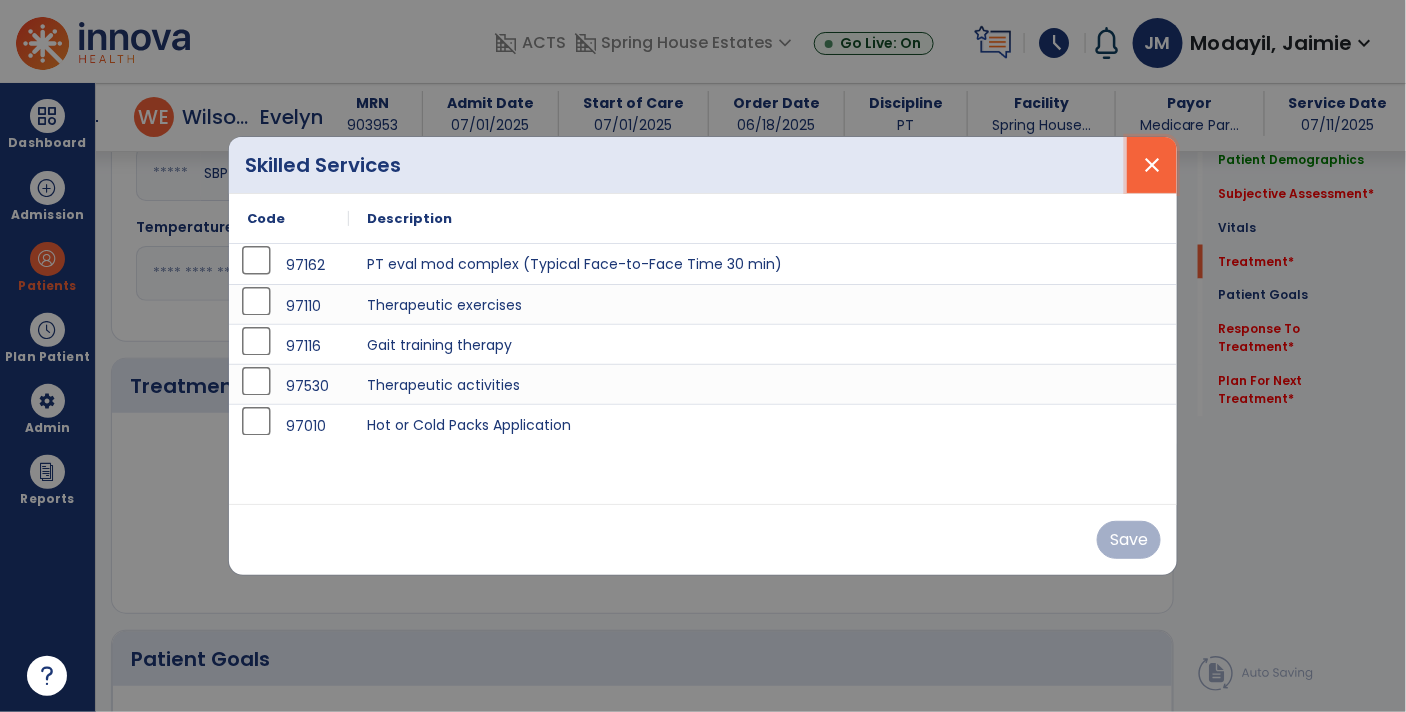 click on "close" at bounding box center [1152, 165] 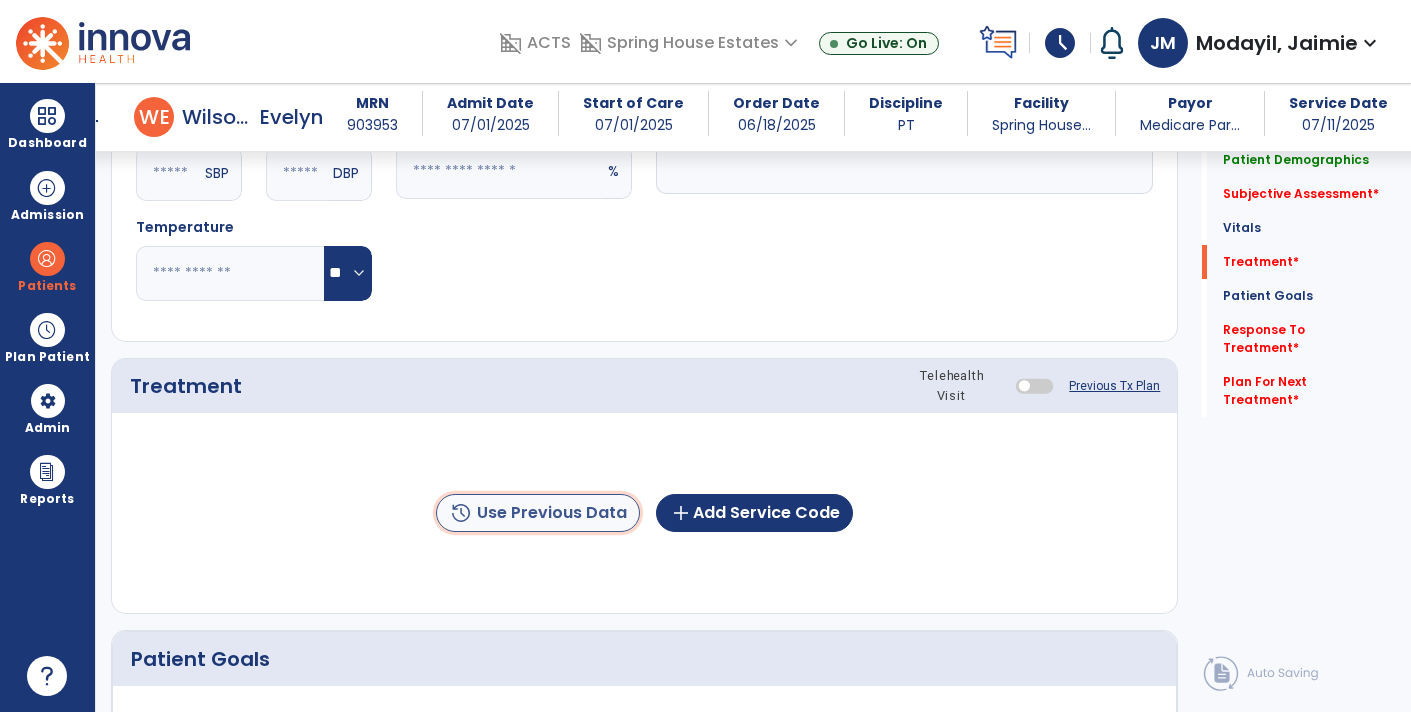 click on "history  Use Previous Data" 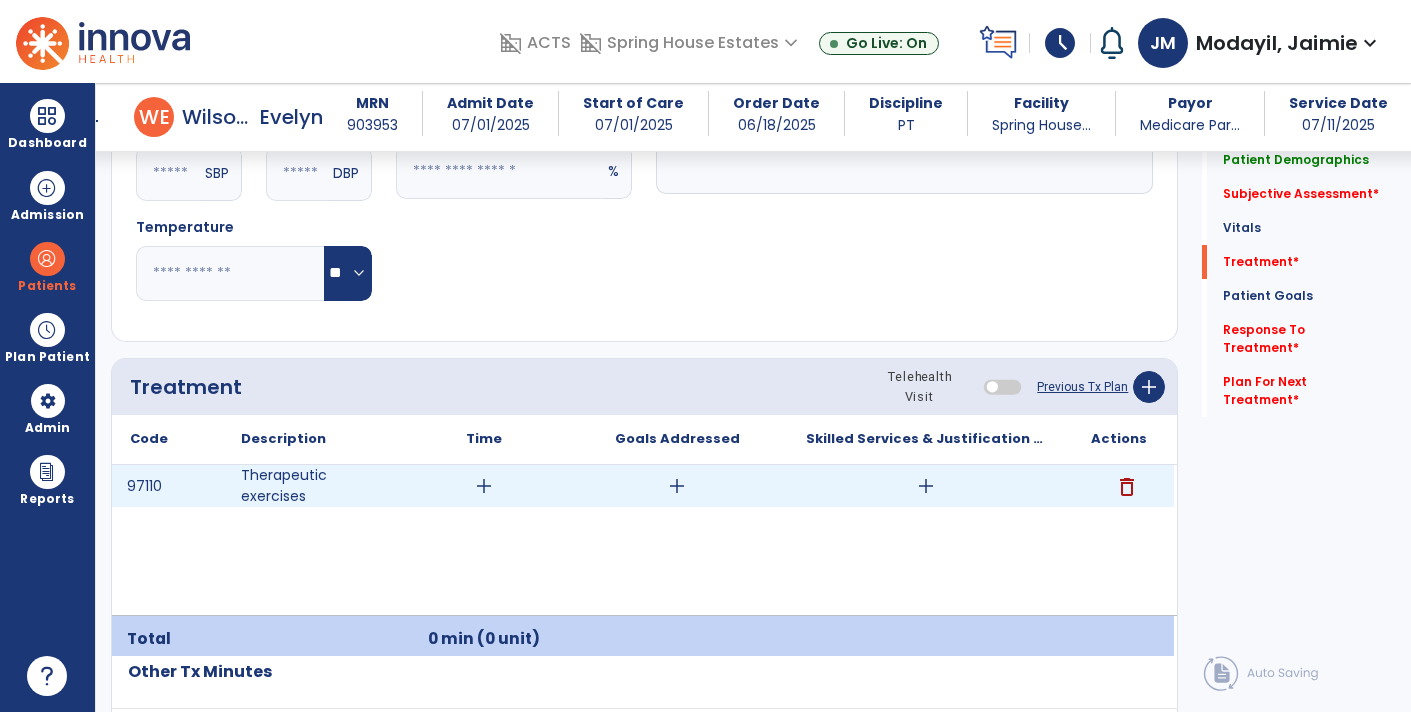 click on "add" at bounding box center [926, 486] 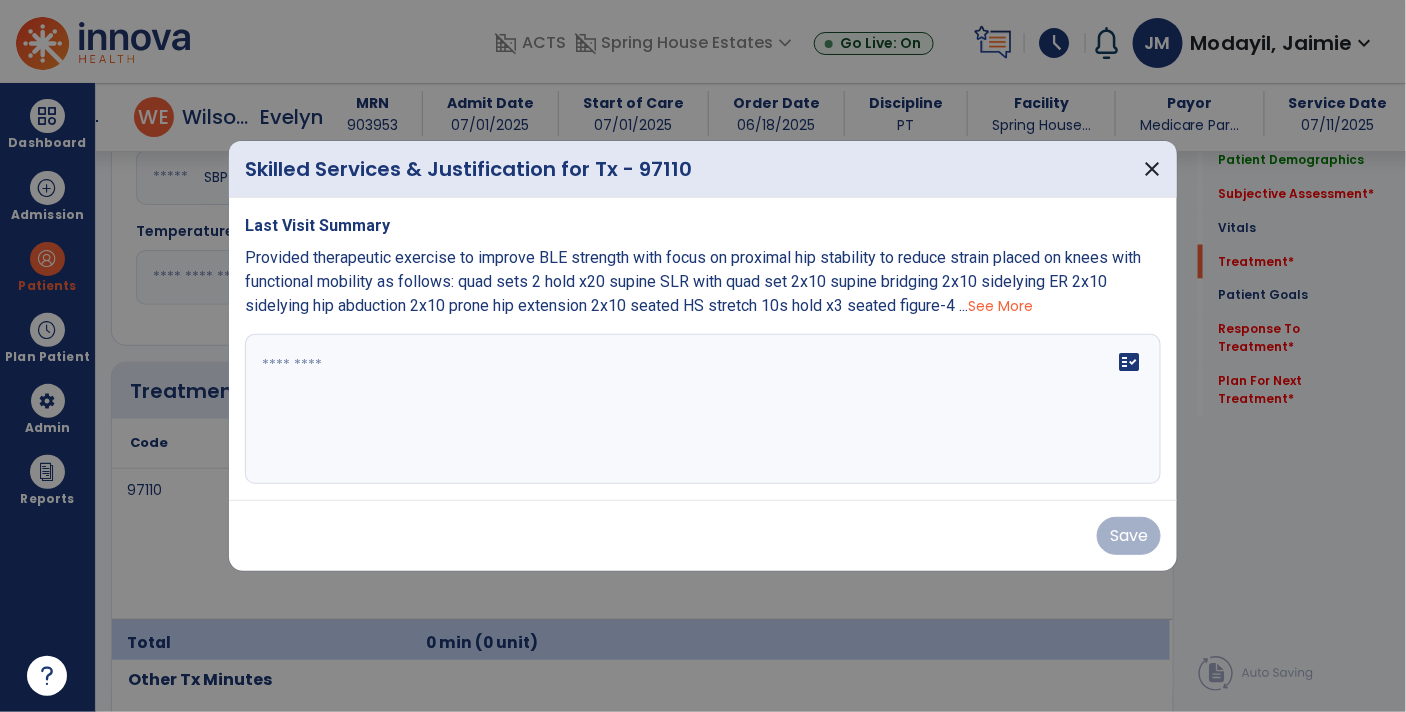 scroll, scrollTop: 1001, scrollLeft: 0, axis: vertical 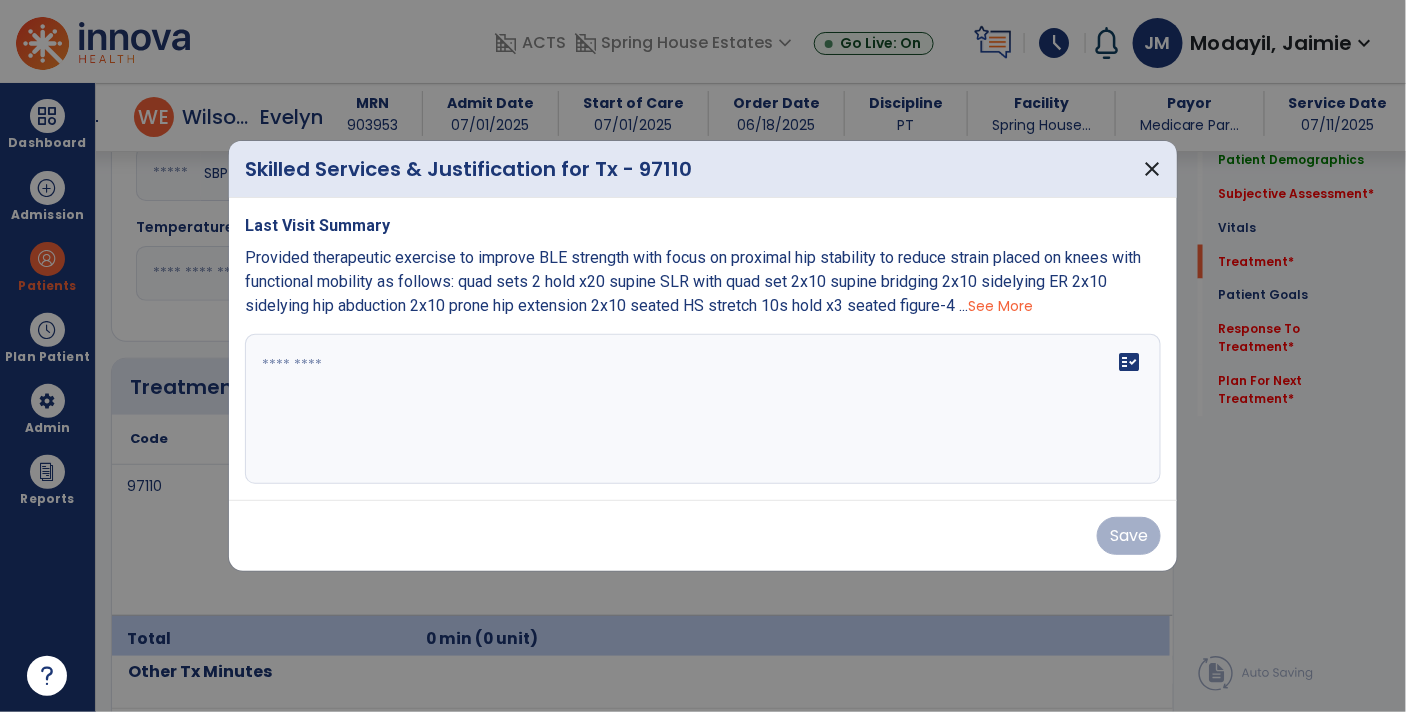 click on "See More" at bounding box center [1000, 306] 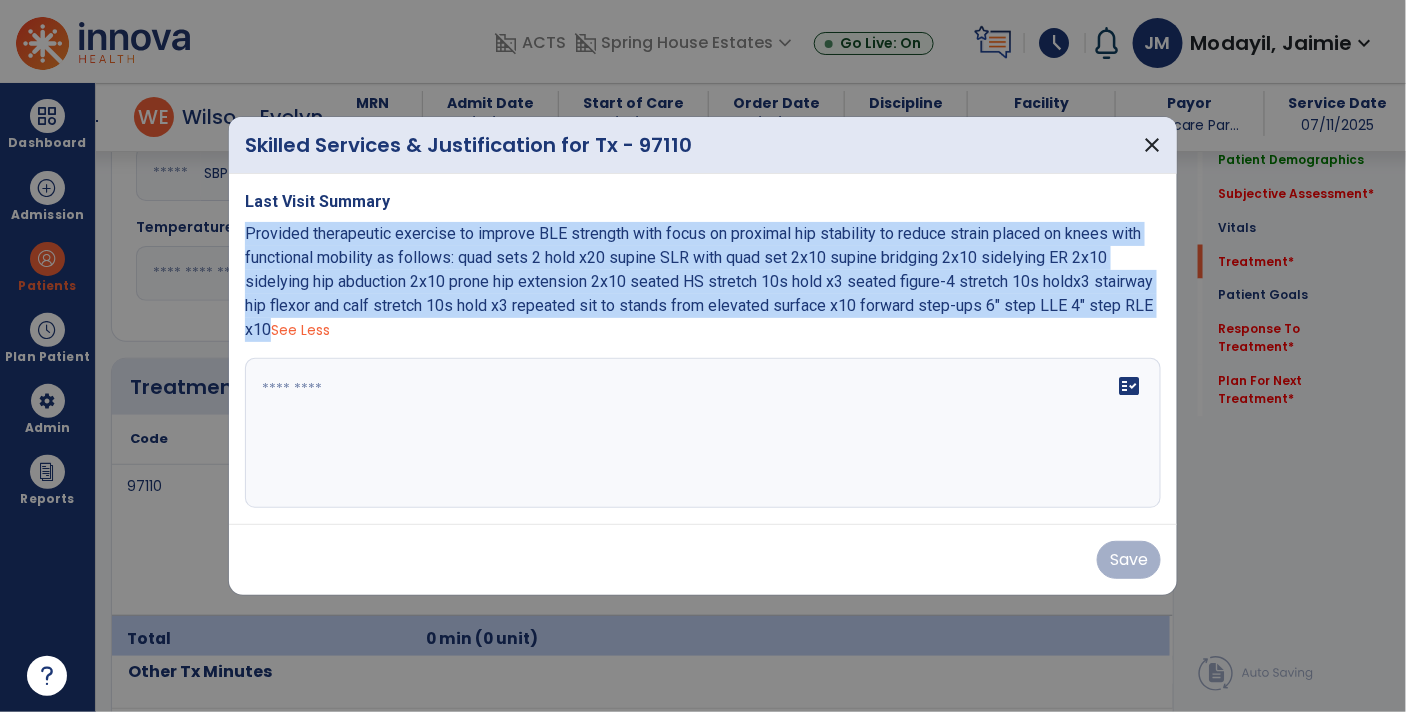 drag, startPoint x: 267, startPoint y: 331, endPoint x: 239, endPoint y: 236, distance: 99.0404 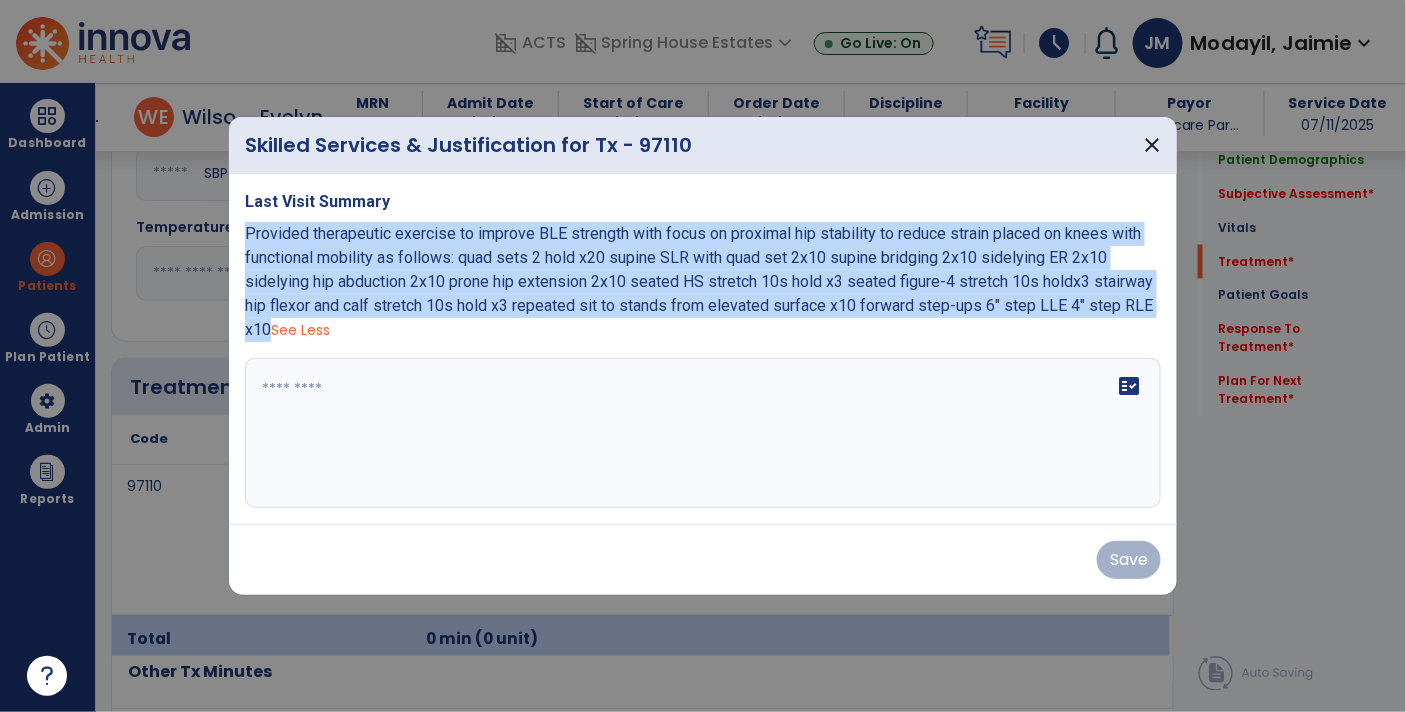 click on "Last Visit Summary Provided therapeutic exercise to improve BLE strength with focus on proximal hip stability to reduce strain placed on knees with functional mobility as follows:
quad sets 2 hold x20
supine SLR with quad set 2x10
supine bridging 2x10
sidelying ER 2x10
sidelying hip abduction 2x10
prone hip extension 2x10
seated HS stretch 10s hold x3
seated figure-4 stretch 10s holdx3
stairway hip flexor and calf stretch 10s hold x3
repeated sit to stands from elevated surface x10
forward step-ups 6" step LLE 4" step RLE x10 See Less fact_check" at bounding box center (703, 349) 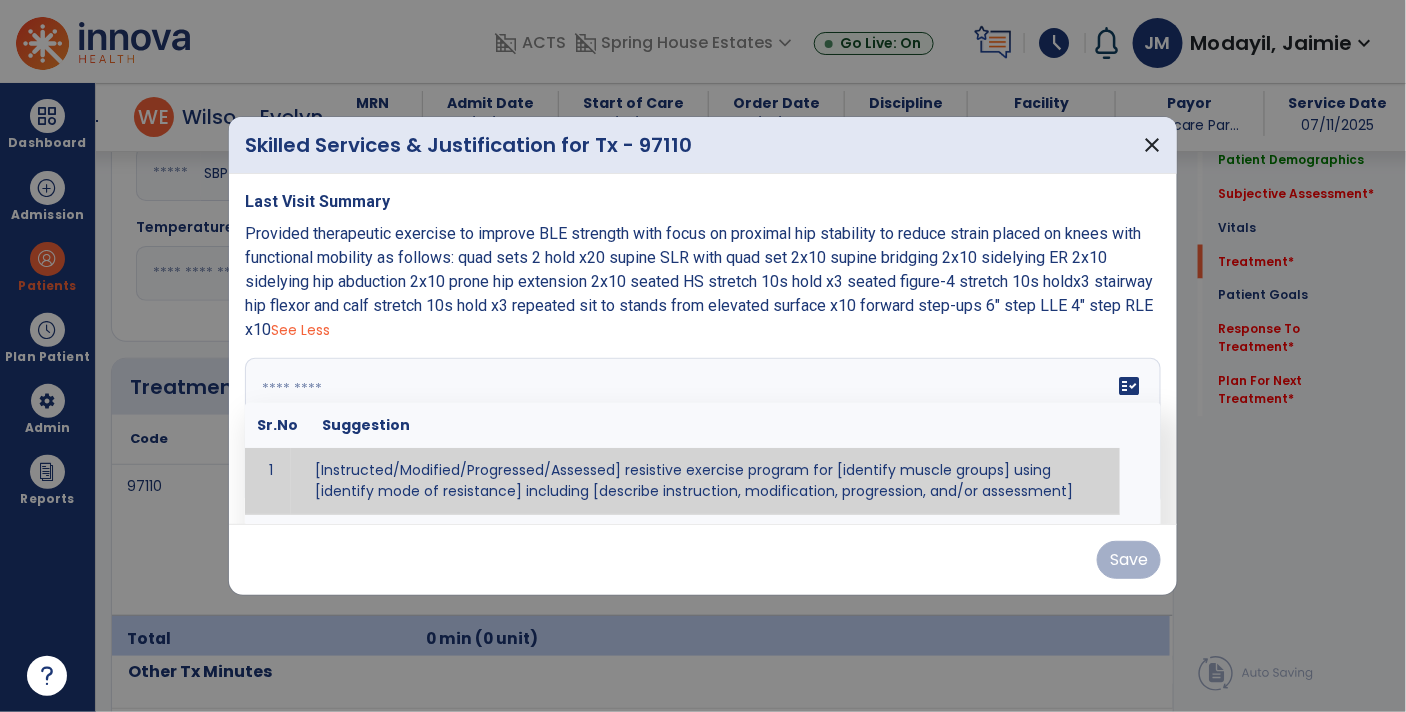 paste on "**********" 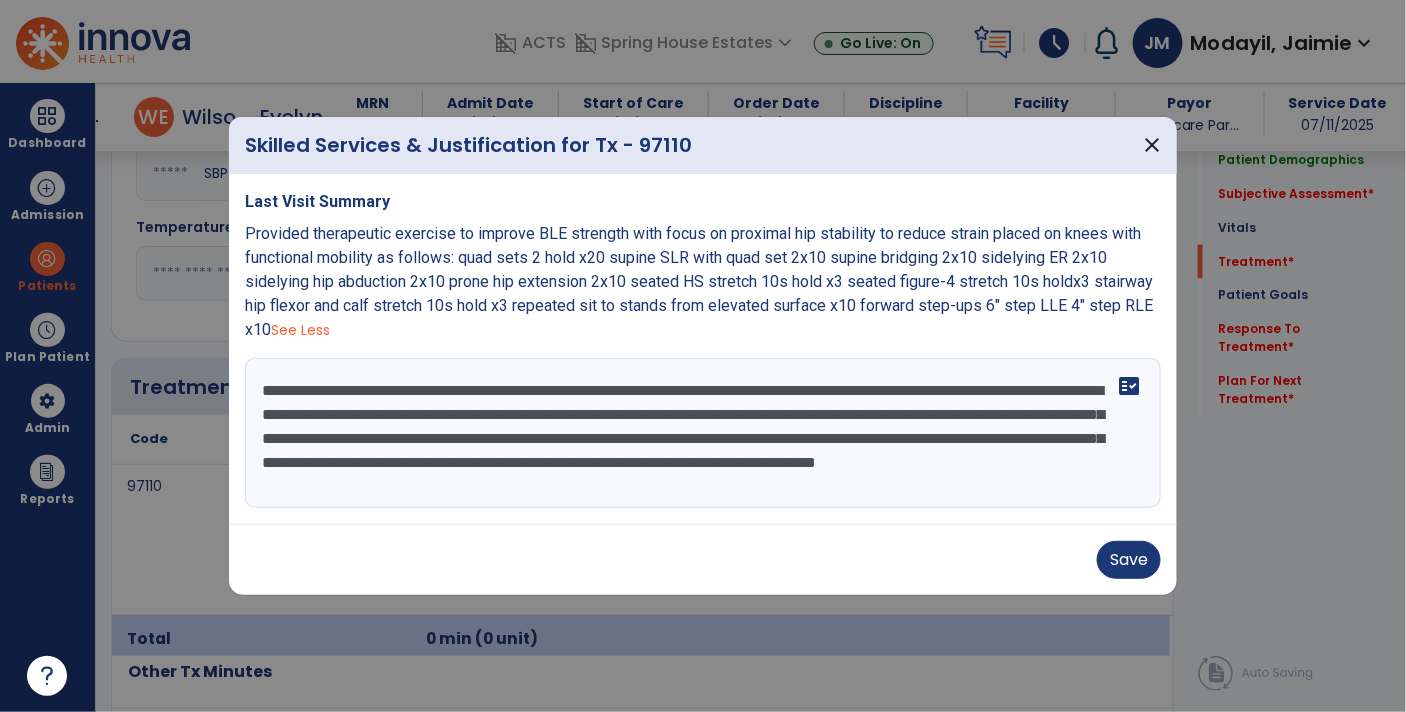 click on "**********" at bounding box center [703, 433] 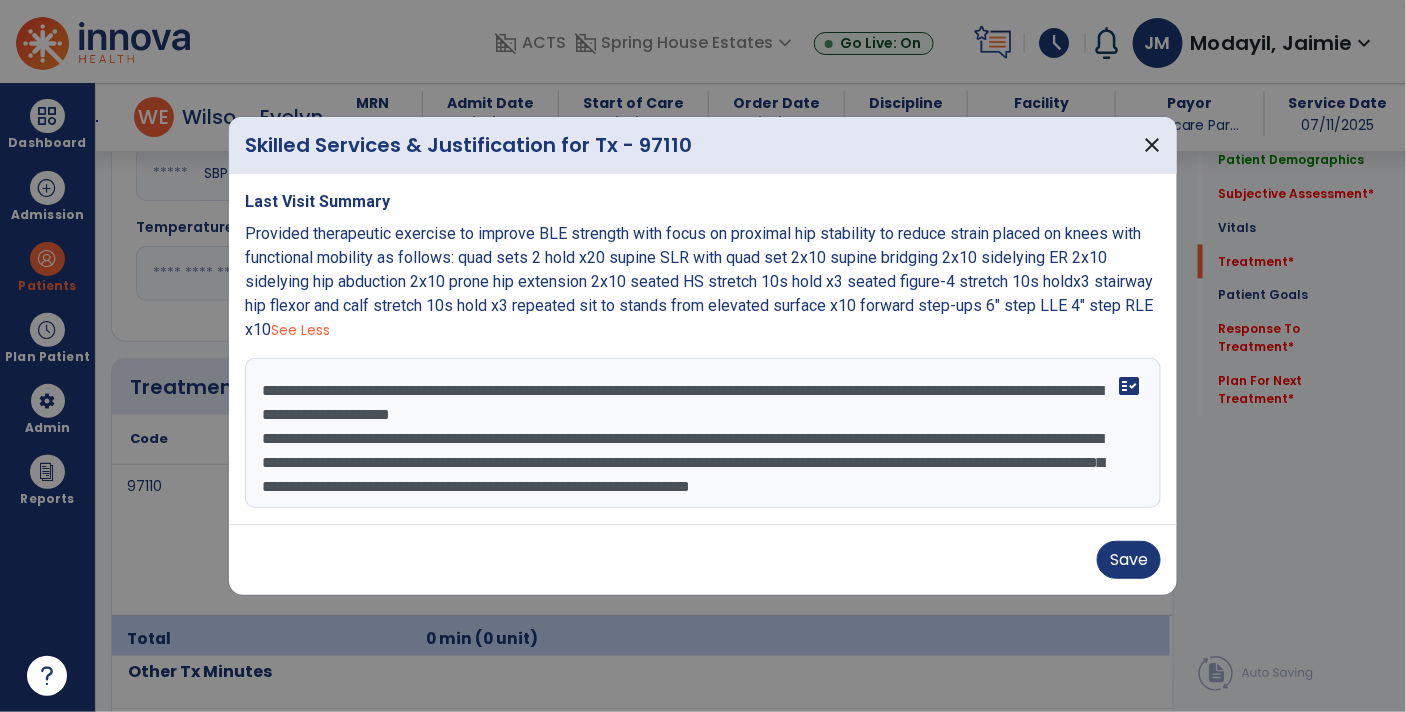 click on "**********" at bounding box center (703, 433) 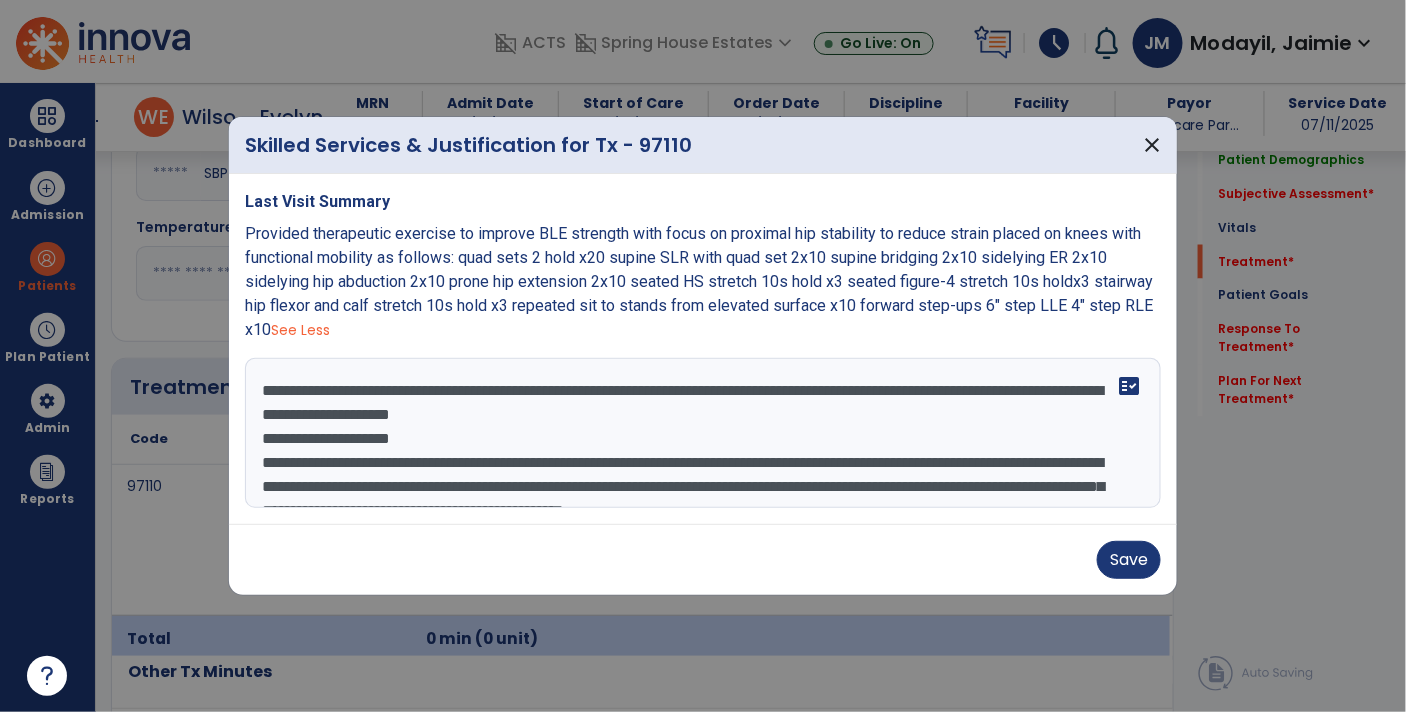 click on "**********" at bounding box center (703, 433) 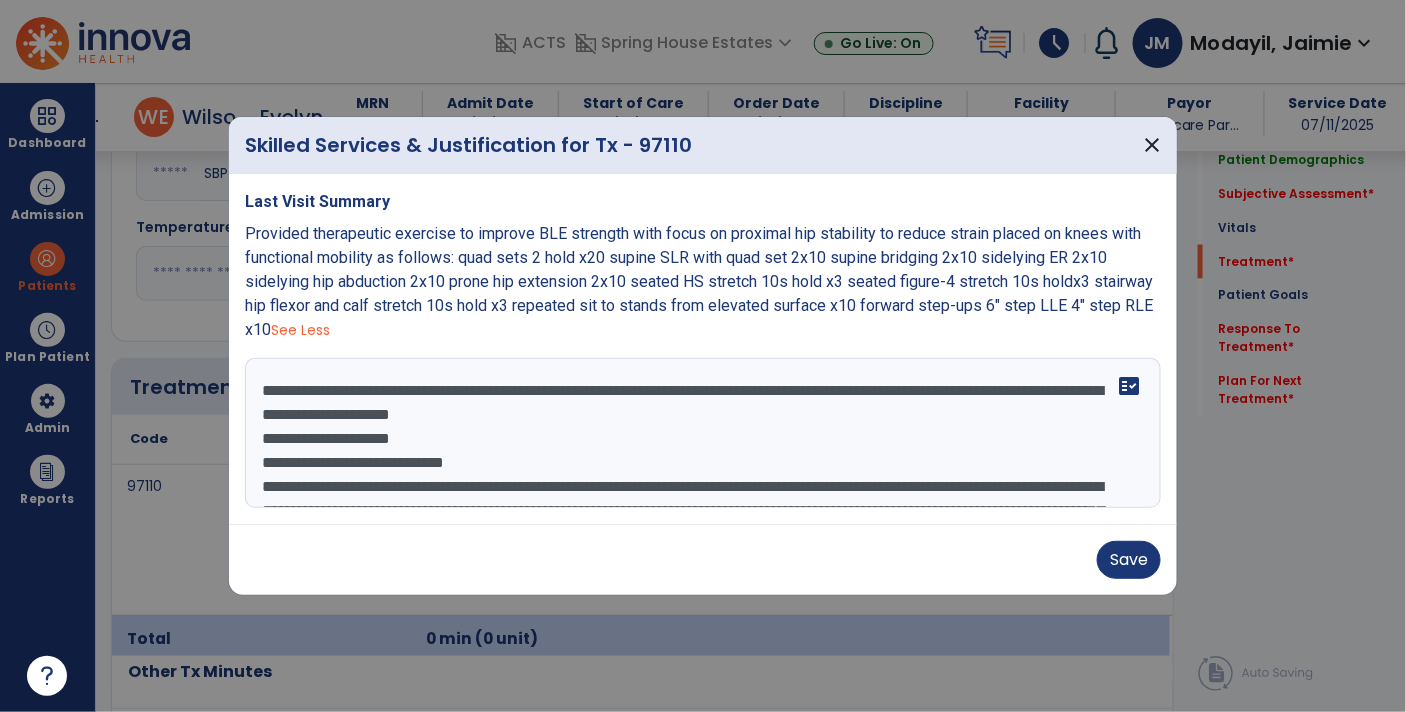 click on "**********" at bounding box center [703, 433] 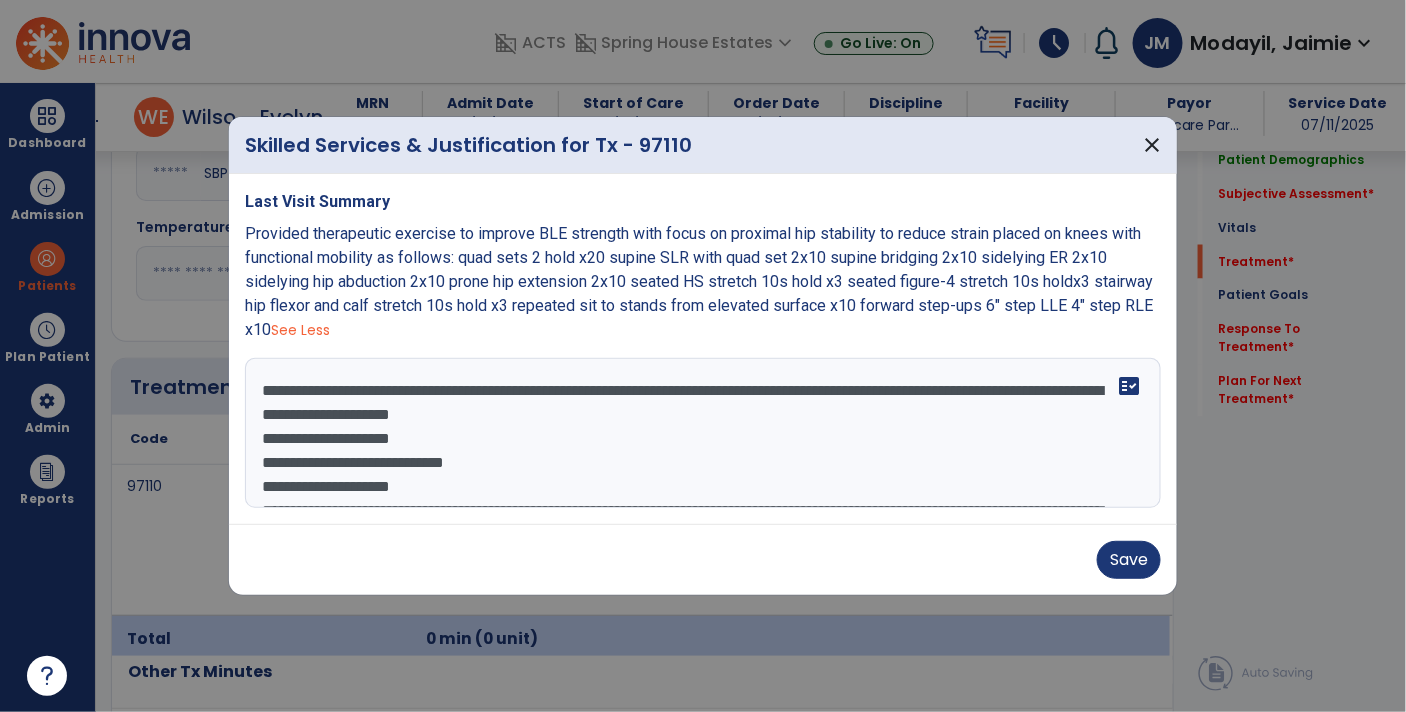 scroll, scrollTop: 15, scrollLeft: 0, axis: vertical 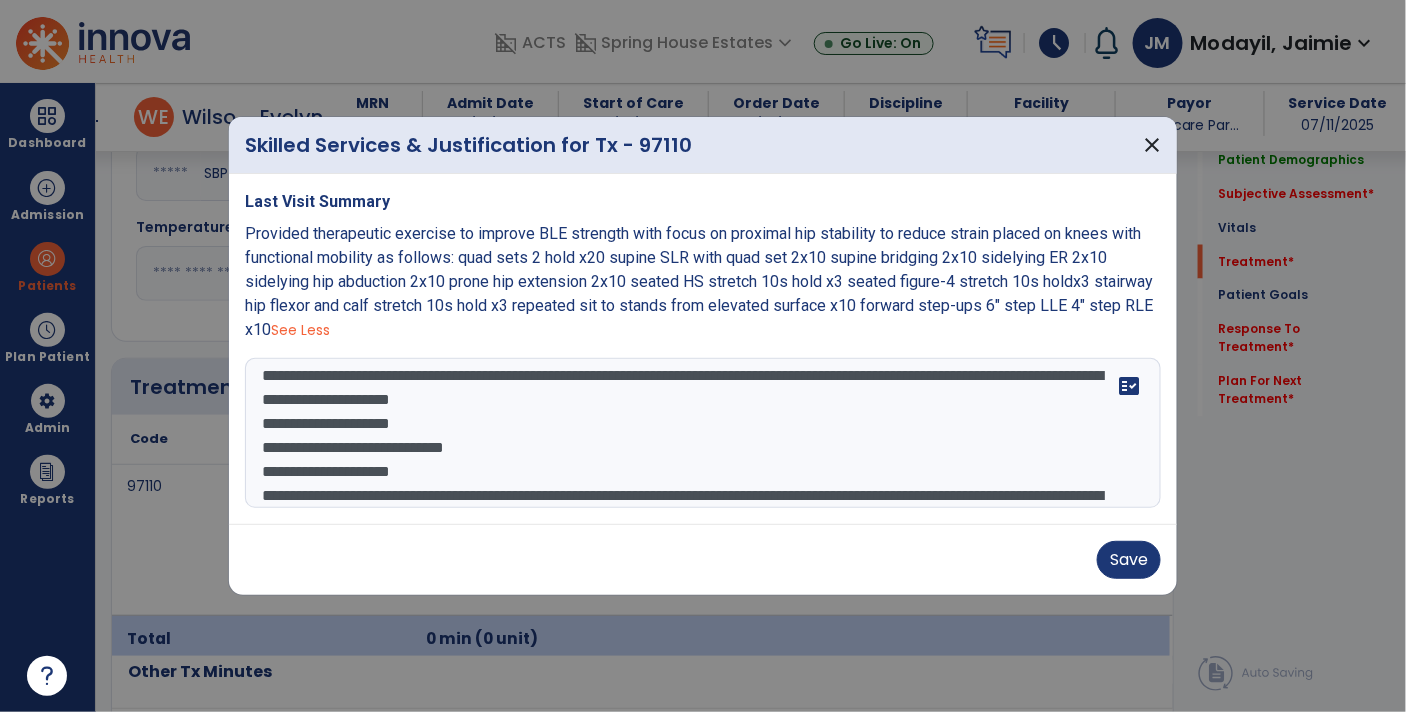 click on "**********" at bounding box center [703, 433] 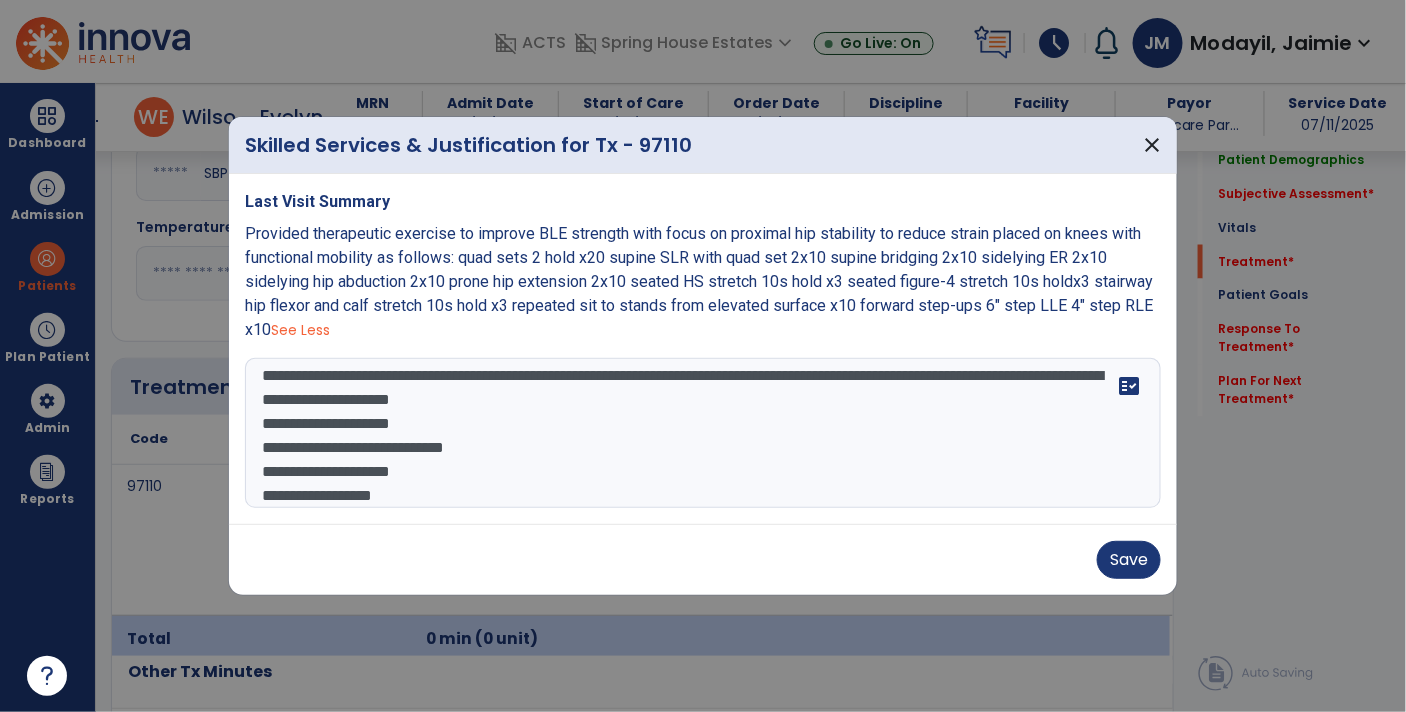 scroll, scrollTop: 39, scrollLeft: 0, axis: vertical 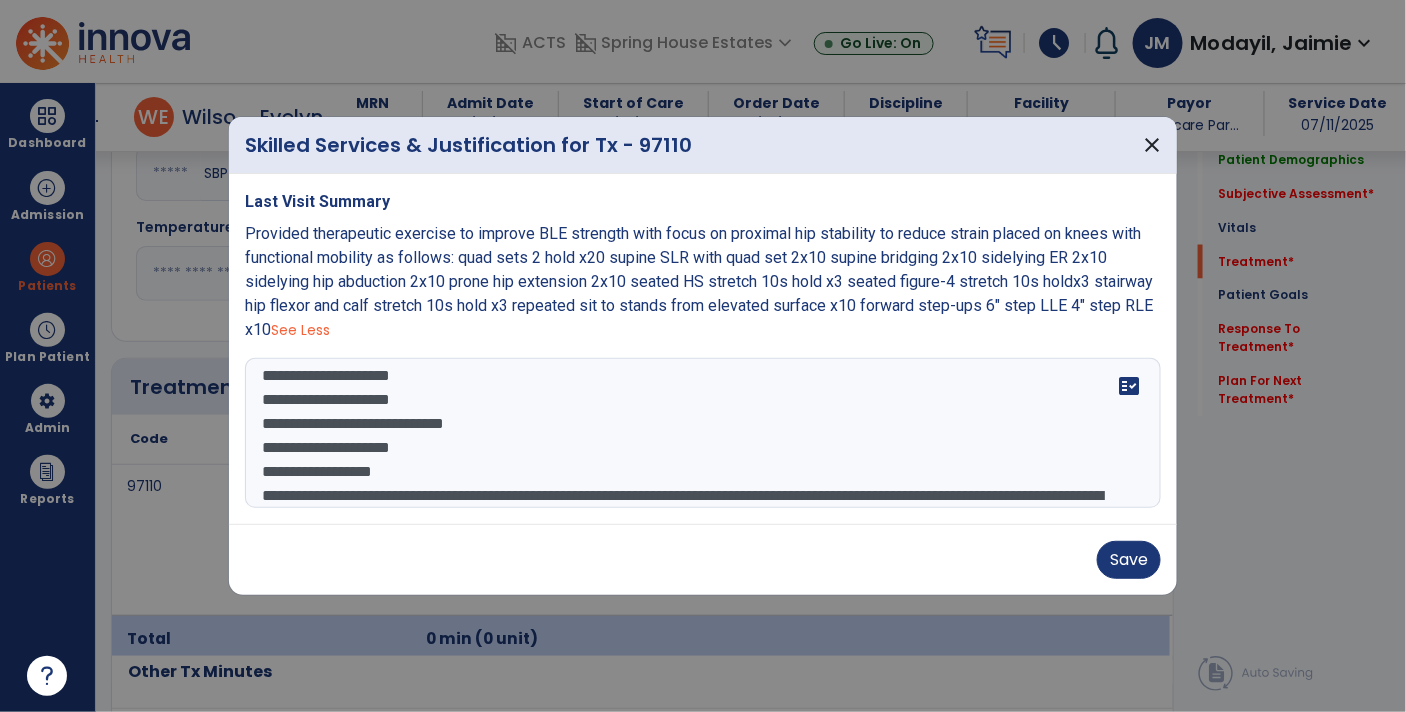 click on "**********" at bounding box center [703, 433] 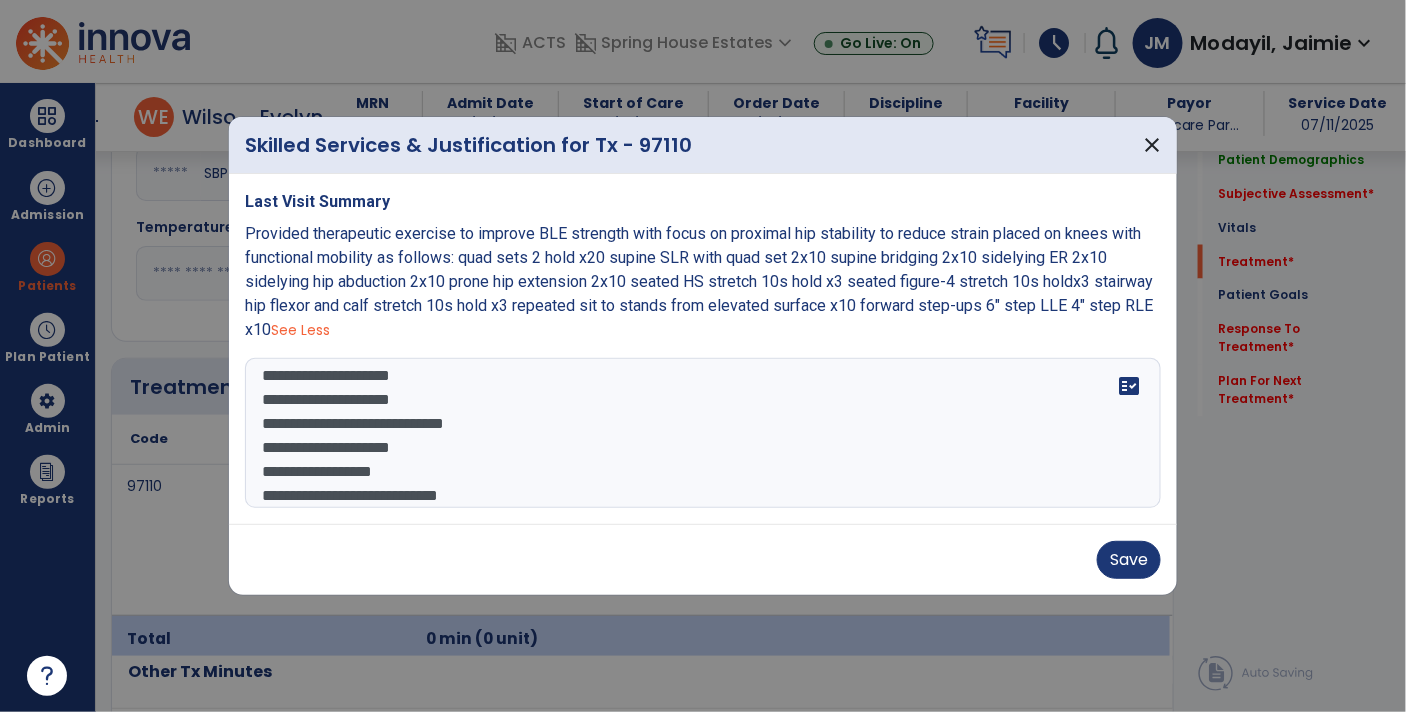 scroll, scrollTop: 63, scrollLeft: 0, axis: vertical 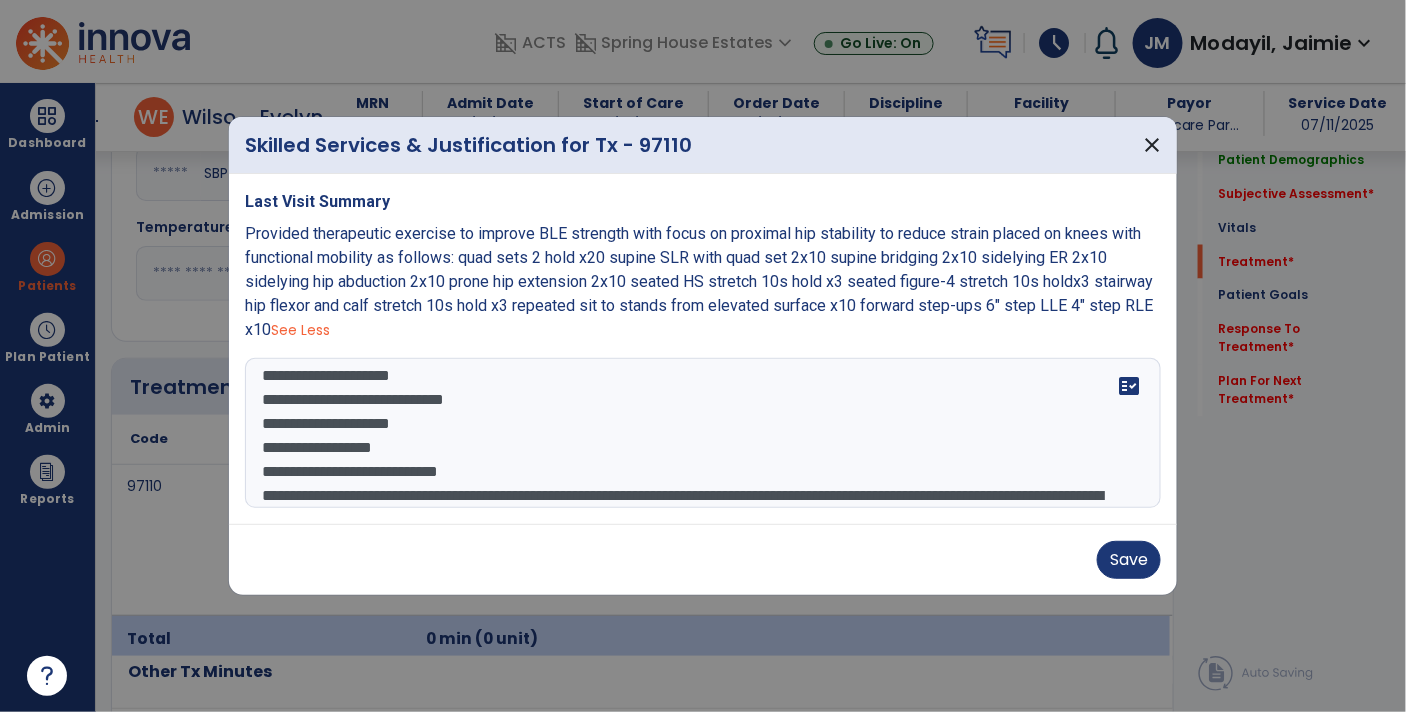 click on "**********" at bounding box center [703, 433] 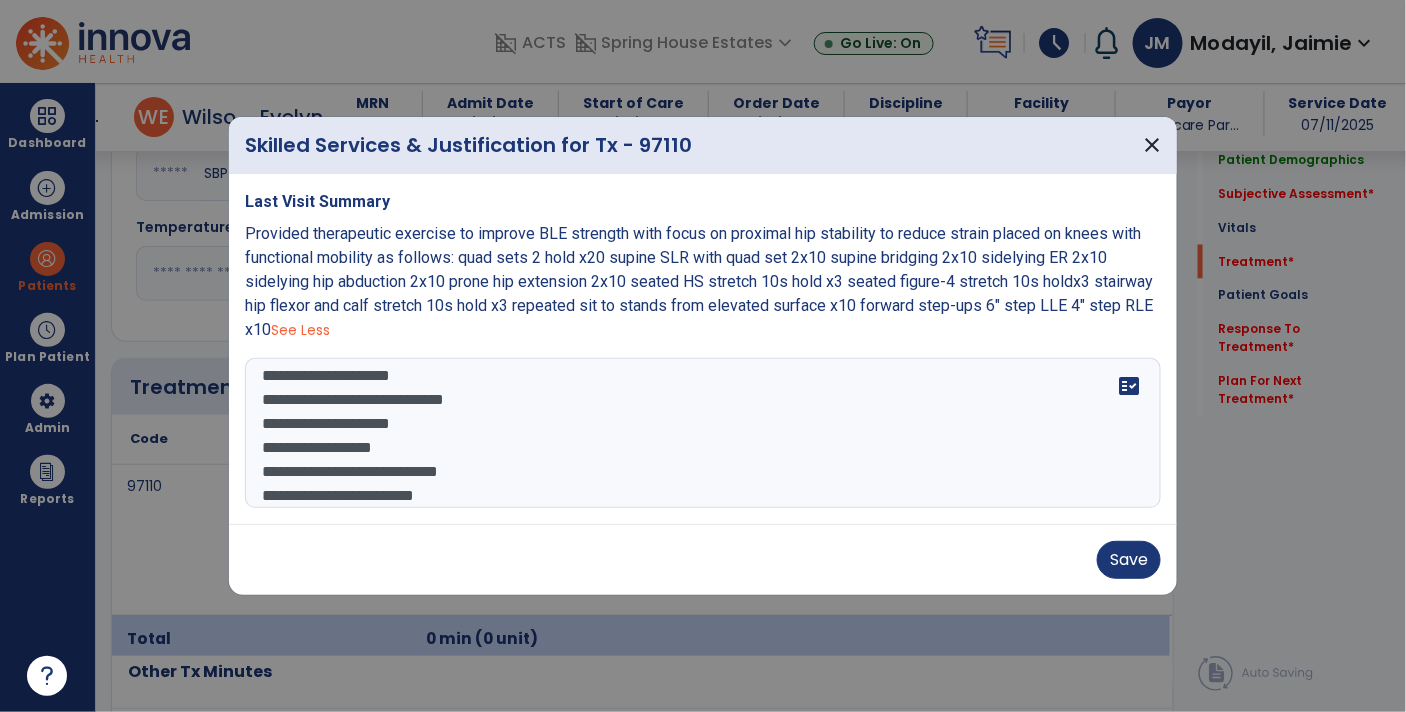scroll, scrollTop: 87, scrollLeft: 0, axis: vertical 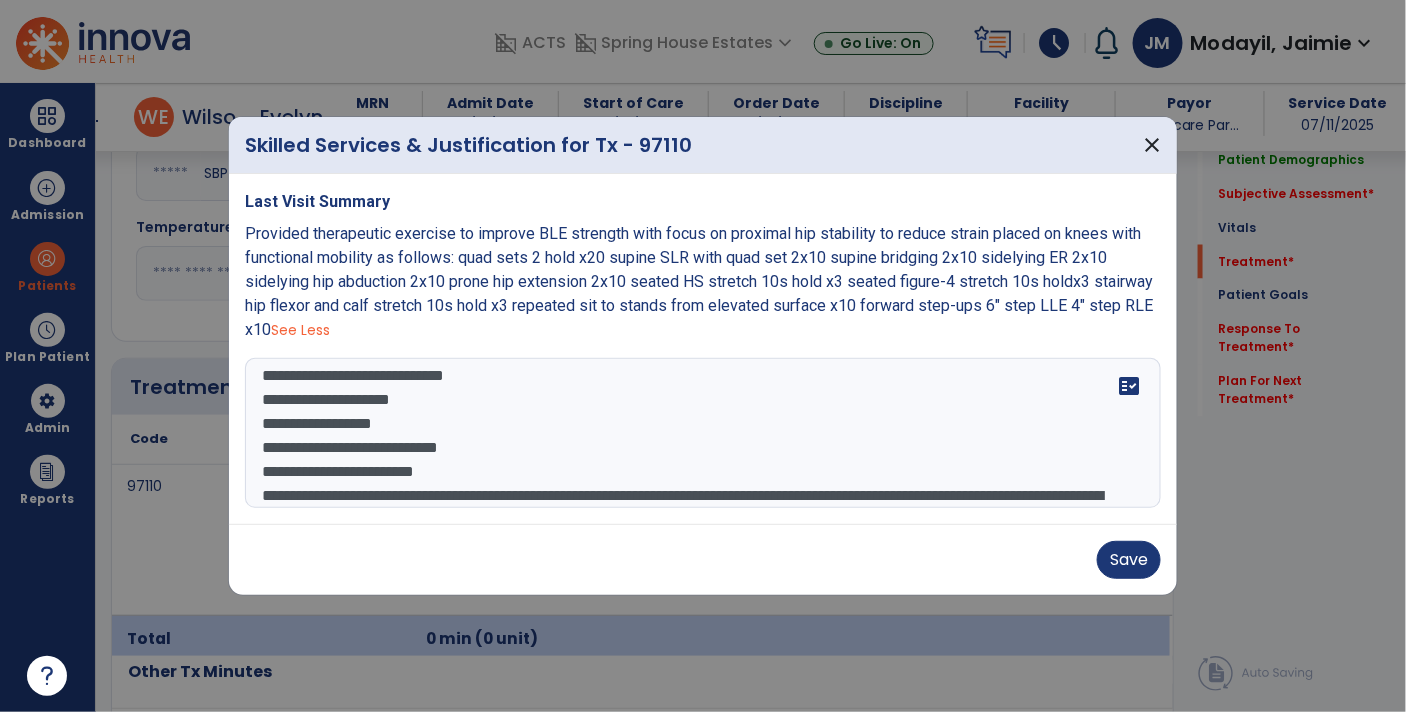 click on "**********" at bounding box center (703, 433) 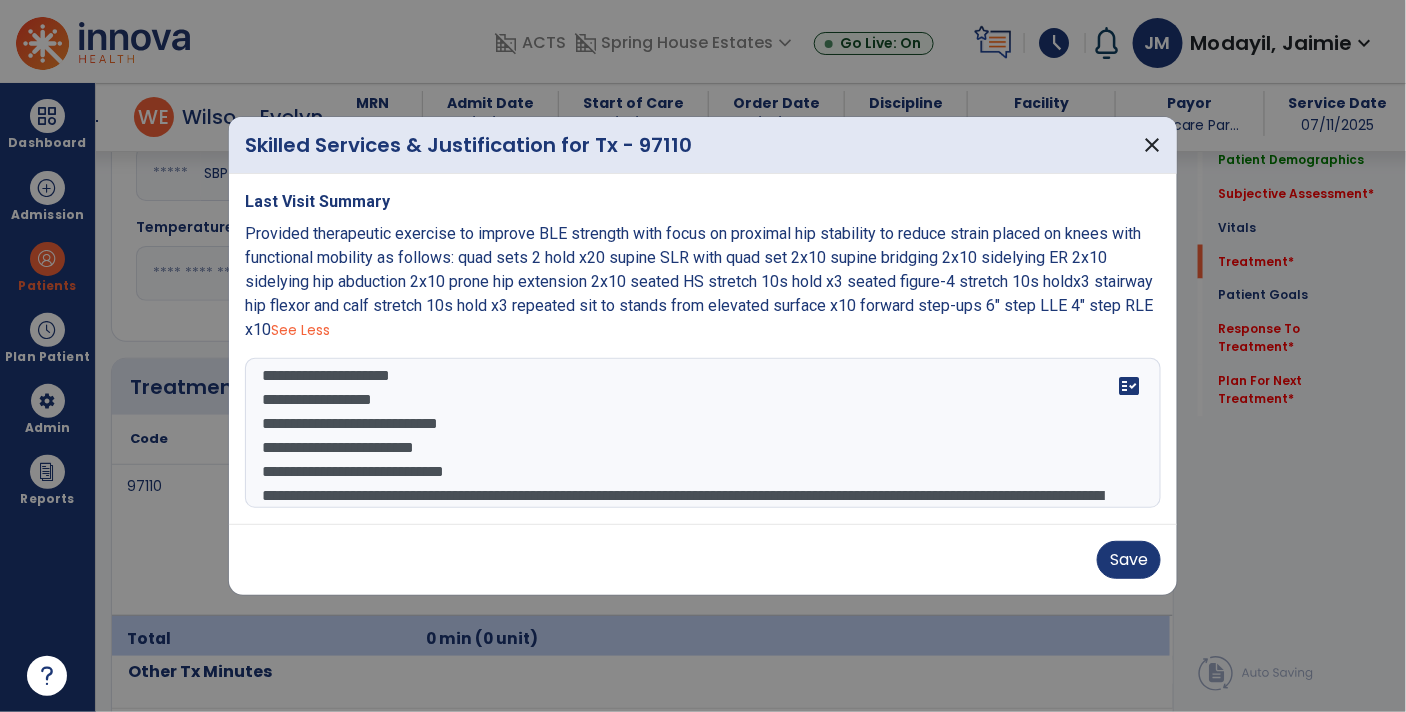 click on "**********" at bounding box center [703, 433] 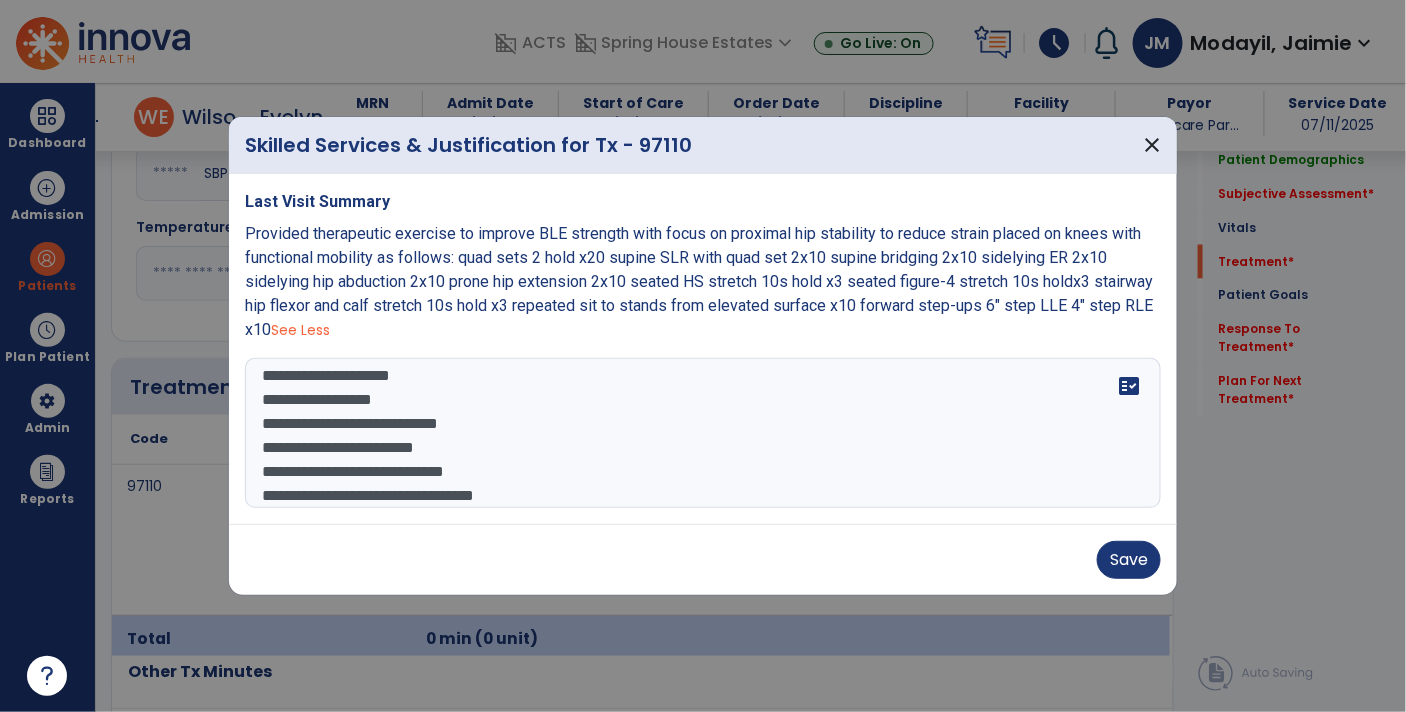 scroll, scrollTop: 135, scrollLeft: 0, axis: vertical 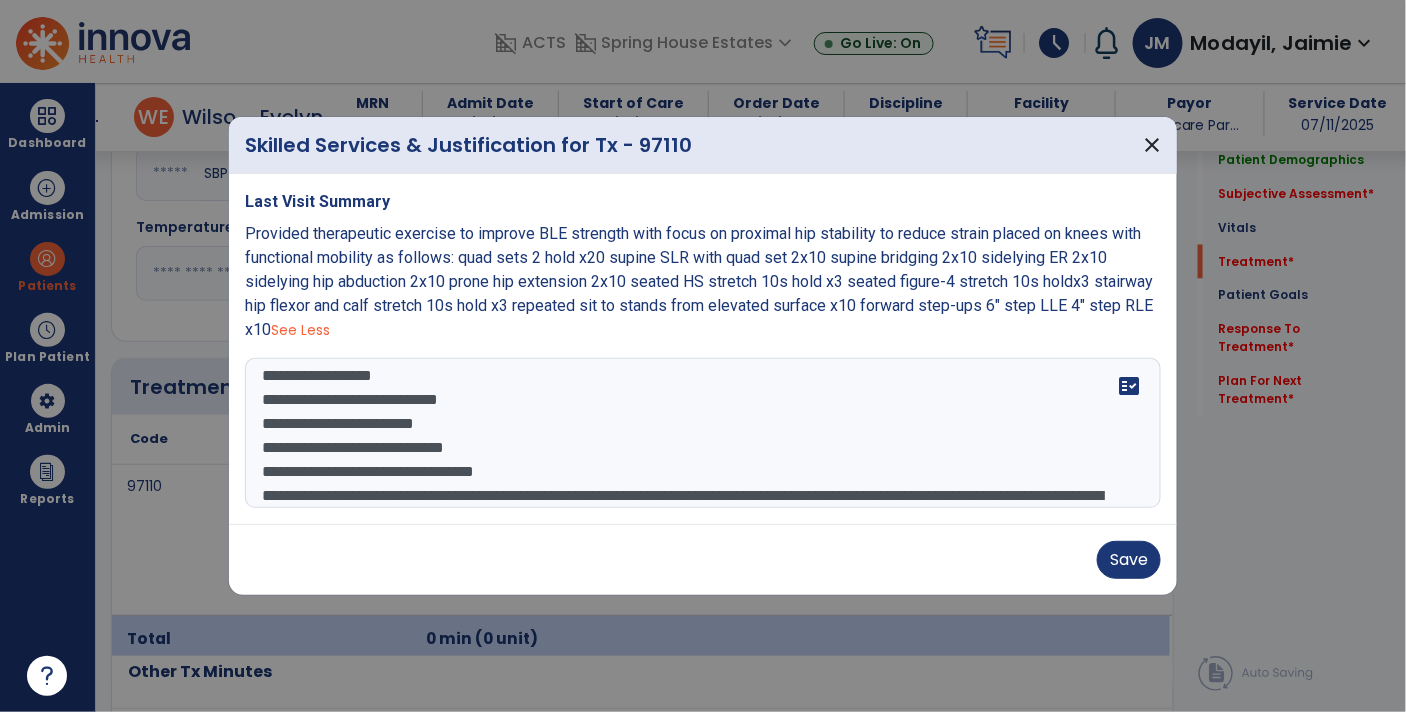 click on "**********" at bounding box center [703, 433] 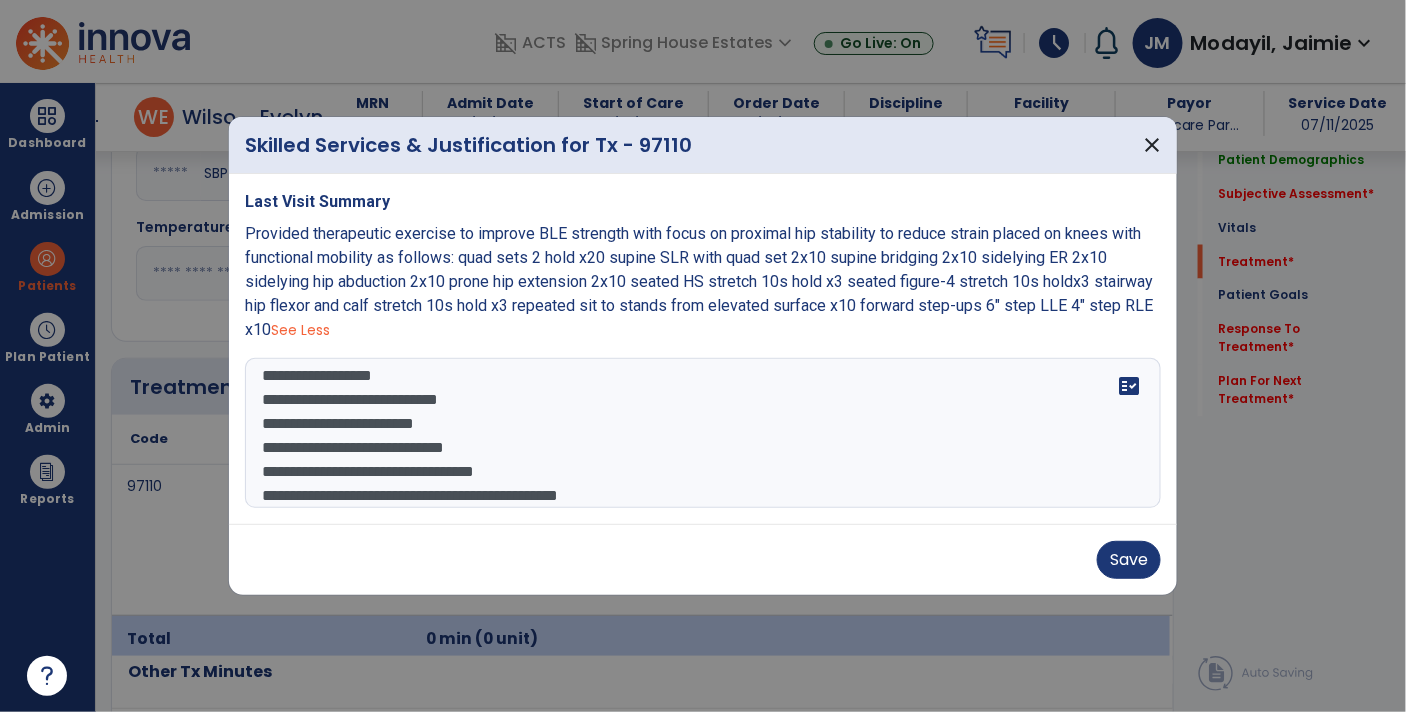 scroll, scrollTop: 159, scrollLeft: 0, axis: vertical 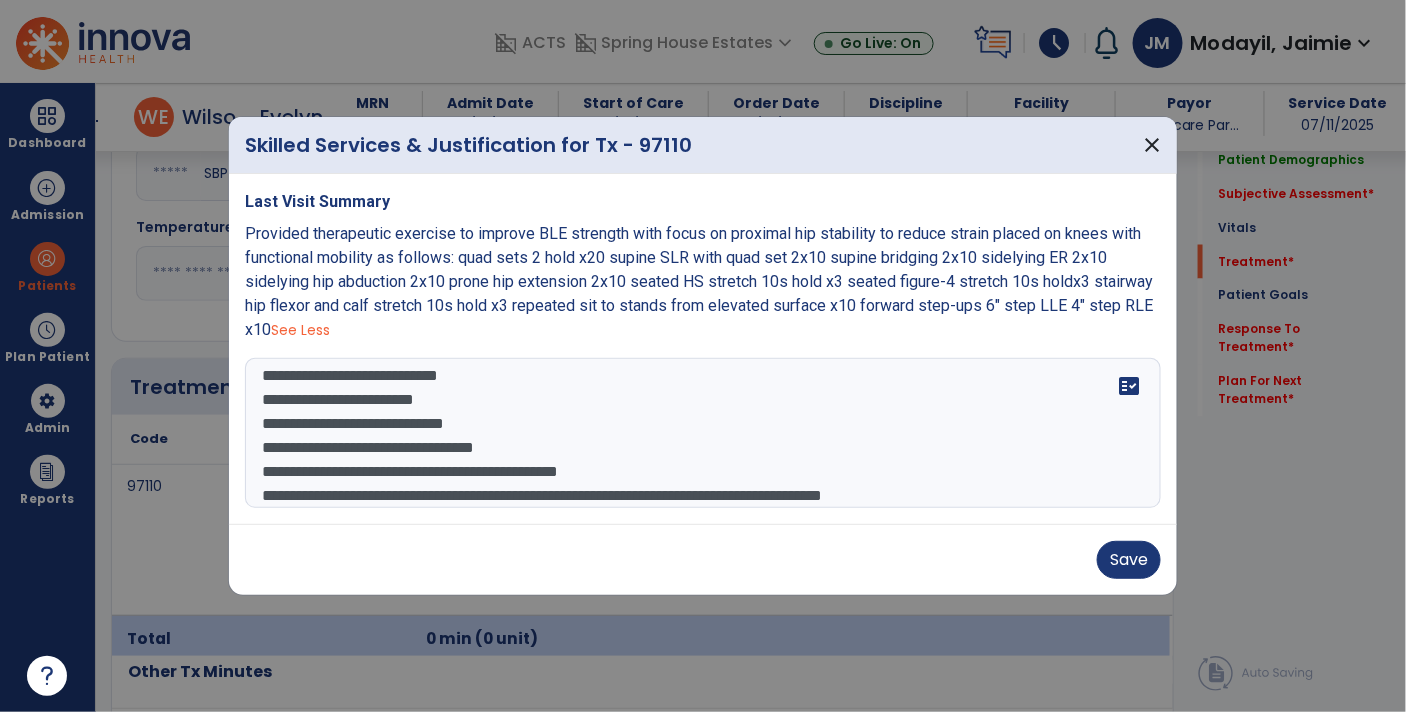 click on "**********" at bounding box center [703, 433] 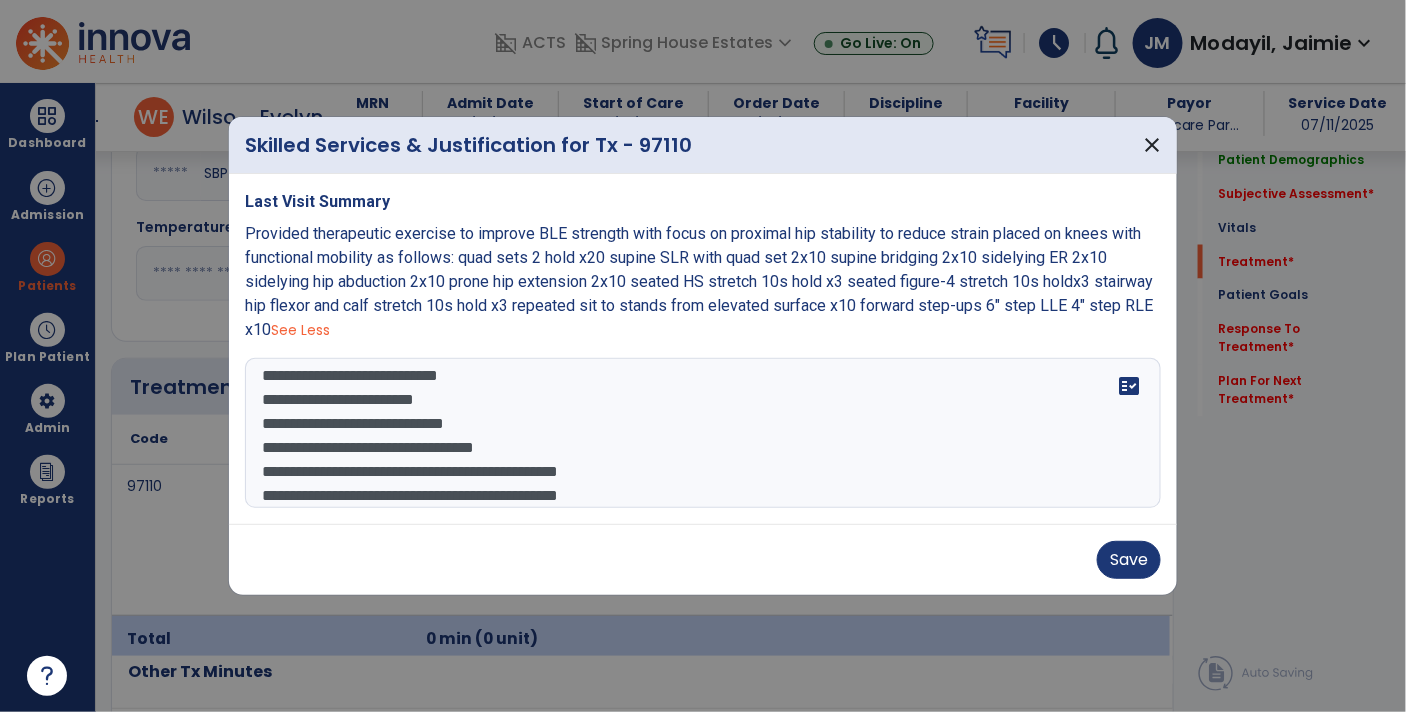 scroll, scrollTop: 183, scrollLeft: 0, axis: vertical 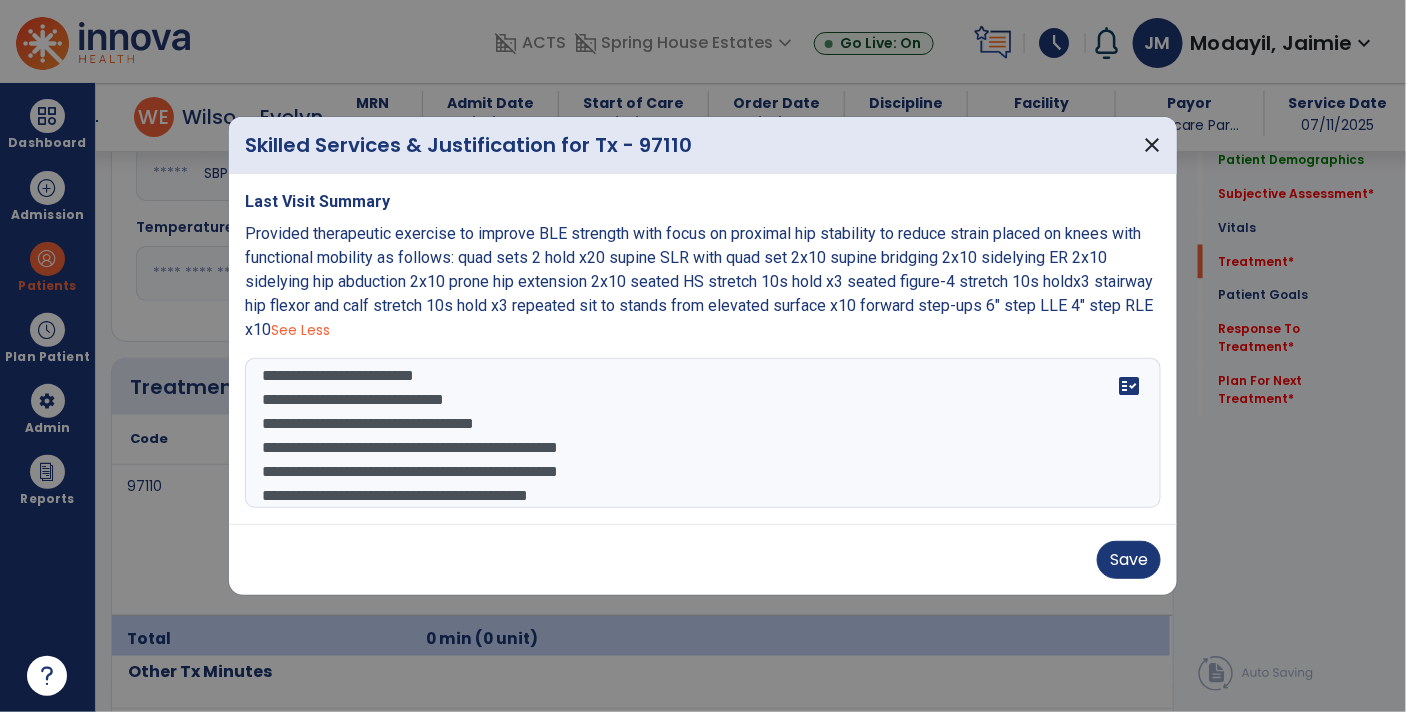 click on "**********" at bounding box center [703, 433] 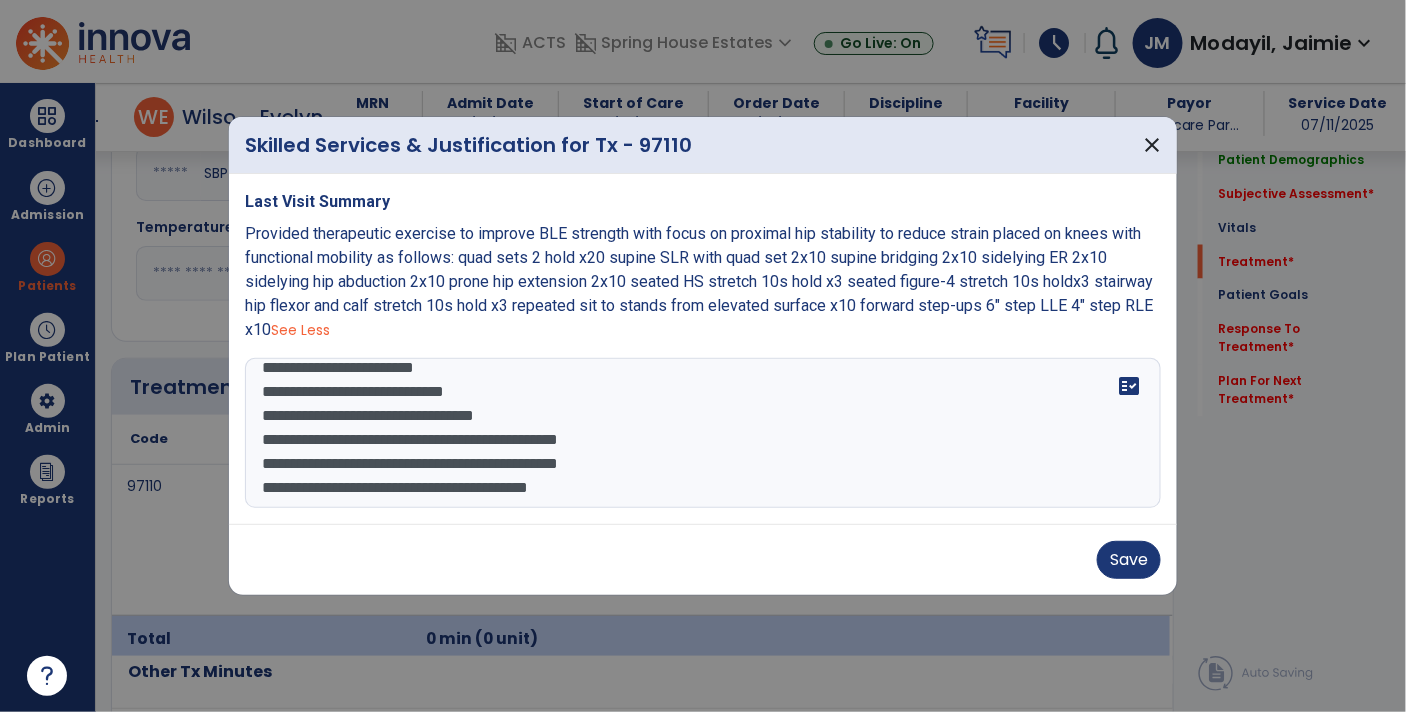 scroll, scrollTop: 0, scrollLeft: 0, axis: both 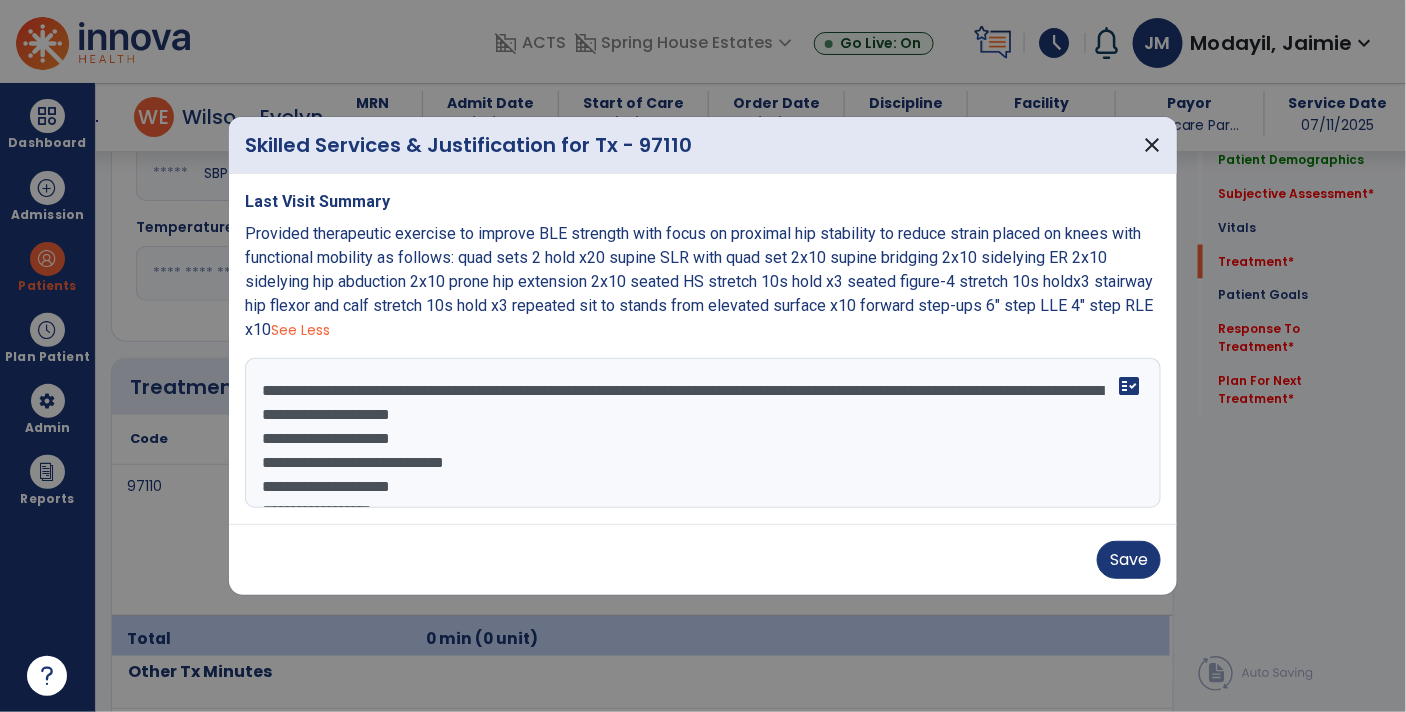 type on "**********" 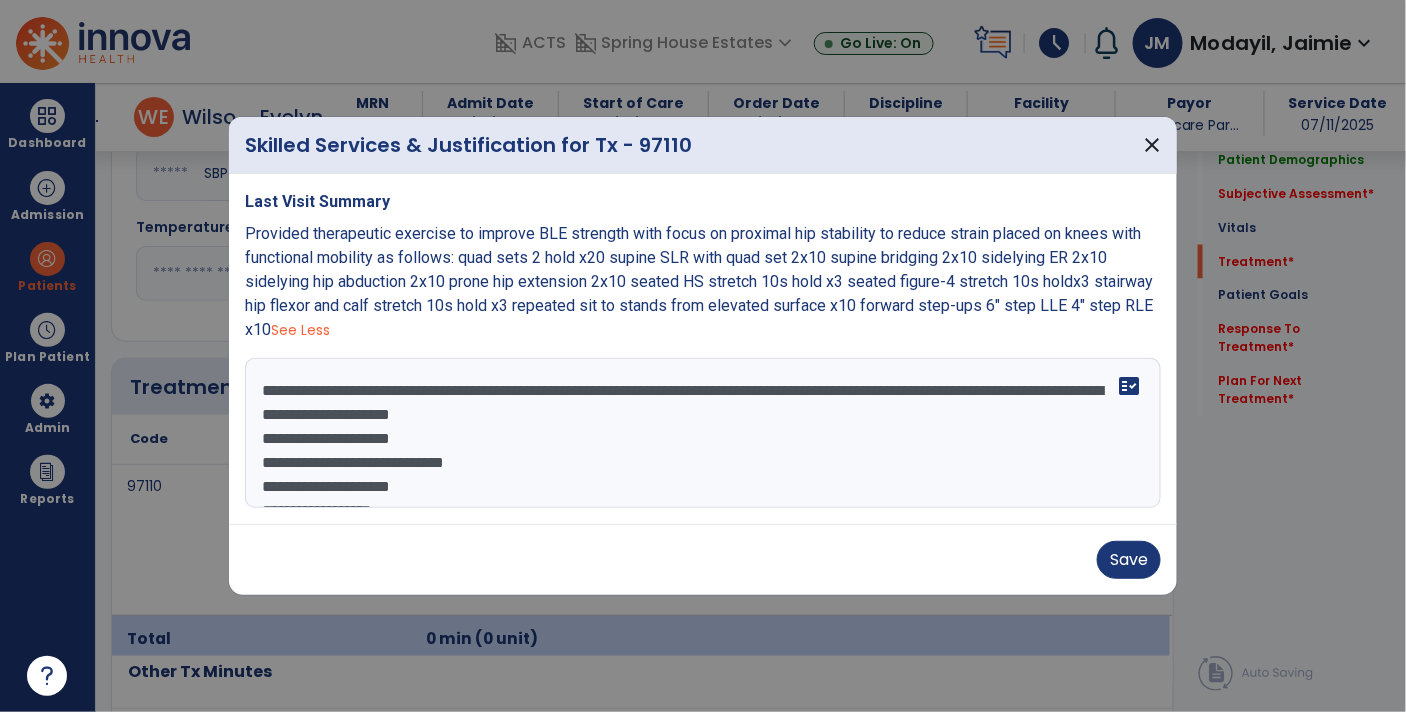 click on "Save" at bounding box center (703, 560) 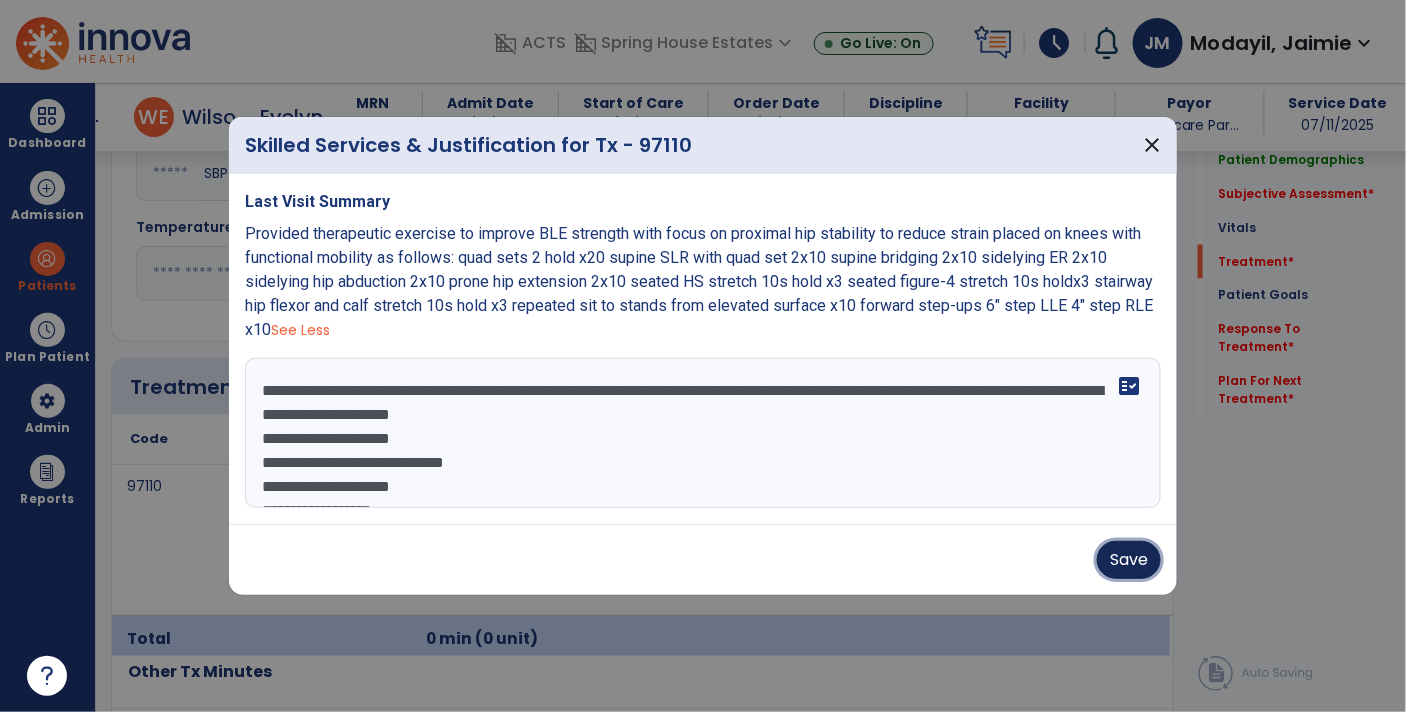 click on "Save" at bounding box center [1129, 560] 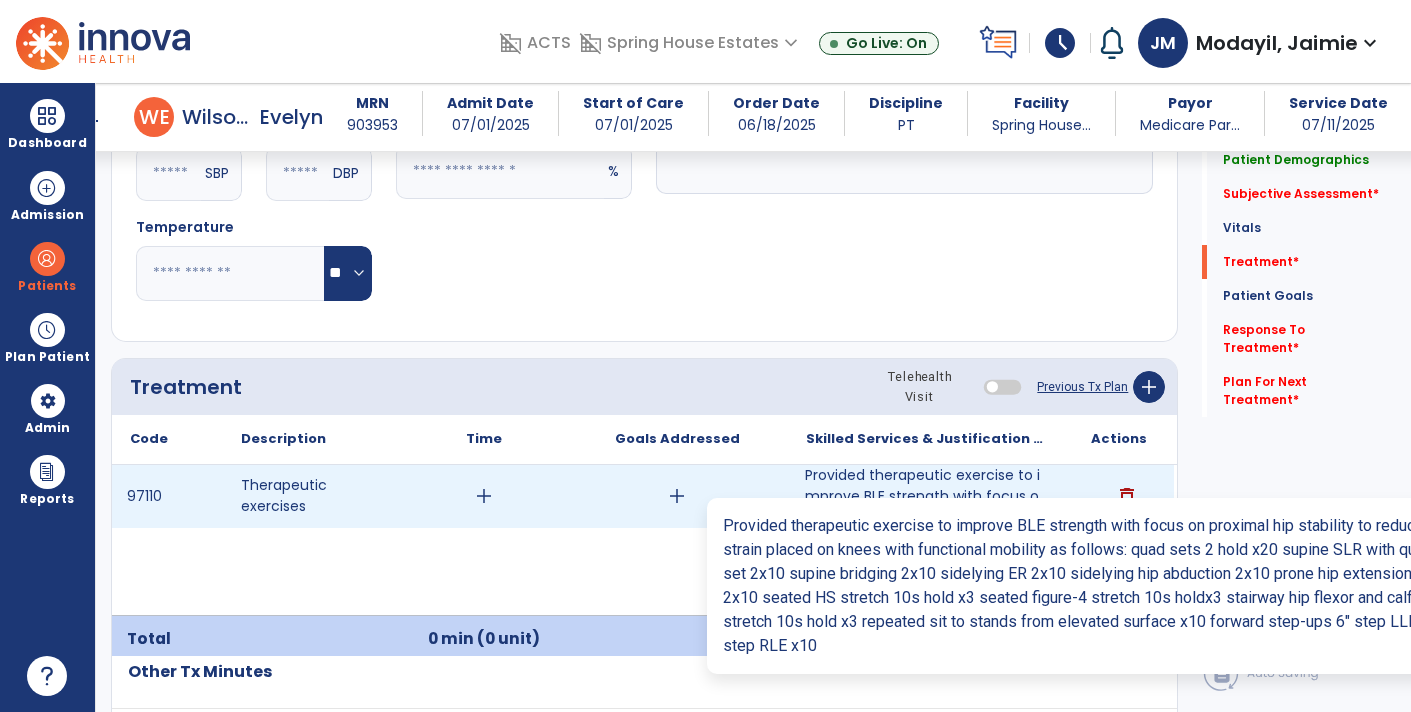 click on "Provided therapeutic exercise to improve BLE strength with focus on proximal hip stability to reduce..." at bounding box center (926, 496) 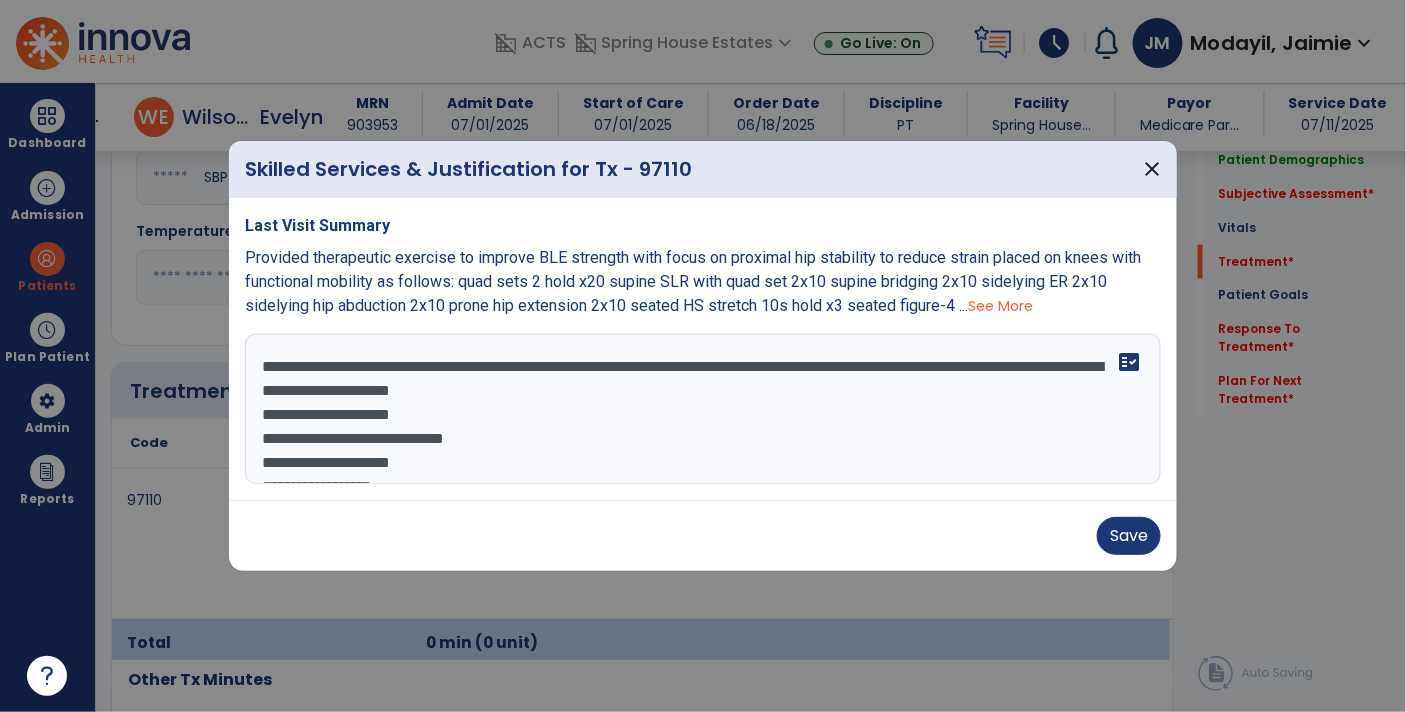 scroll, scrollTop: 1001, scrollLeft: 0, axis: vertical 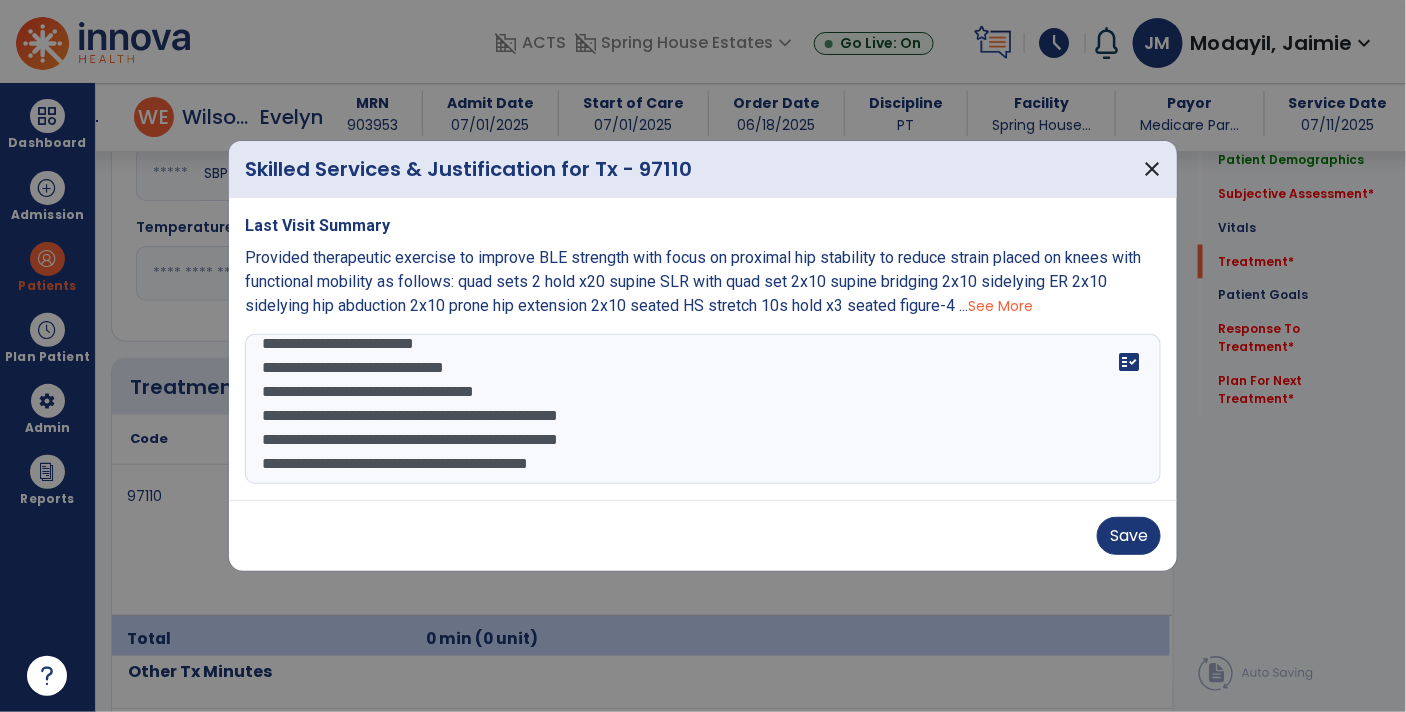 click on "**********" at bounding box center (703, 409) 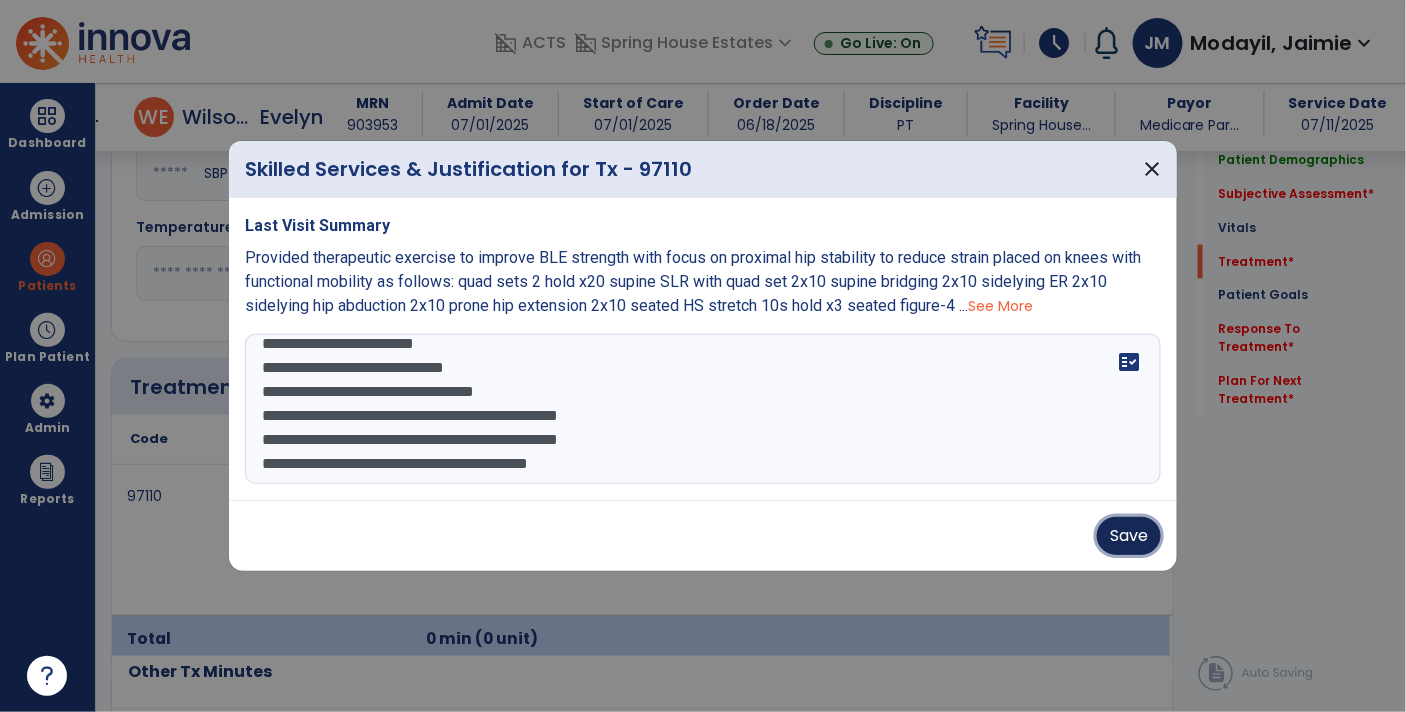 click on "Save" at bounding box center [1129, 536] 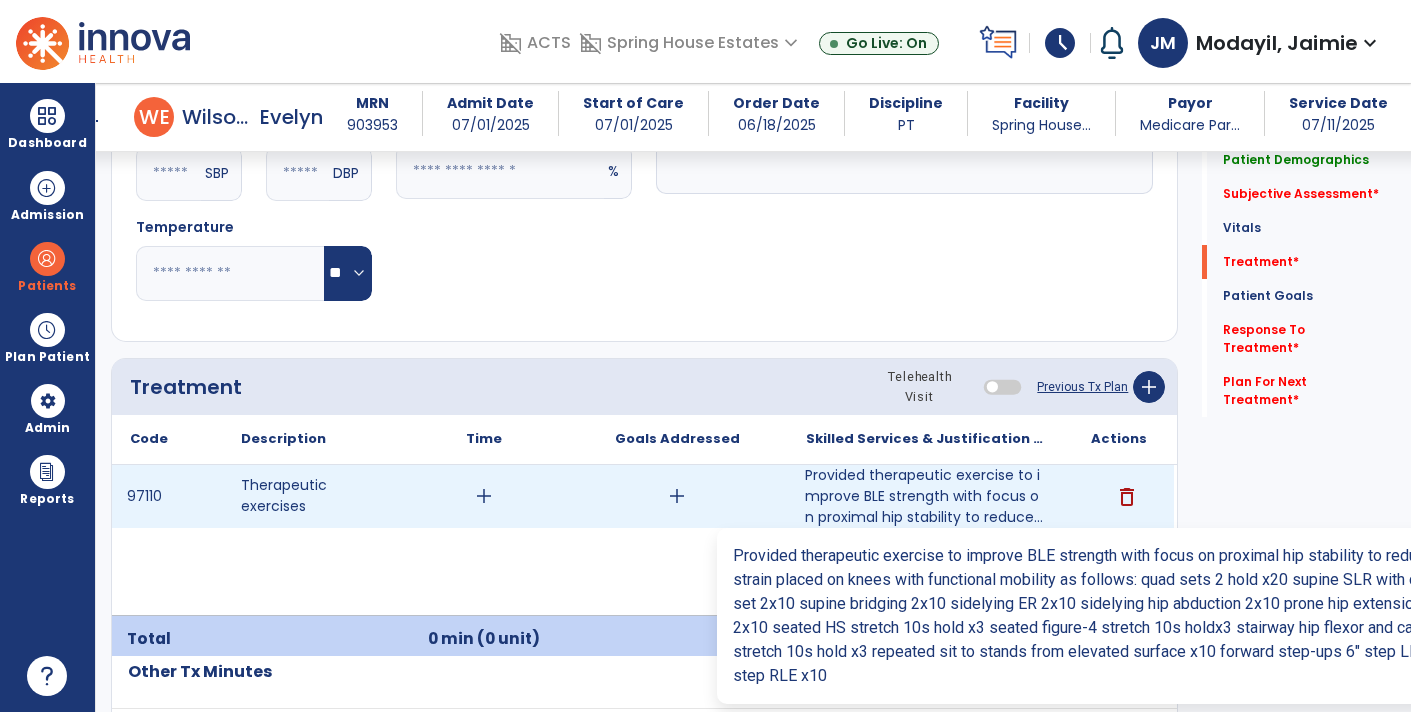 click on "Provided therapeutic exercise to improve BLE strength with focus on proximal hip stability to reduce..." at bounding box center (926, 496) 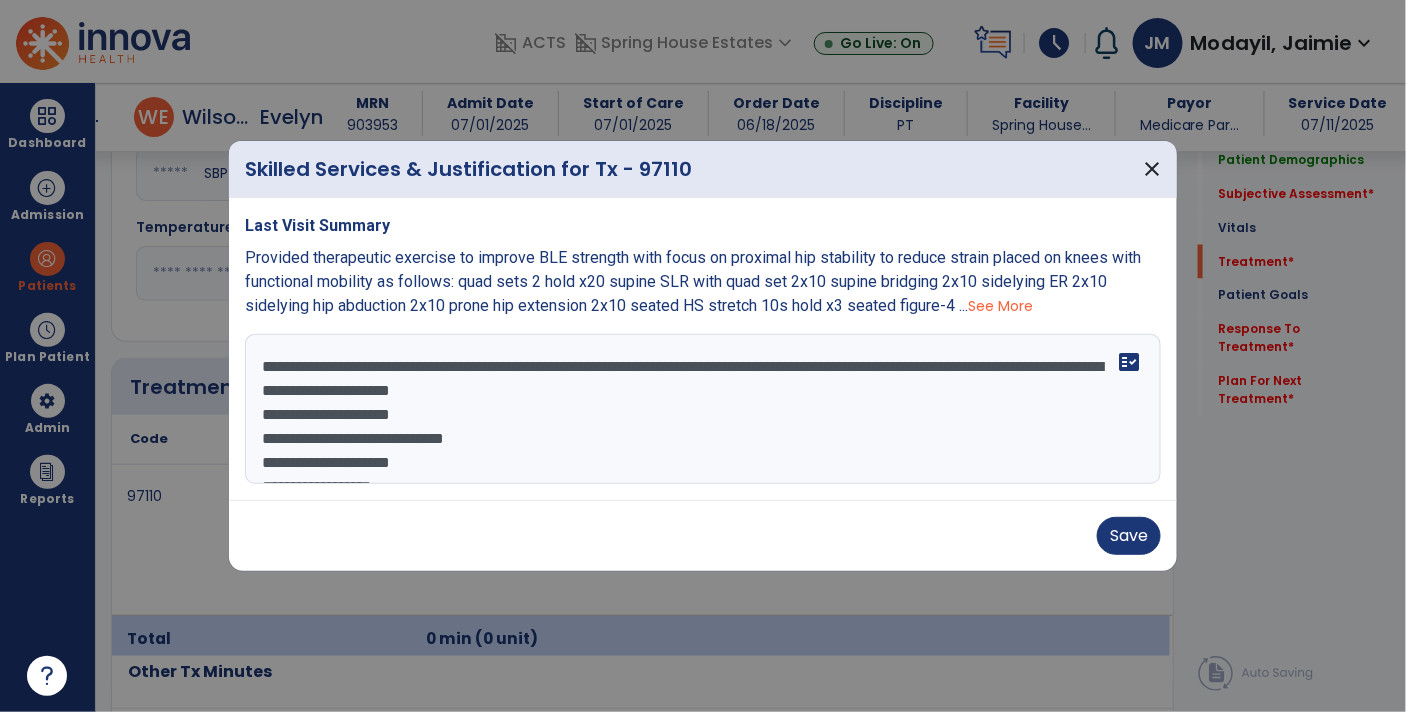 click on "**********" at bounding box center (703, 409) 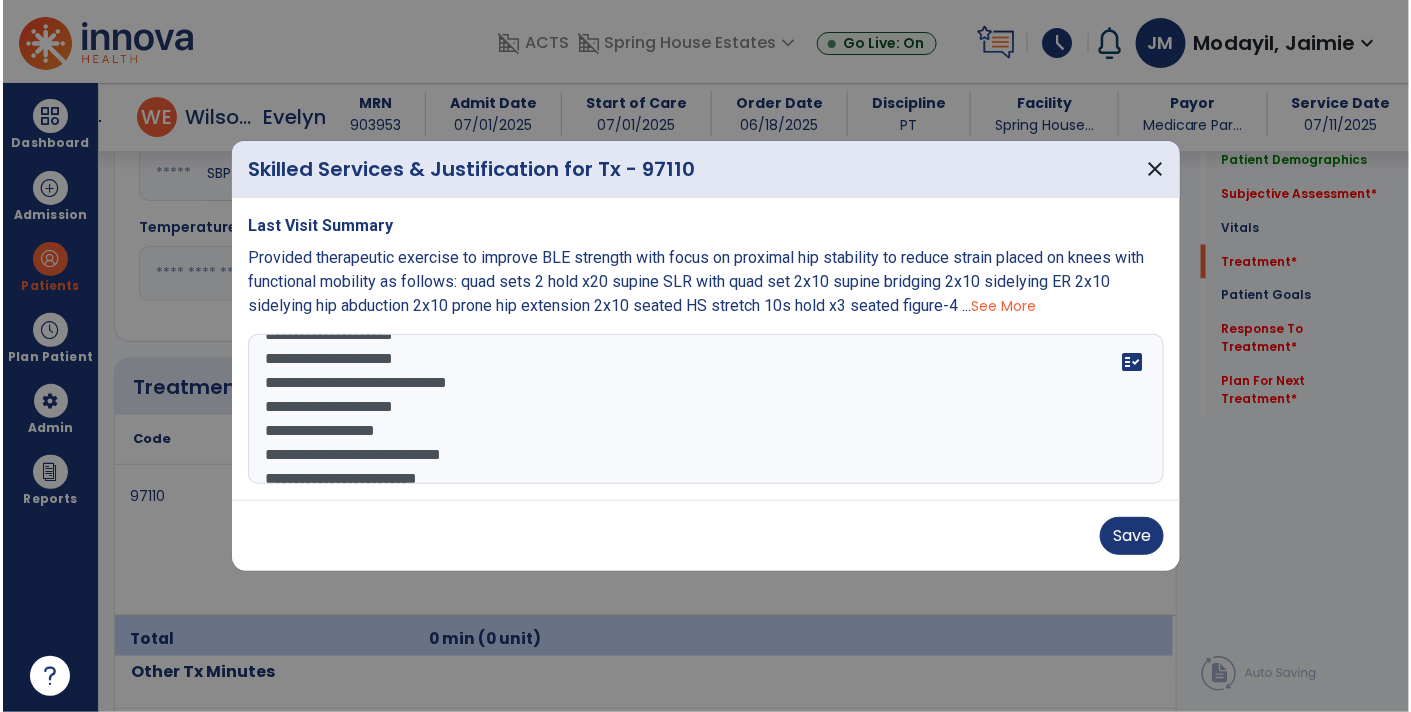 scroll, scrollTop: 56, scrollLeft: 0, axis: vertical 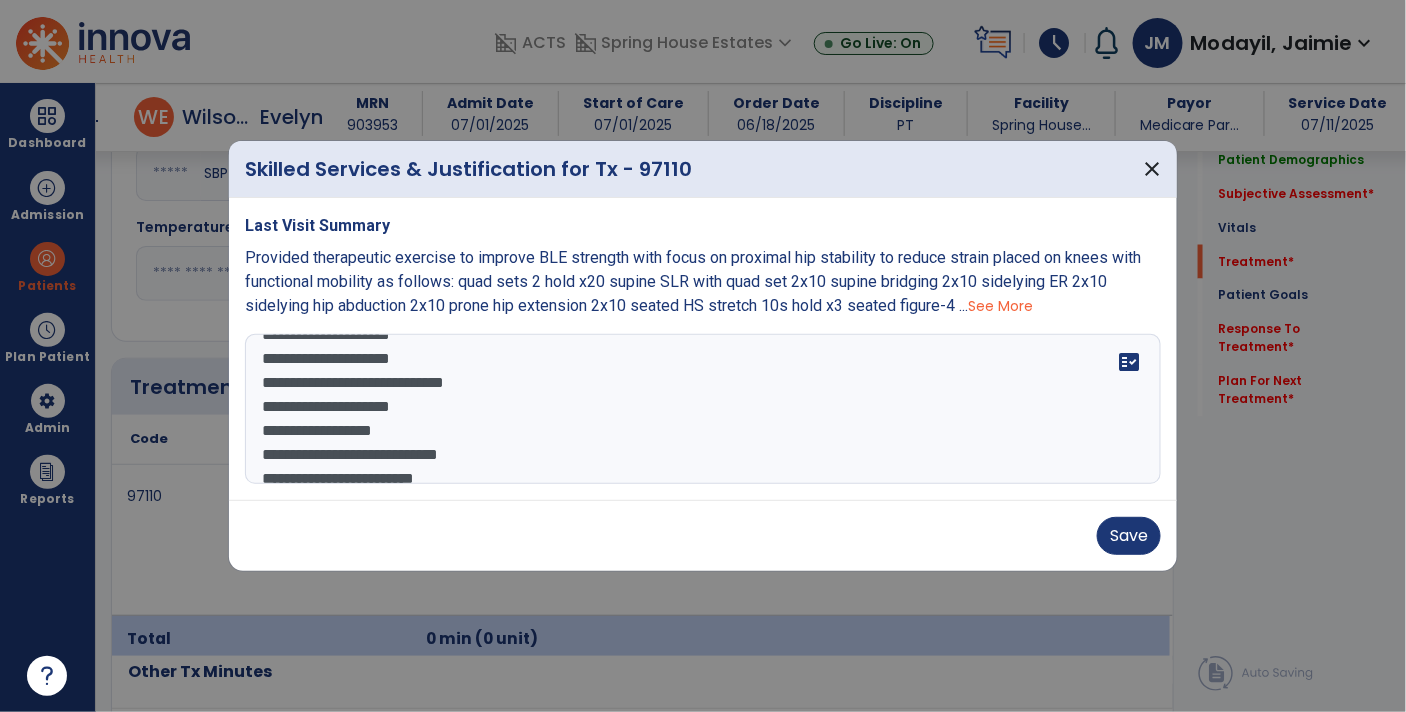 click on "**********" at bounding box center (703, 409) 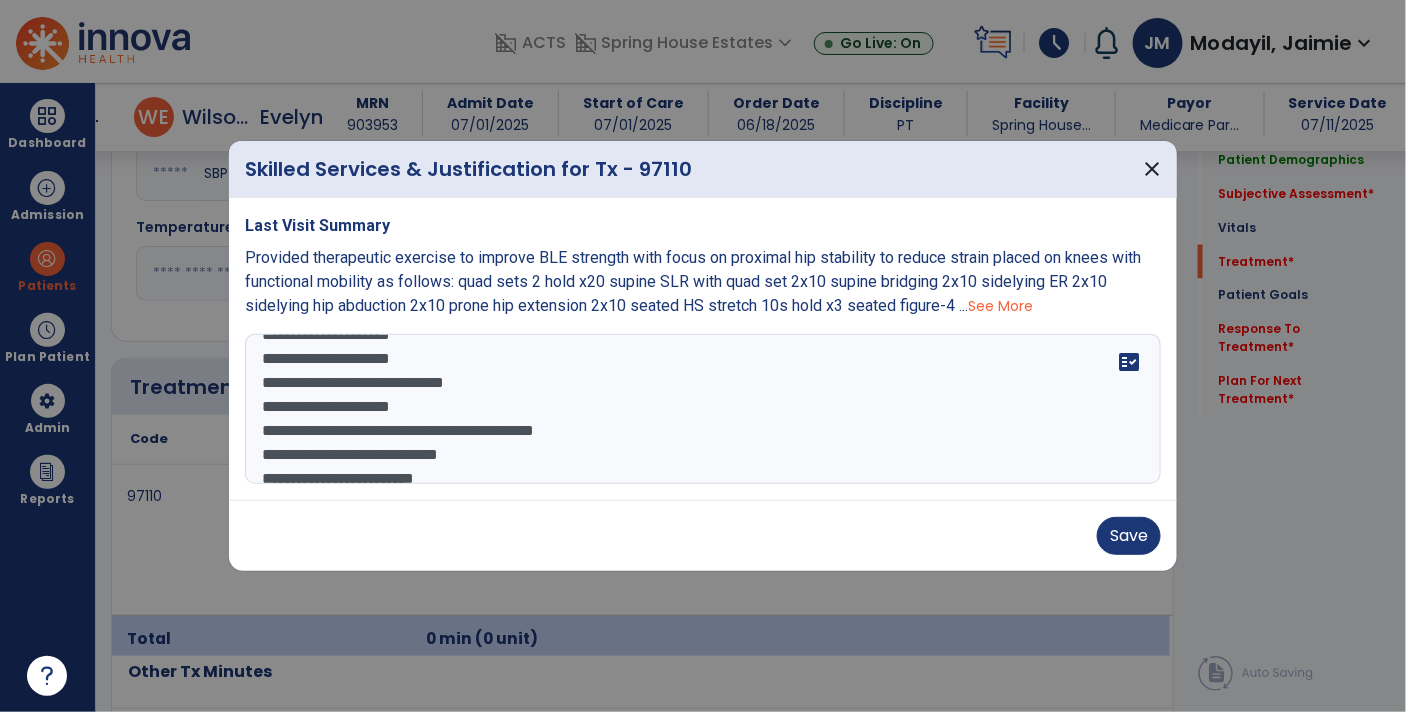 type on "**********" 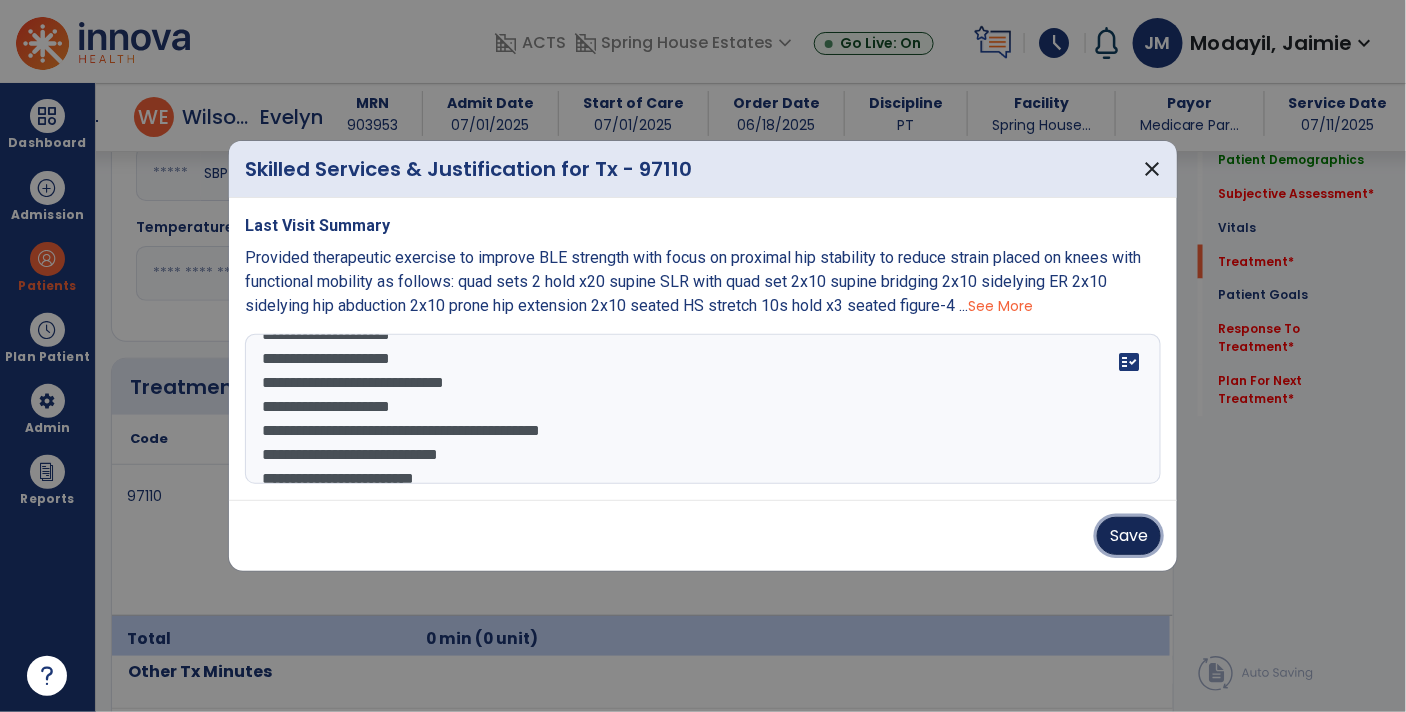 click on "Save" at bounding box center (1129, 536) 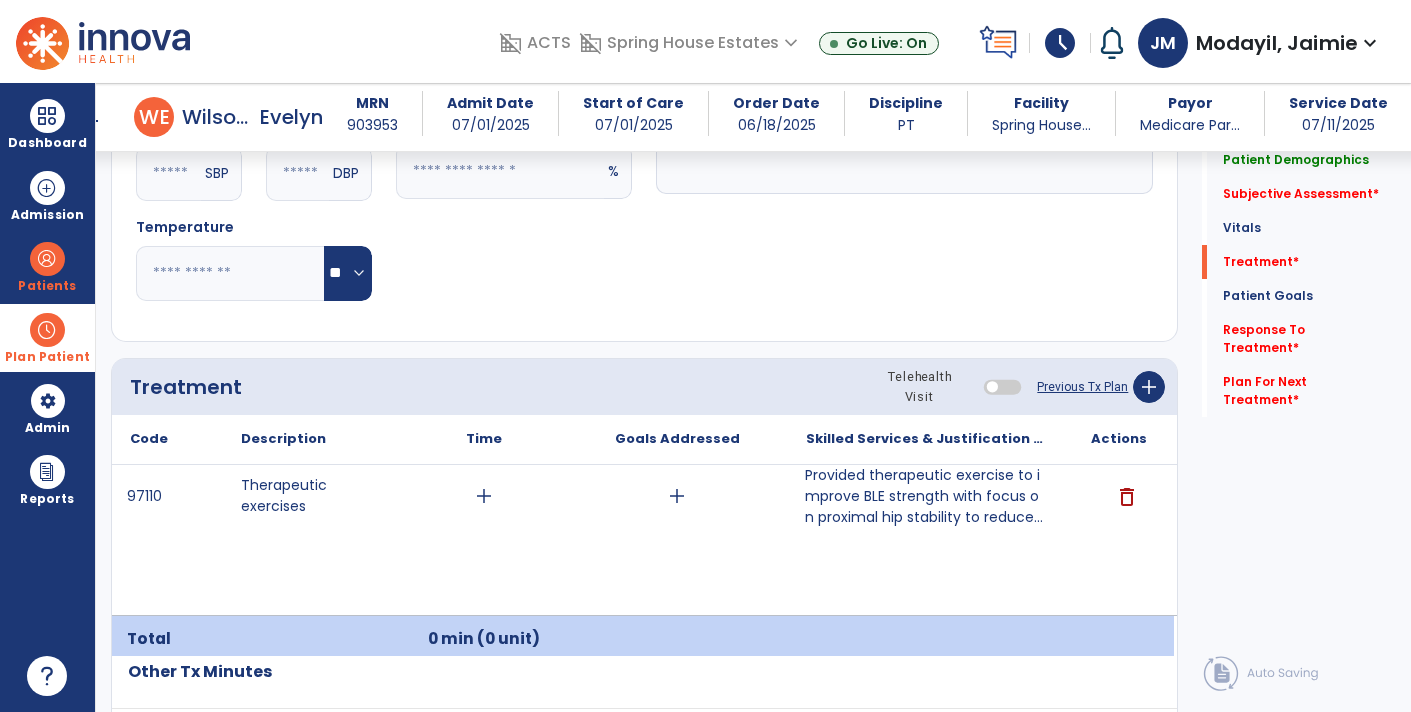 click at bounding box center (47, 330) 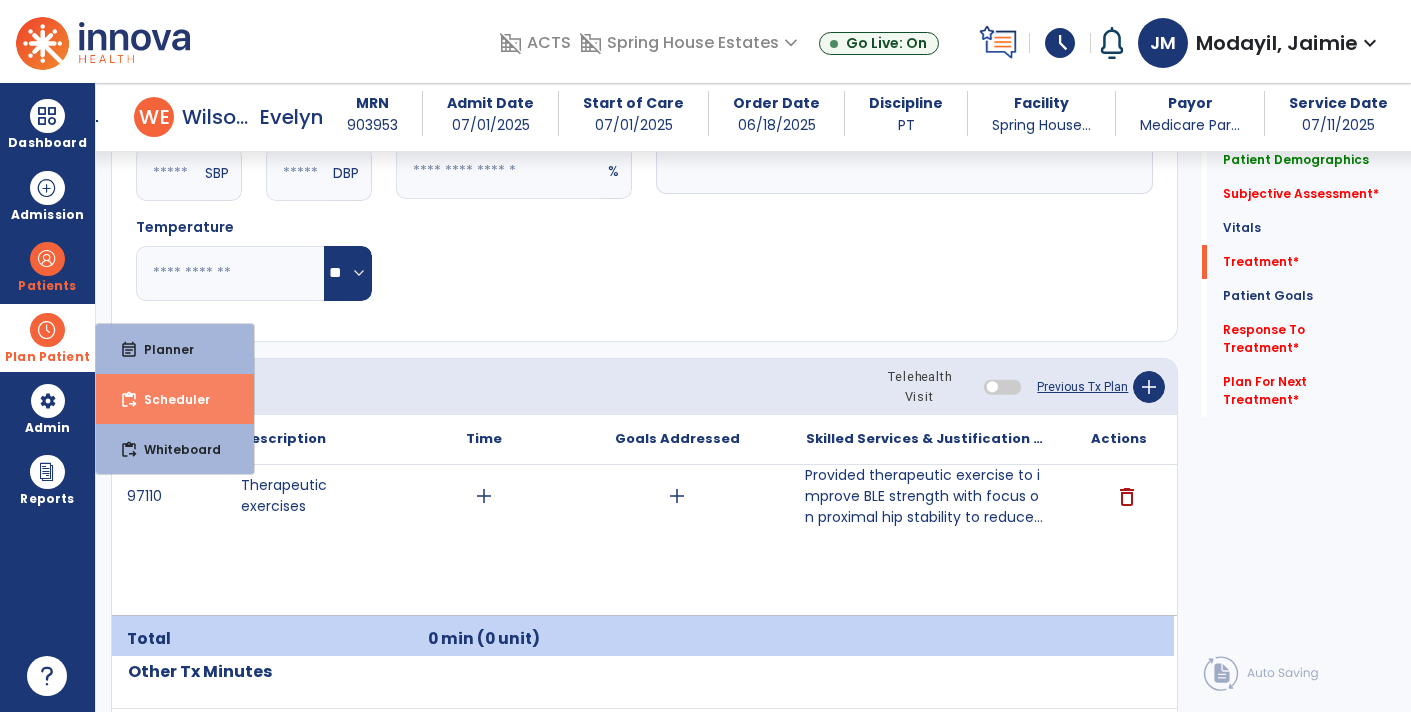 click on "Scheduler" at bounding box center (169, 399) 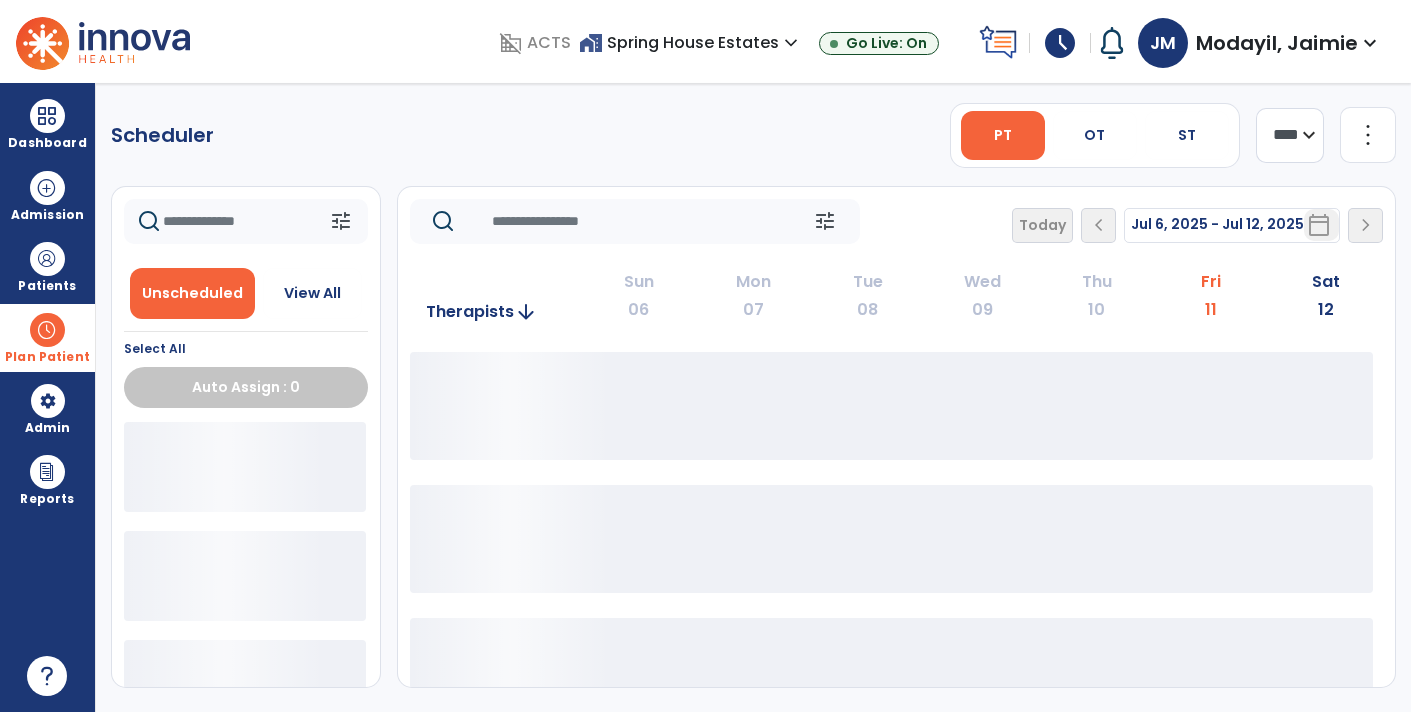scroll, scrollTop: 0, scrollLeft: 0, axis: both 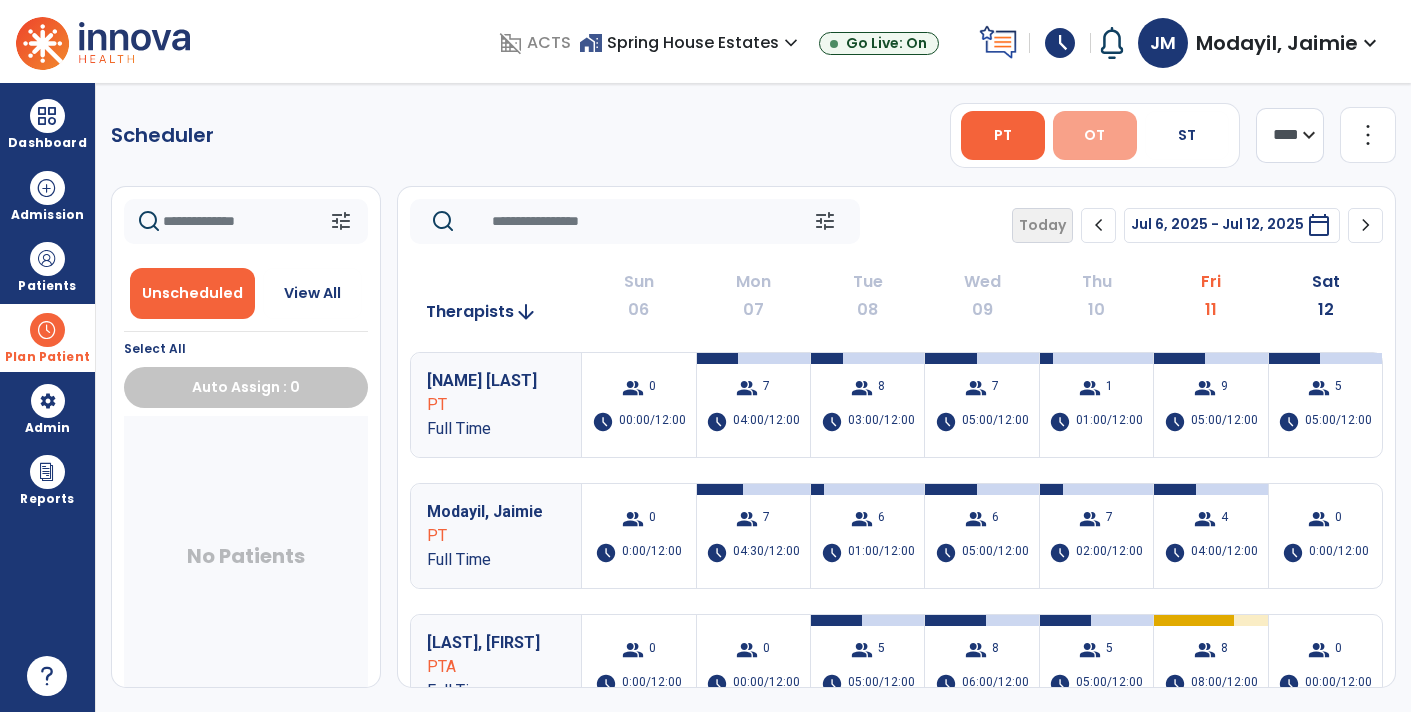 click on "OT" at bounding box center (1095, 135) 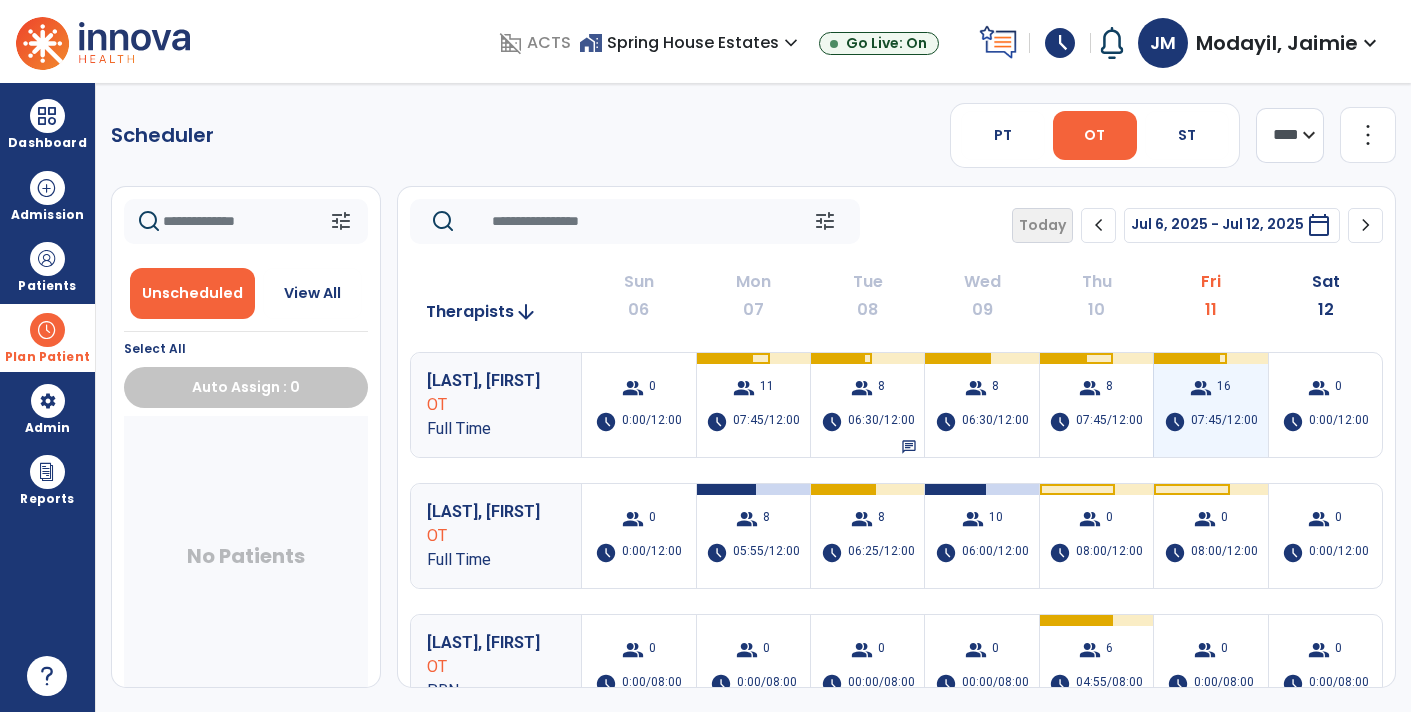 click on "07:45/12:00" at bounding box center (1224, 422) 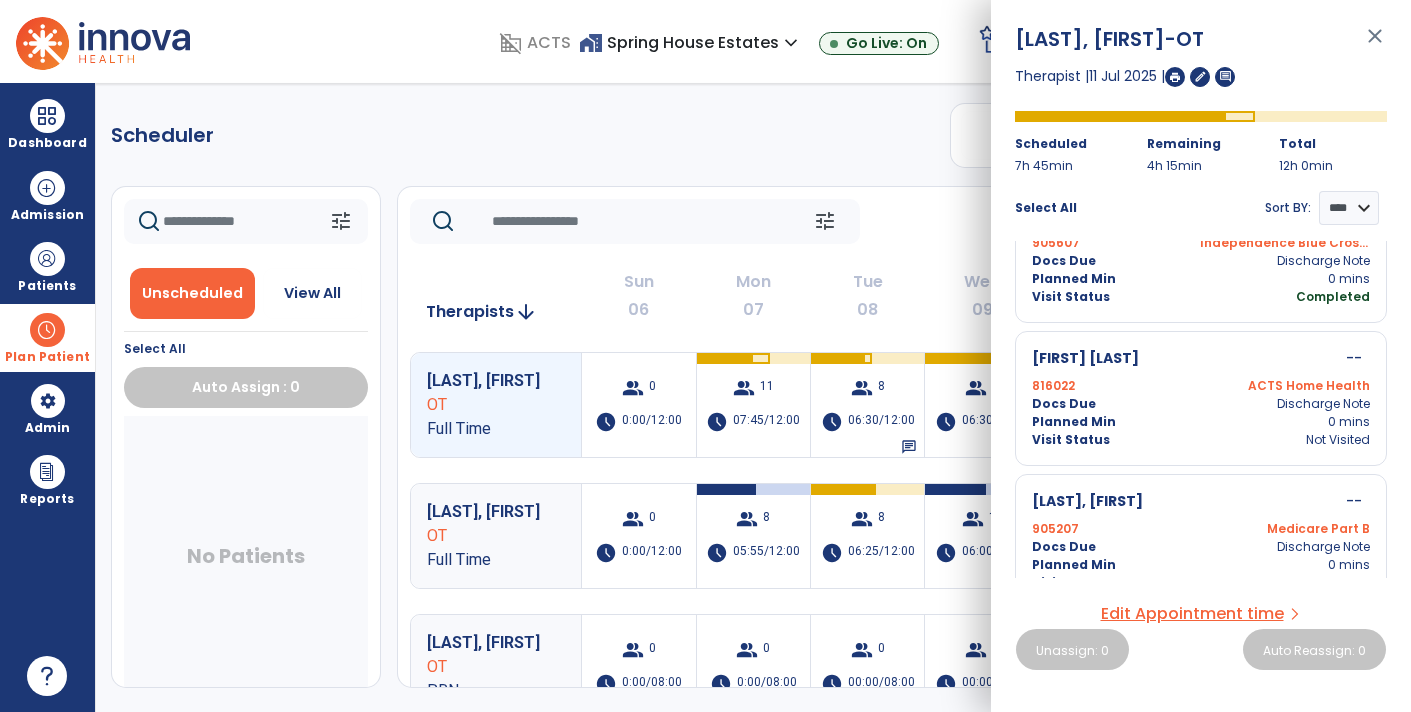 scroll, scrollTop: 2054, scrollLeft: 0, axis: vertical 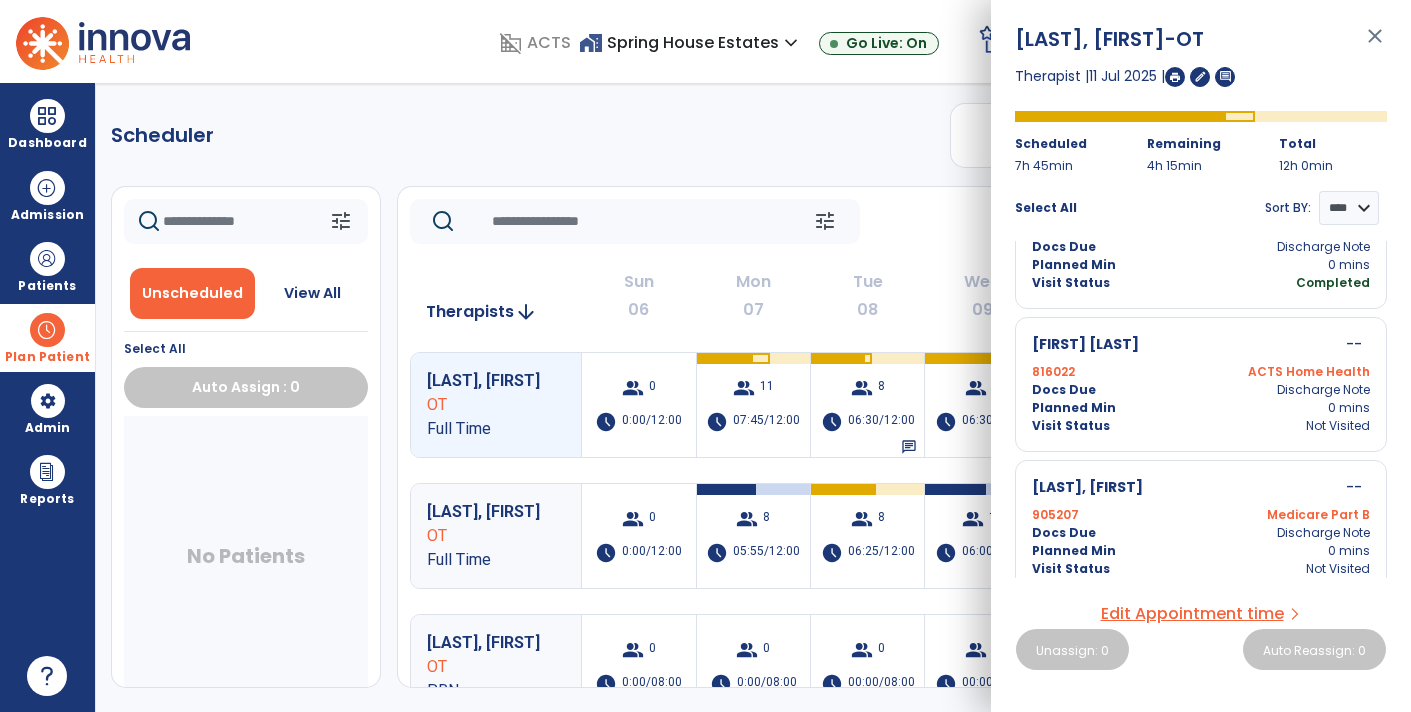 click on "close" at bounding box center [1375, 45] 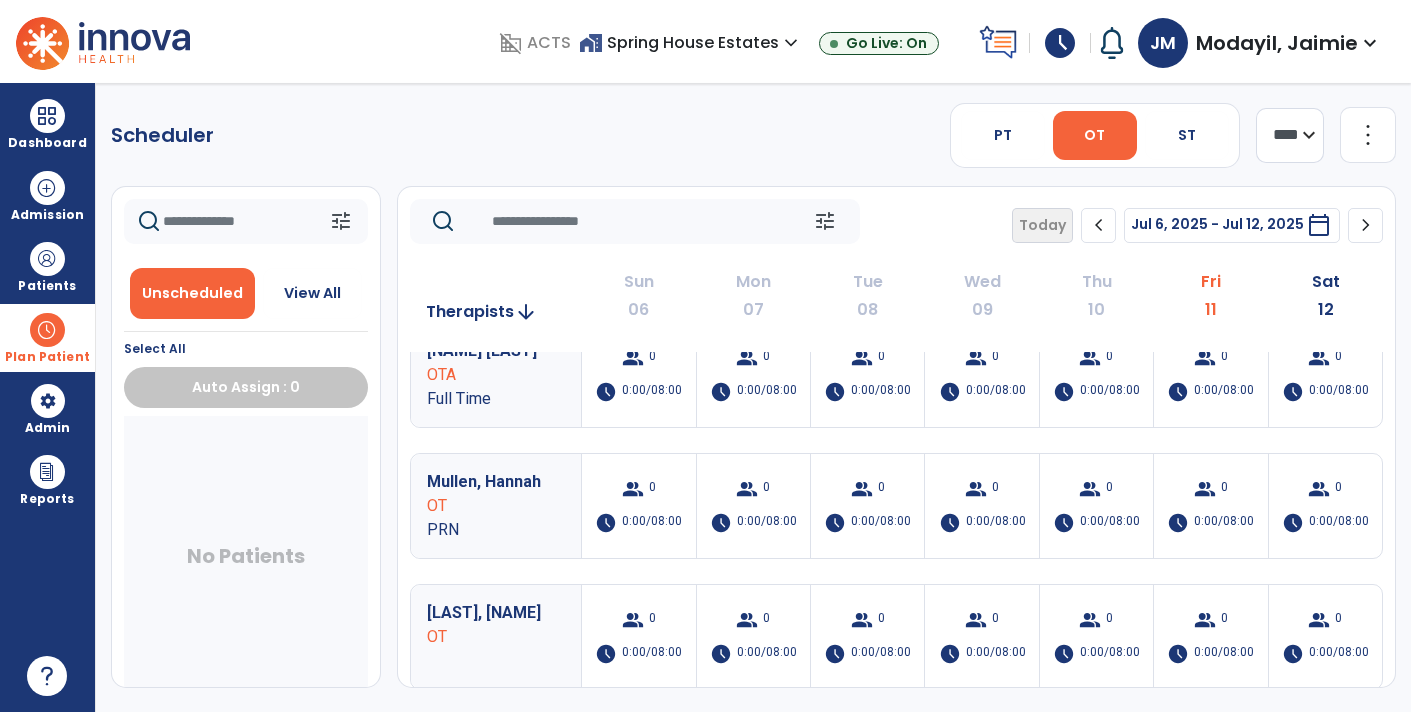 scroll, scrollTop: 0, scrollLeft: 0, axis: both 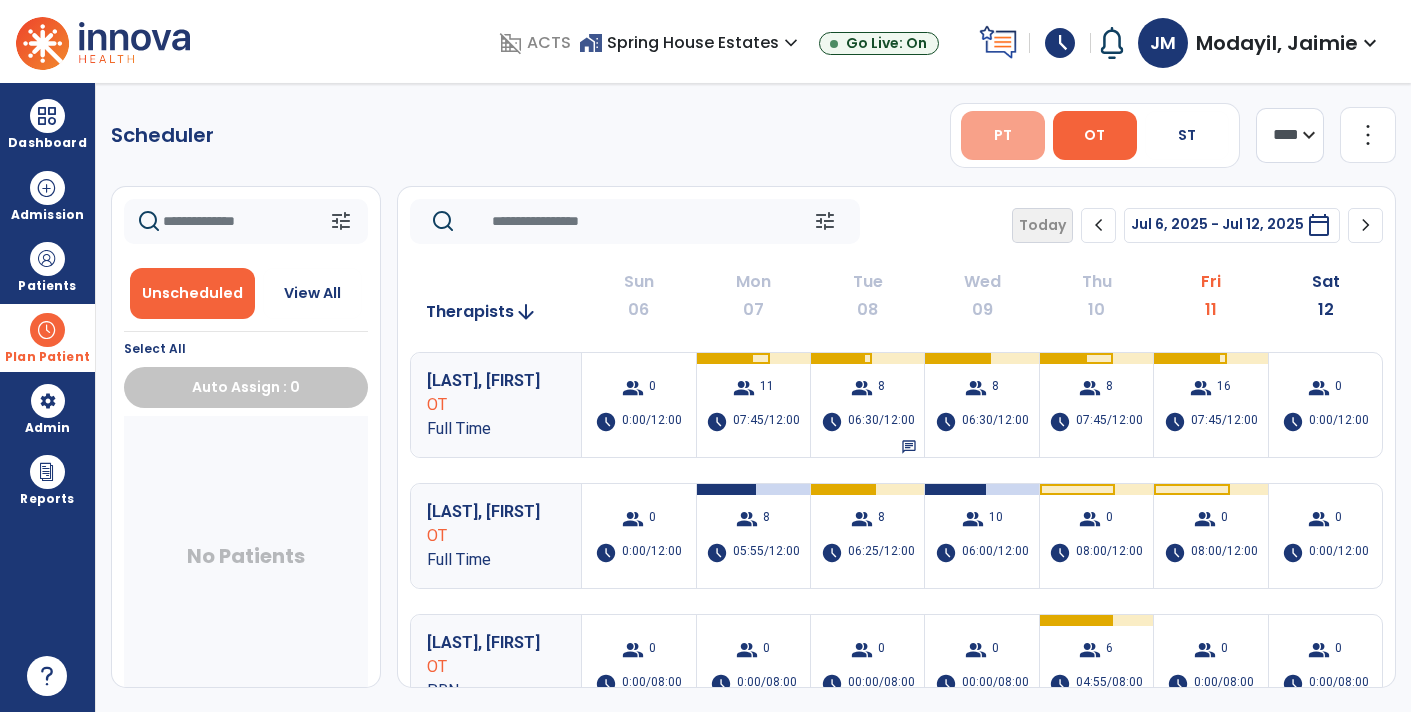 click on "PT" at bounding box center (1003, 135) 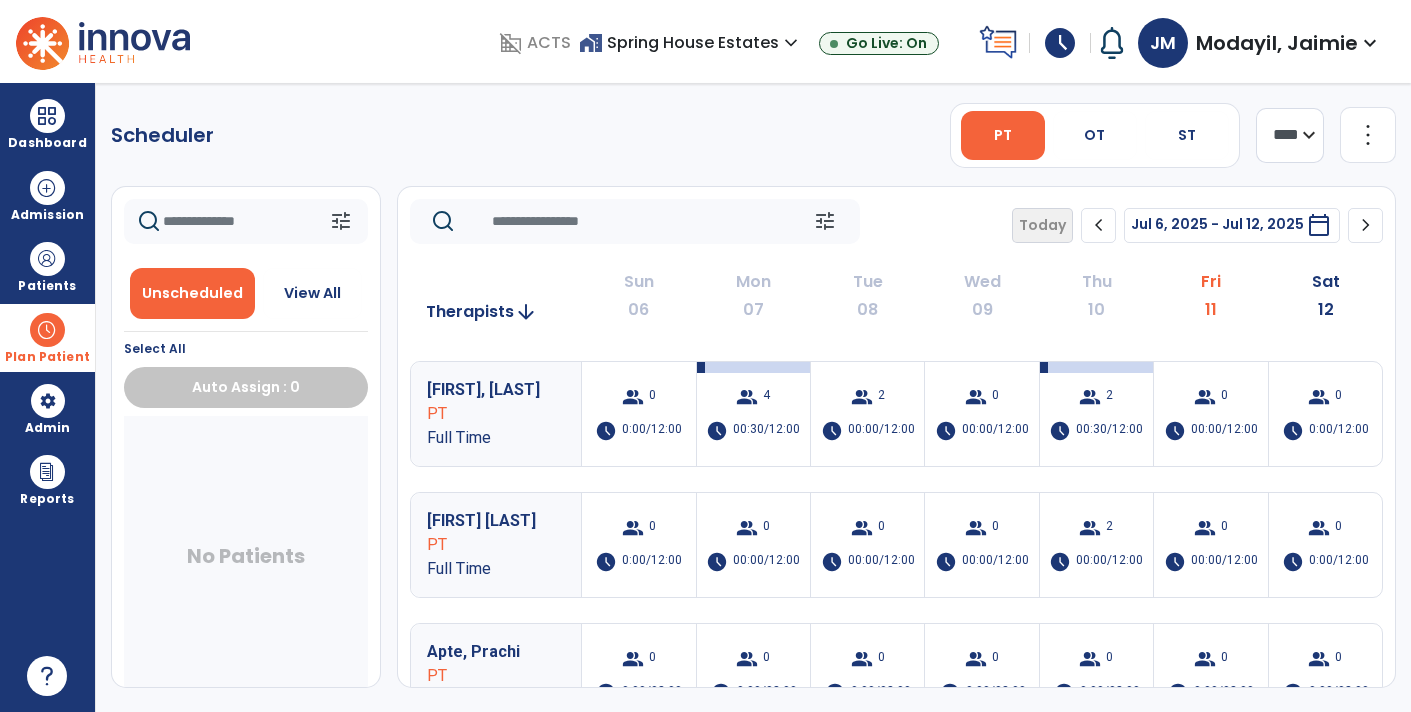 scroll, scrollTop: 385, scrollLeft: 0, axis: vertical 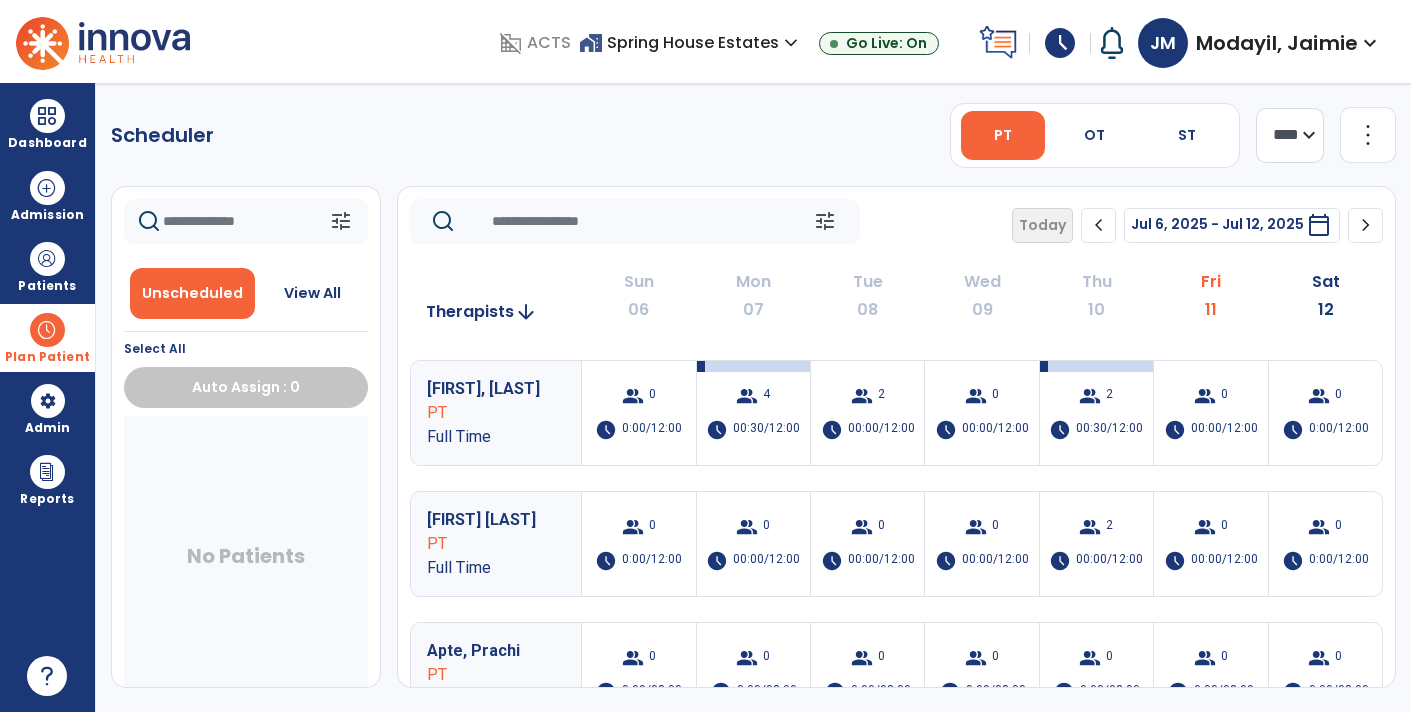 click on "chevron_right" 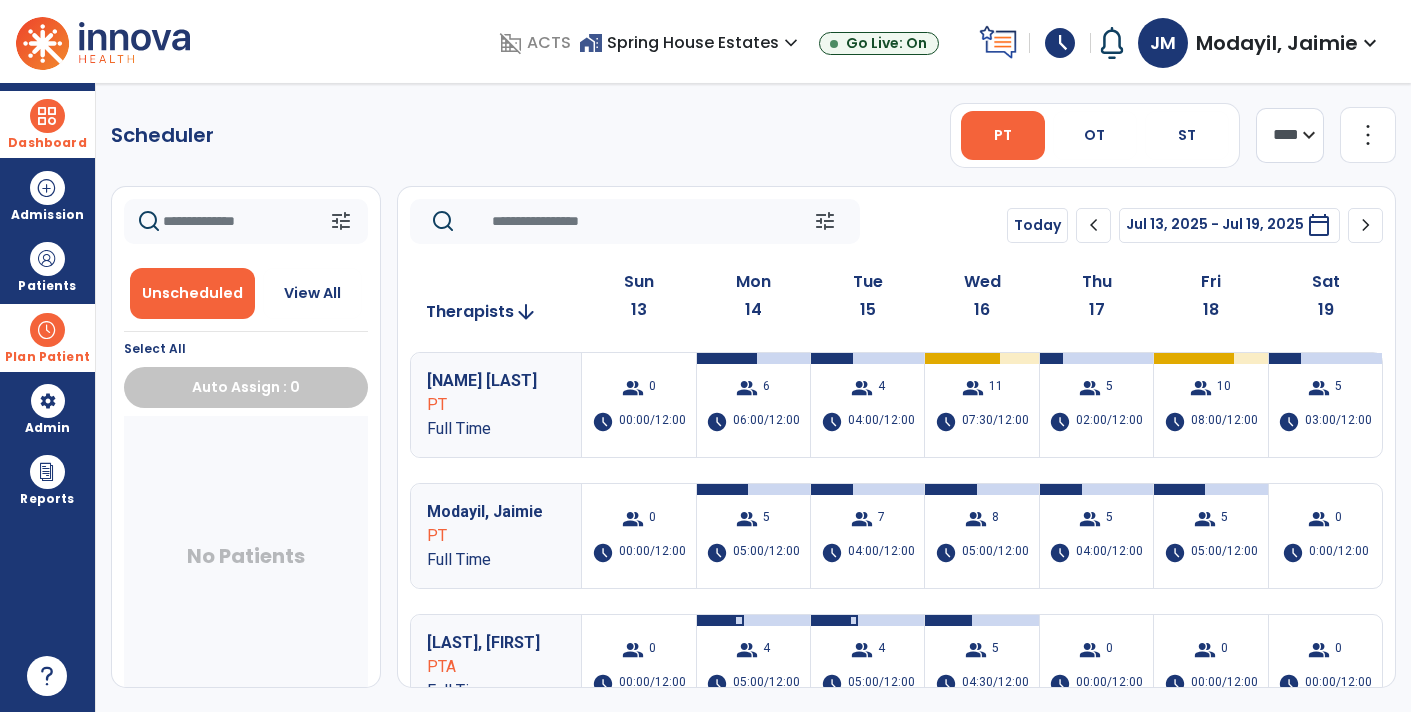 click on "Dashboard" at bounding box center [47, 124] 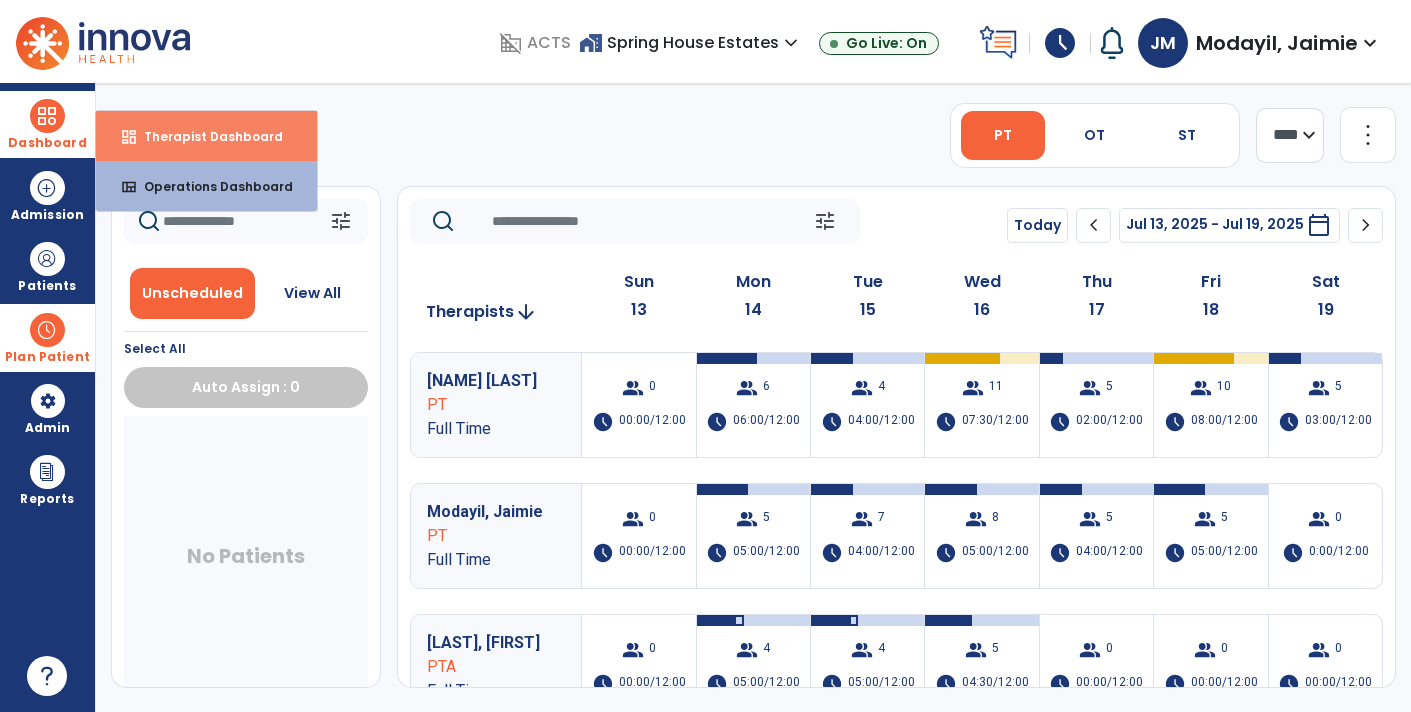 click on "dashboard" at bounding box center (129, 137) 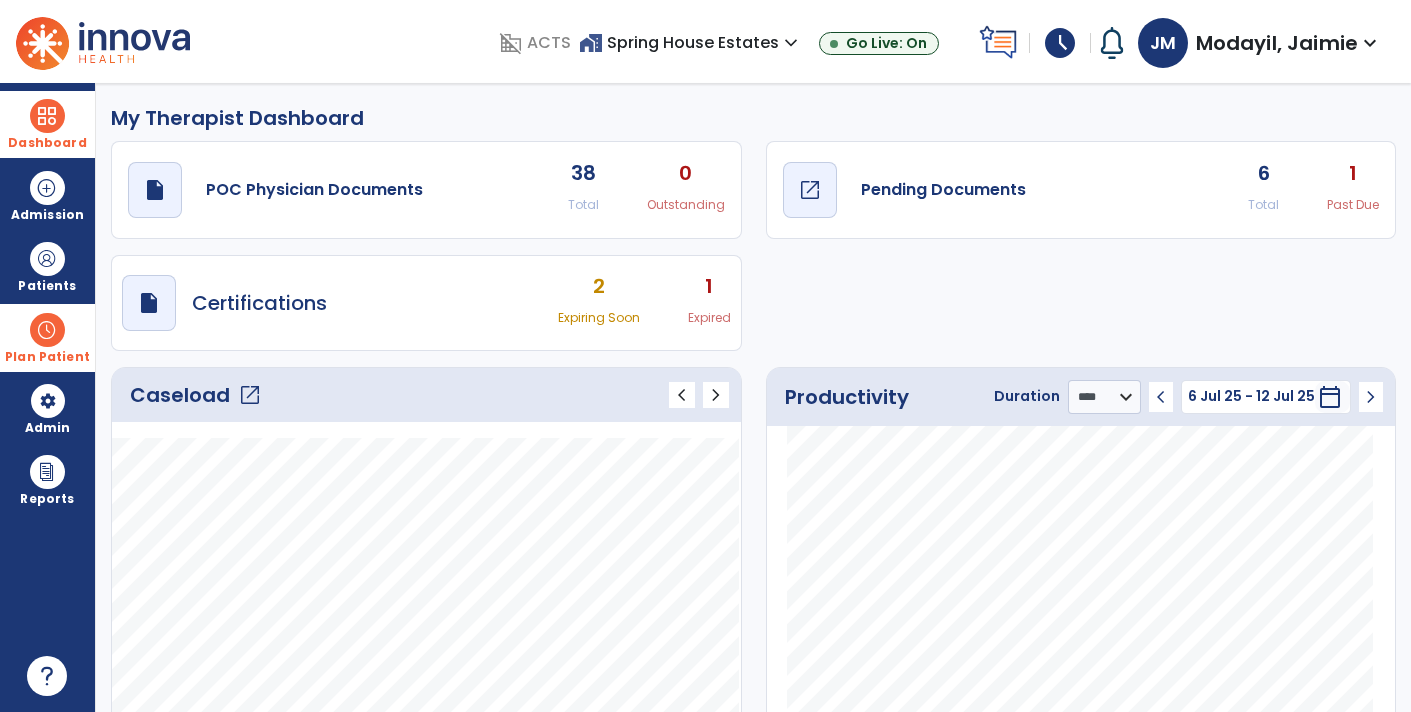 click on "Pending Documents" 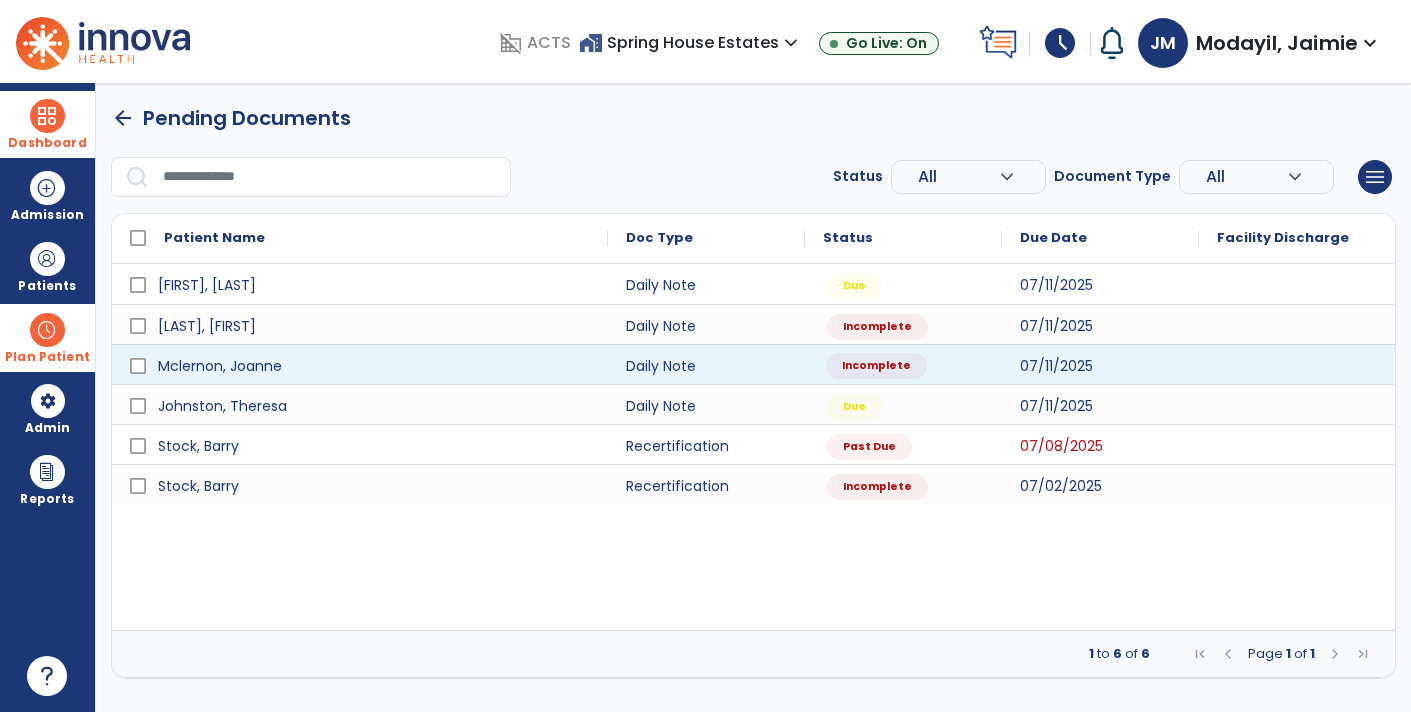 click on "Incomplete" at bounding box center [876, 366] 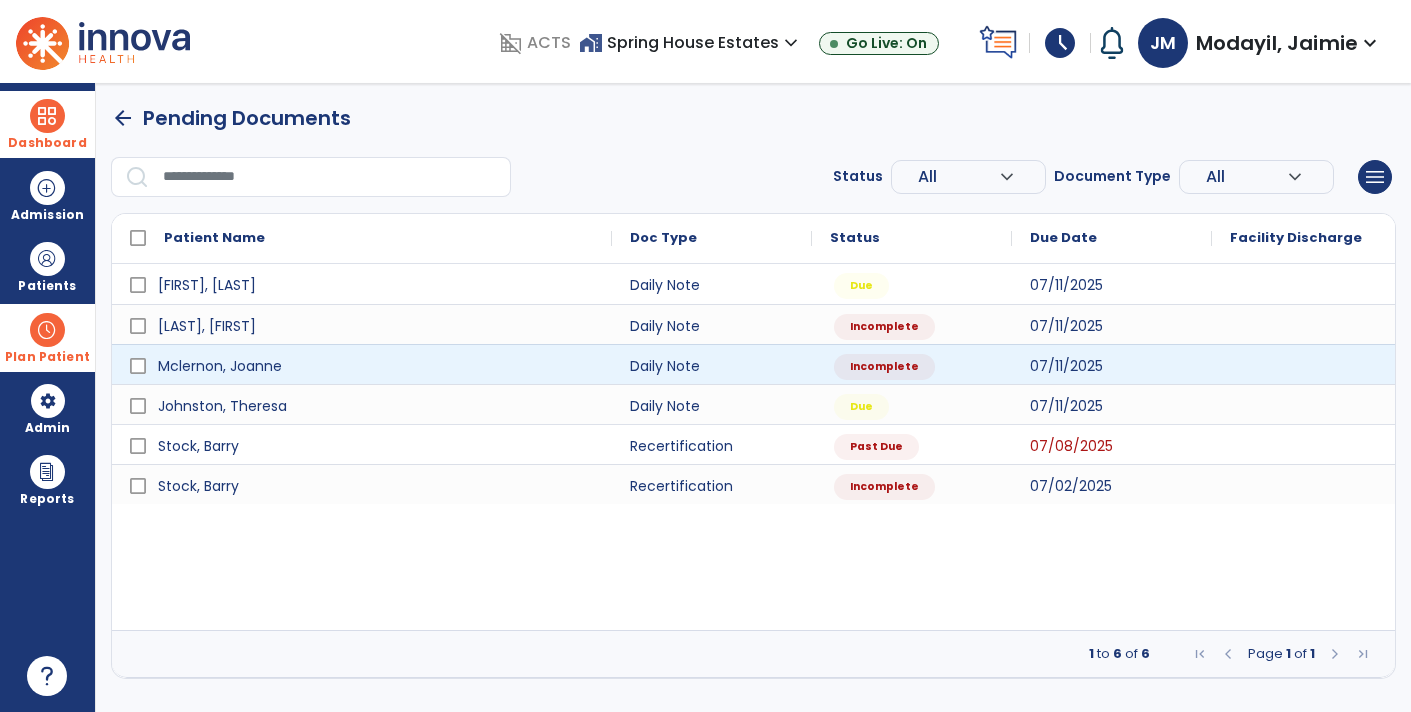 select on "*" 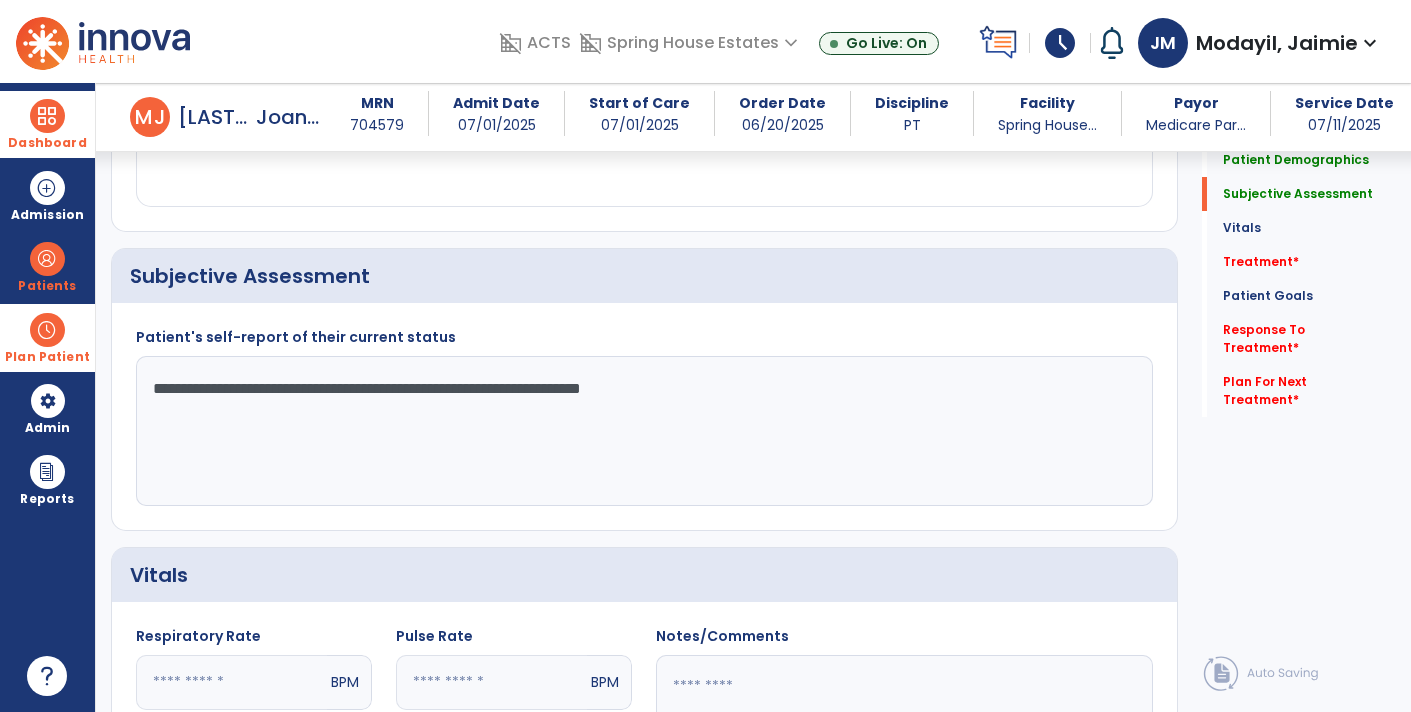 scroll, scrollTop: 372, scrollLeft: 0, axis: vertical 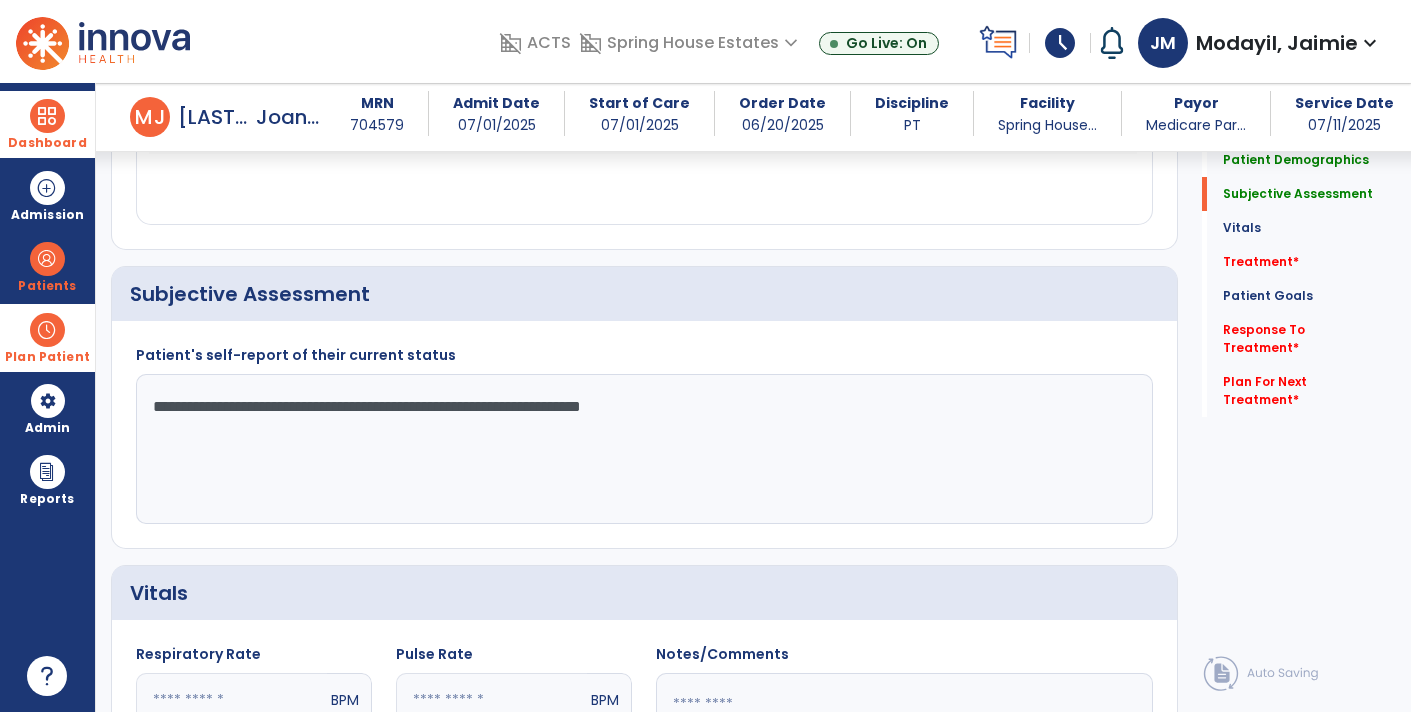 click on "**********" 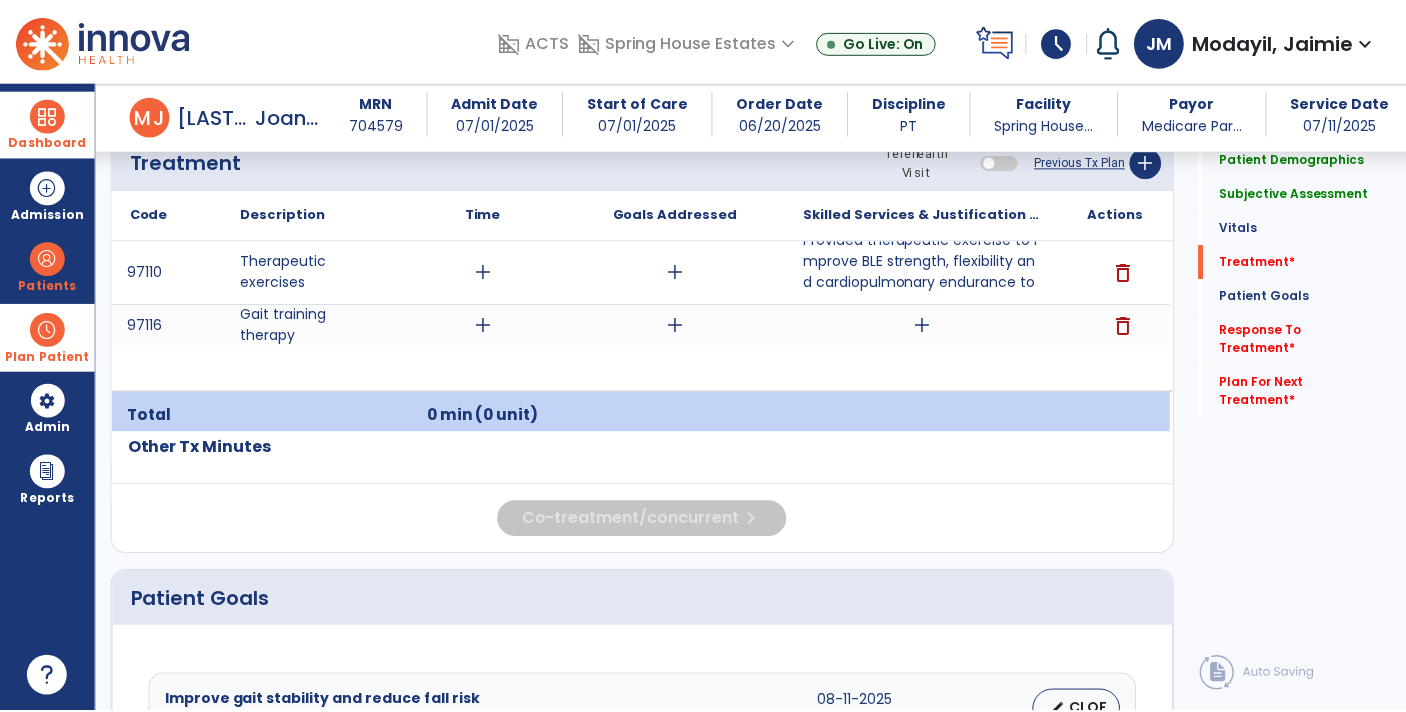 scroll, scrollTop: 1231, scrollLeft: 0, axis: vertical 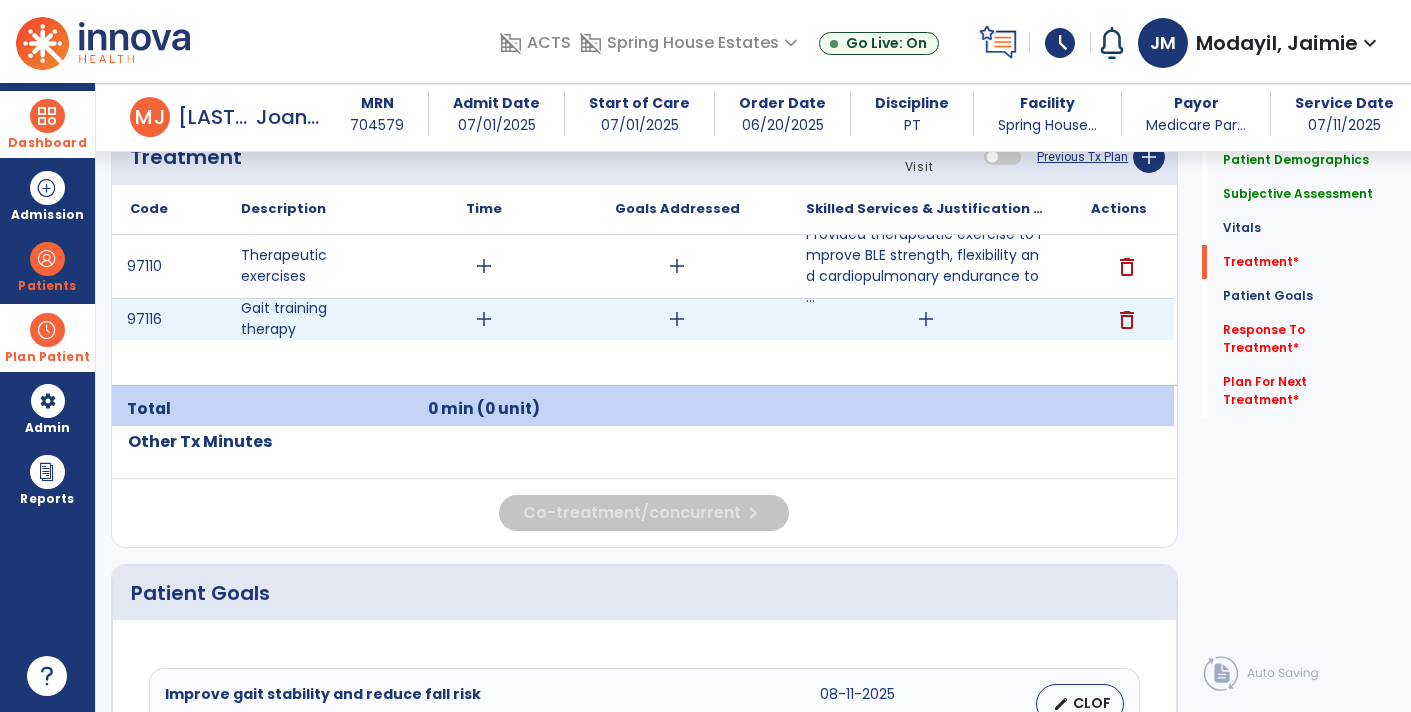 type on "**********" 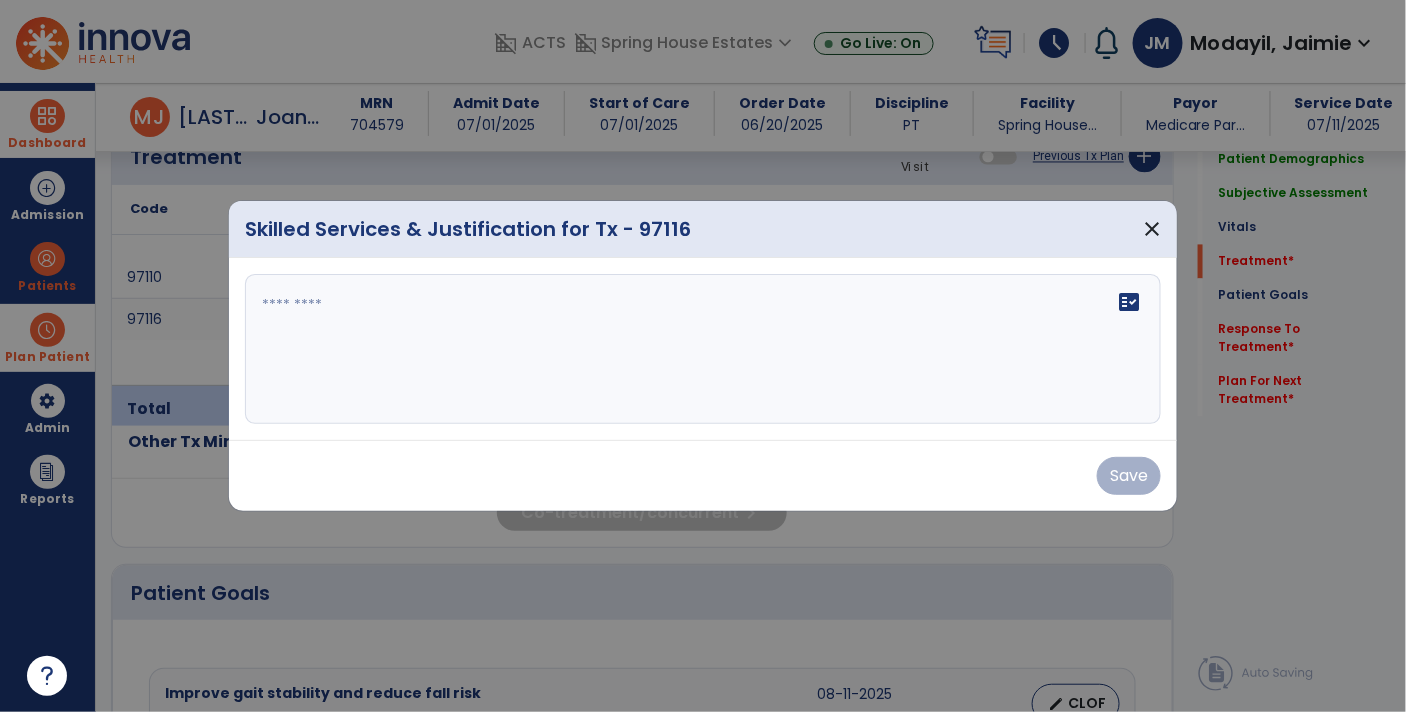 scroll, scrollTop: 1231, scrollLeft: 0, axis: vertical 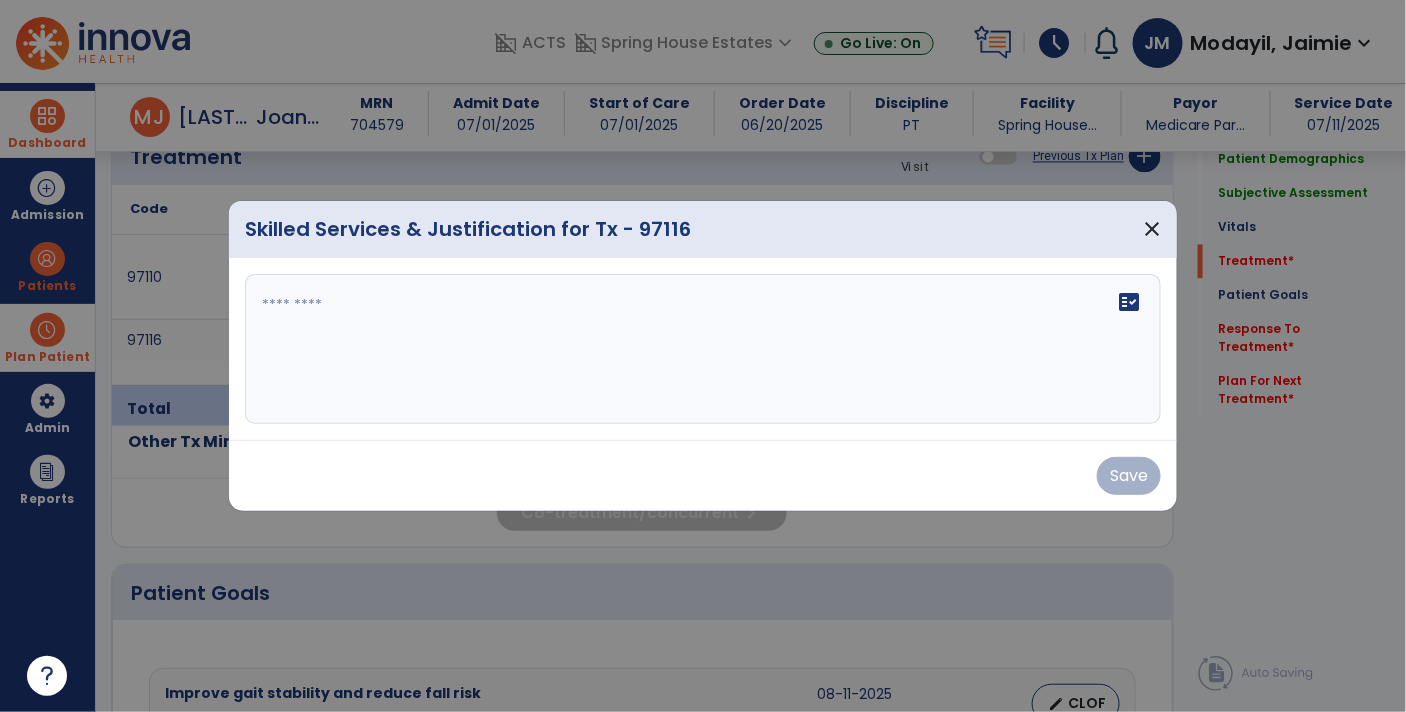 click at bounding box center [703, 349] 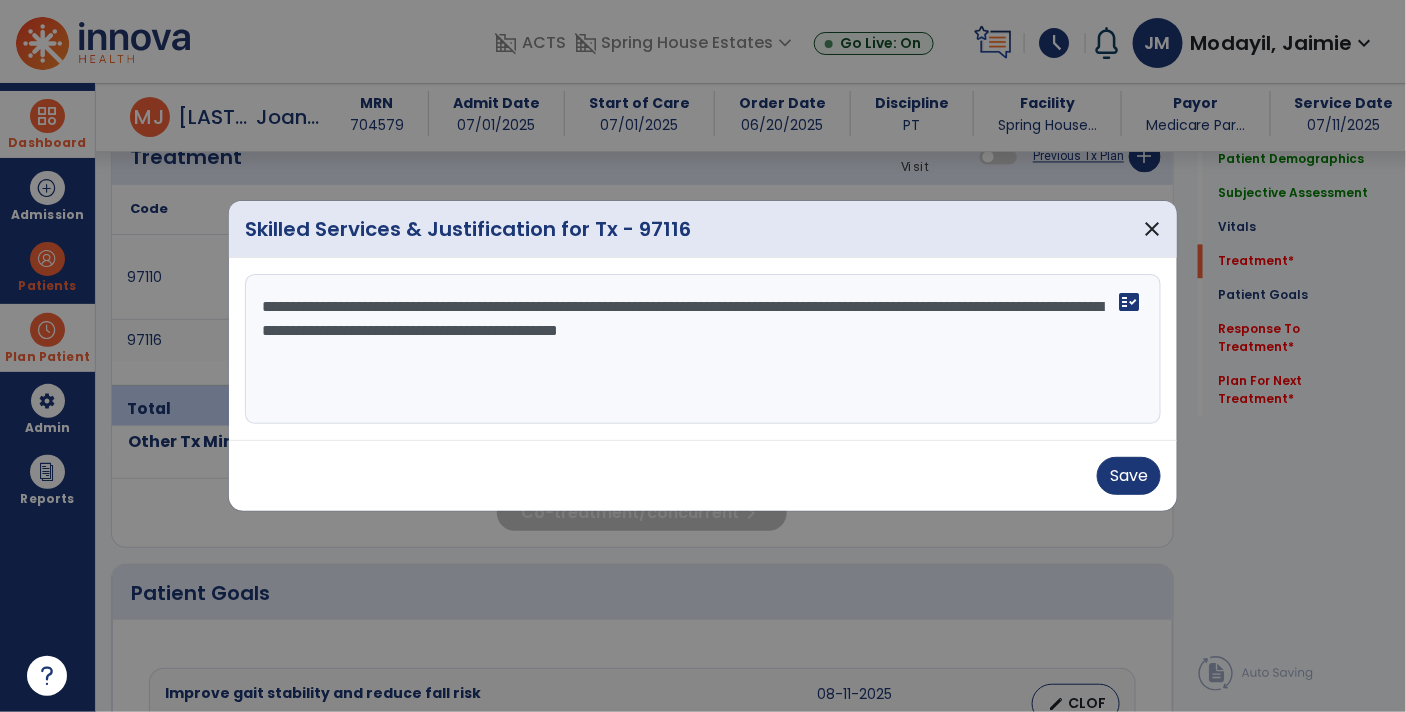 type on "**********" 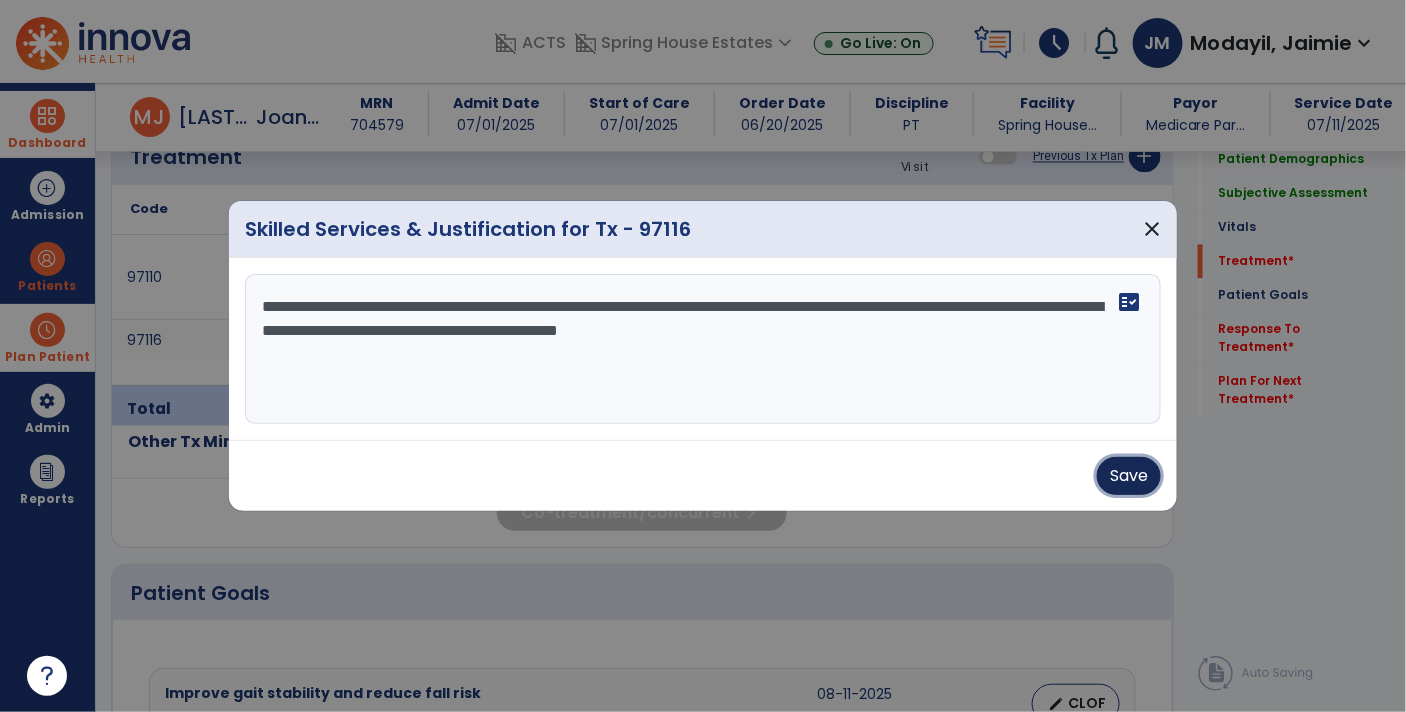 click on "Save" at bounding box center [1129, 476] 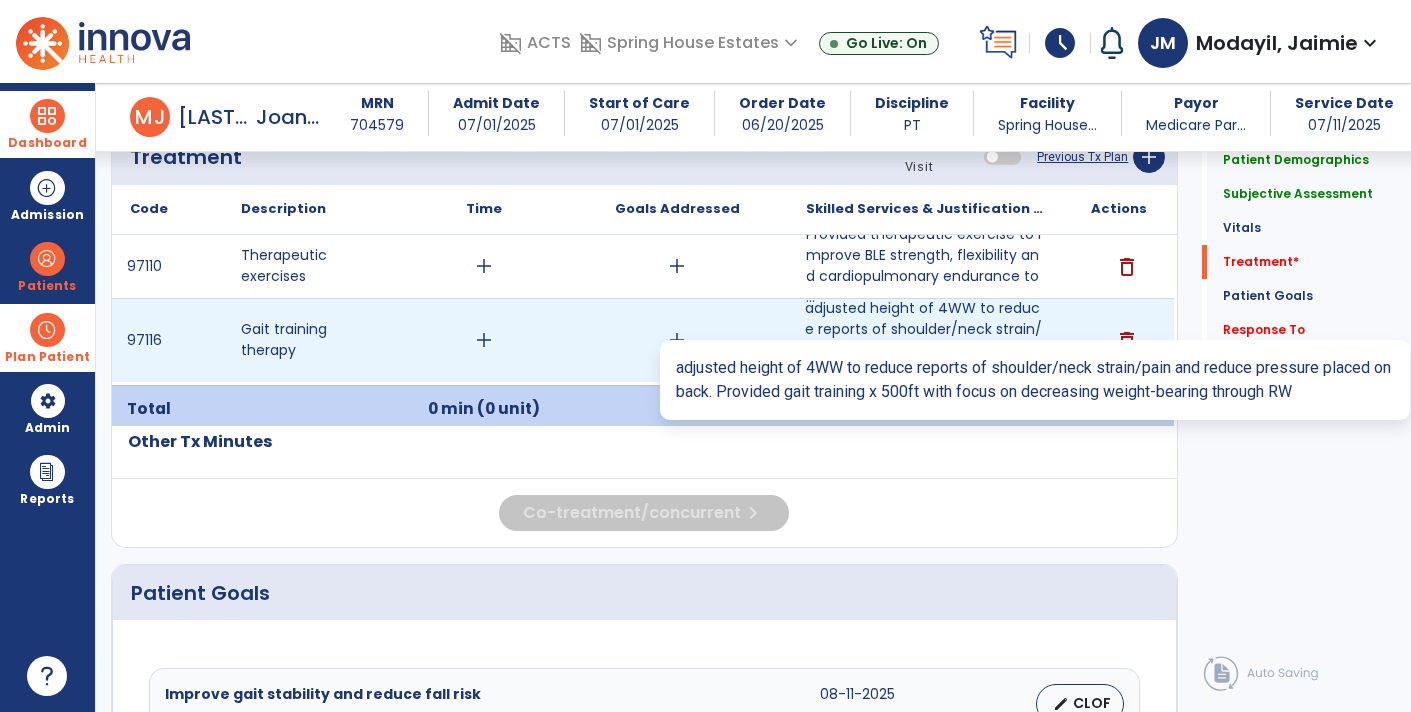 click on "adjusted height of 4WW to reduce reports of shoulder/neck strain/pain and reduce pressure placed on ..." at bounding box center [926, 340] 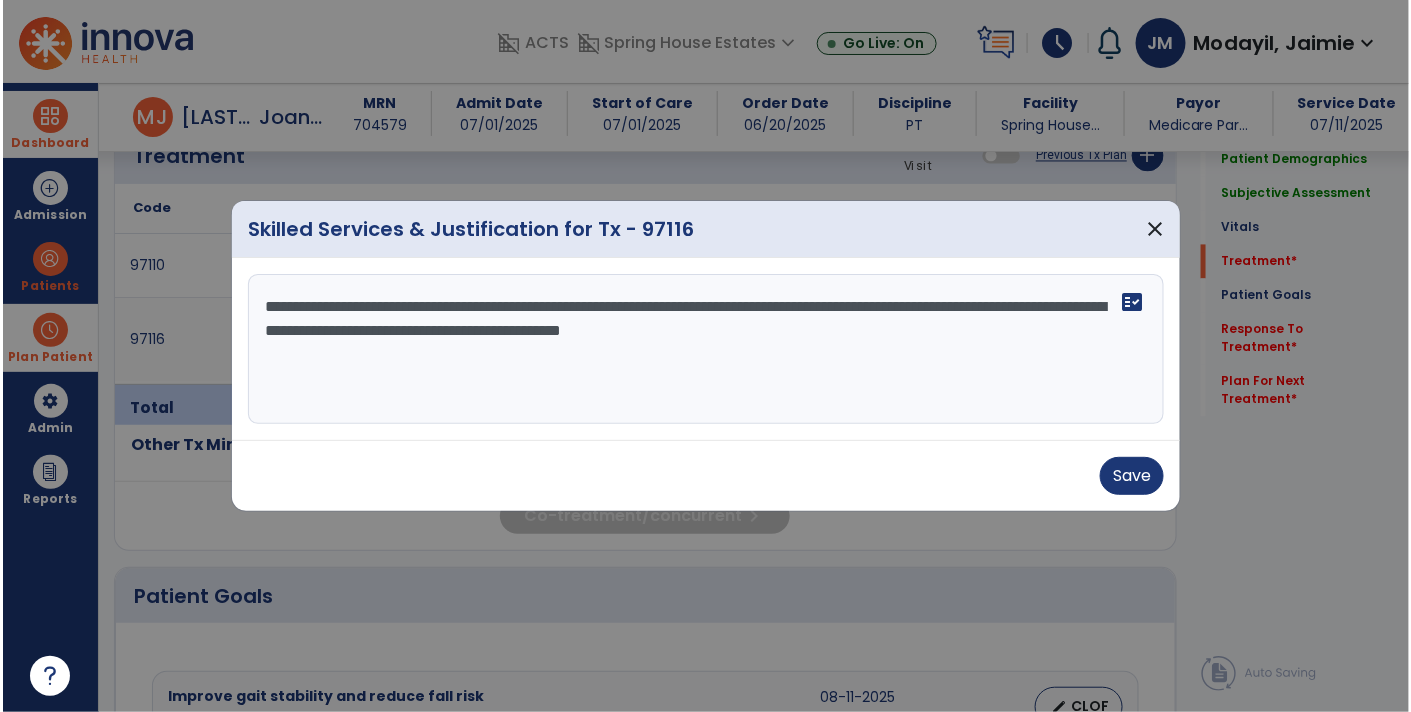 scroll, scrollTop: 1231, scrollLeft: 0, axis: vertical 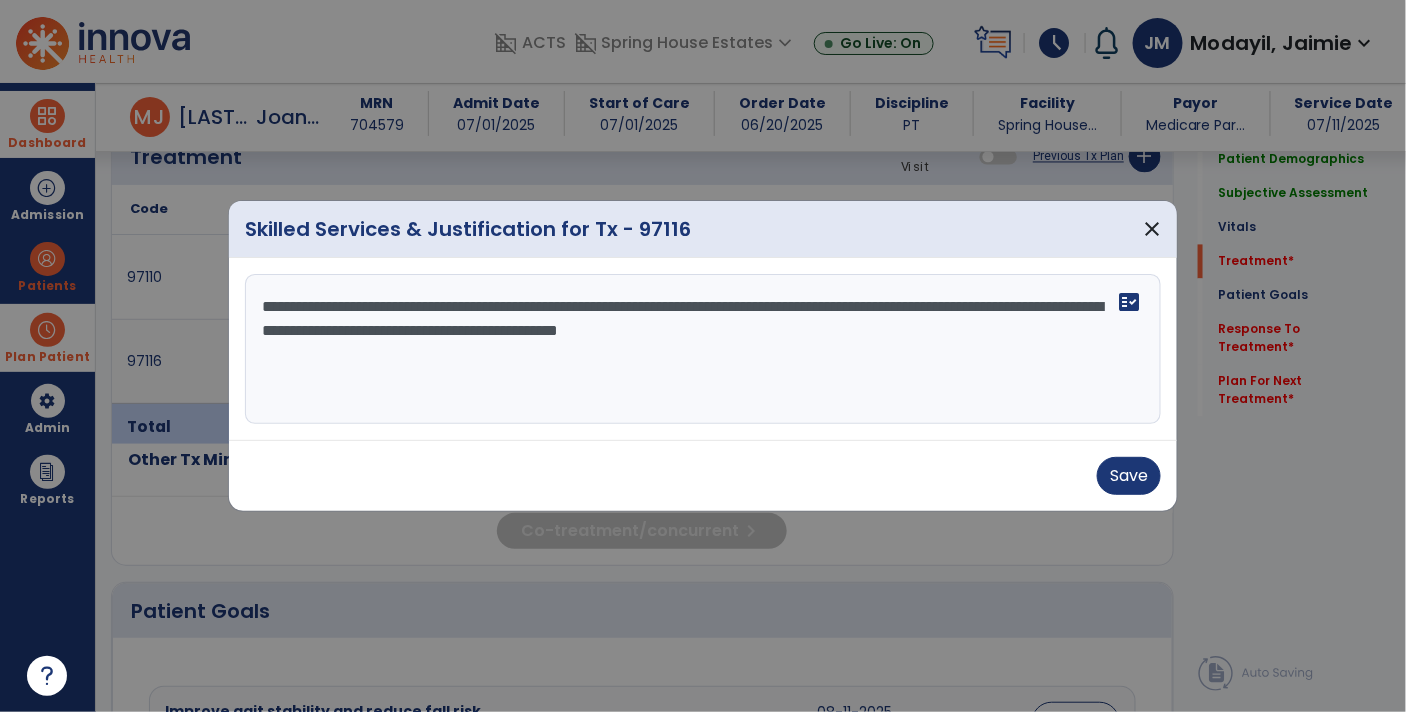 click on "**********" at bounding box center (703, 349) 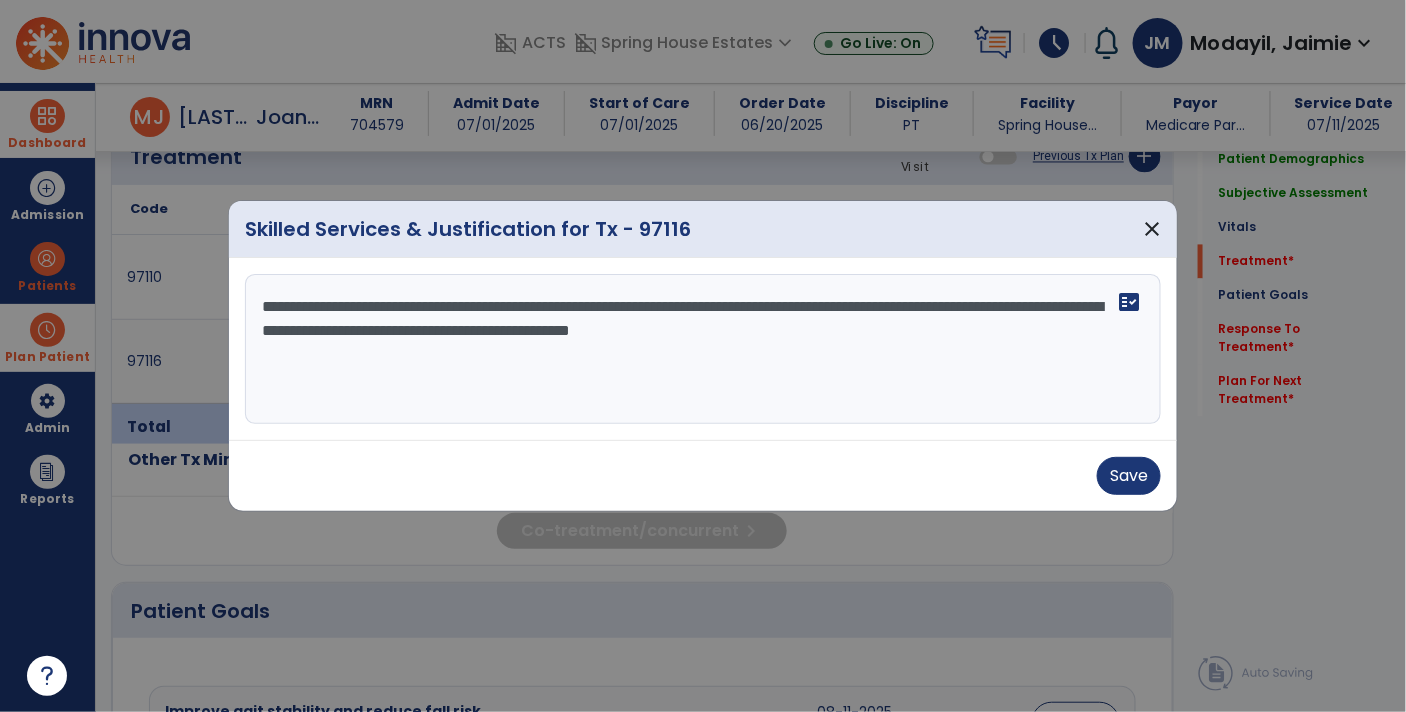 click on "**********" at bounding box center [703, 349] 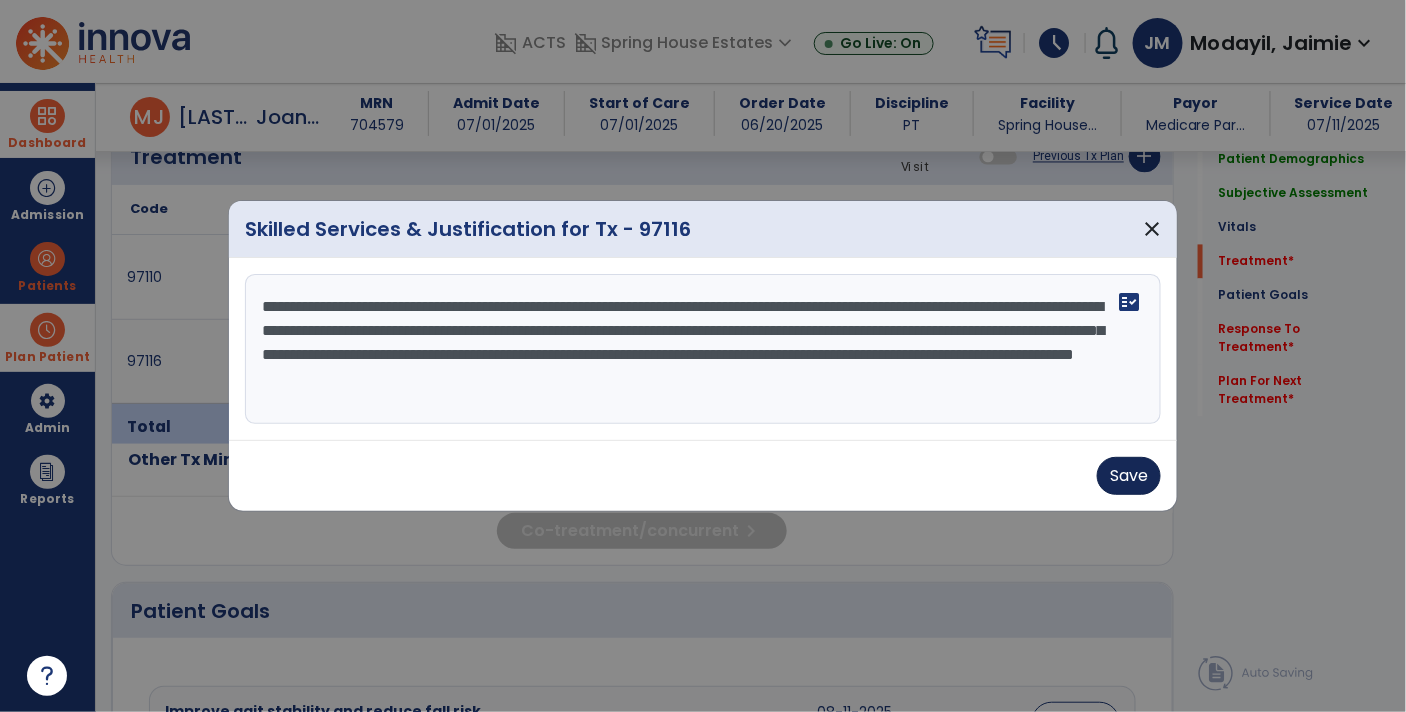 type on "**********" 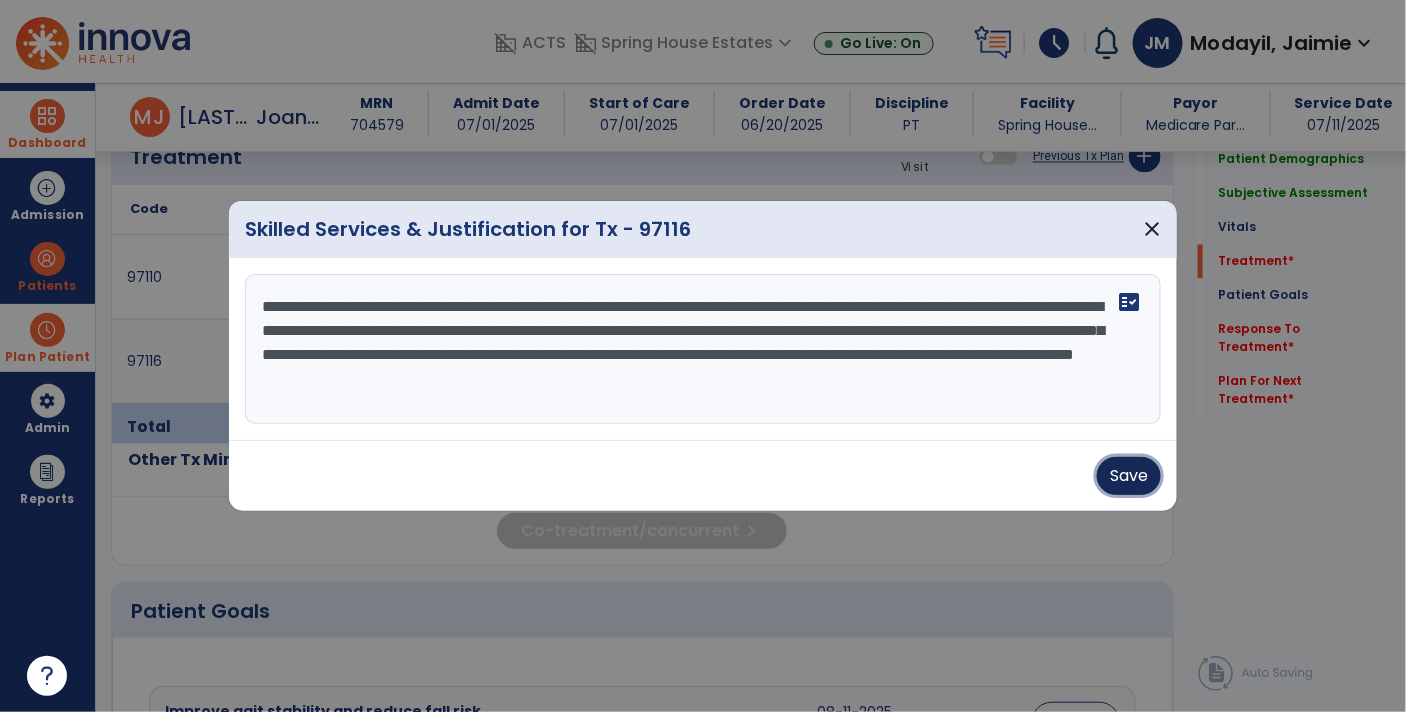 click on "Save" at bounding box center [1129, 476] 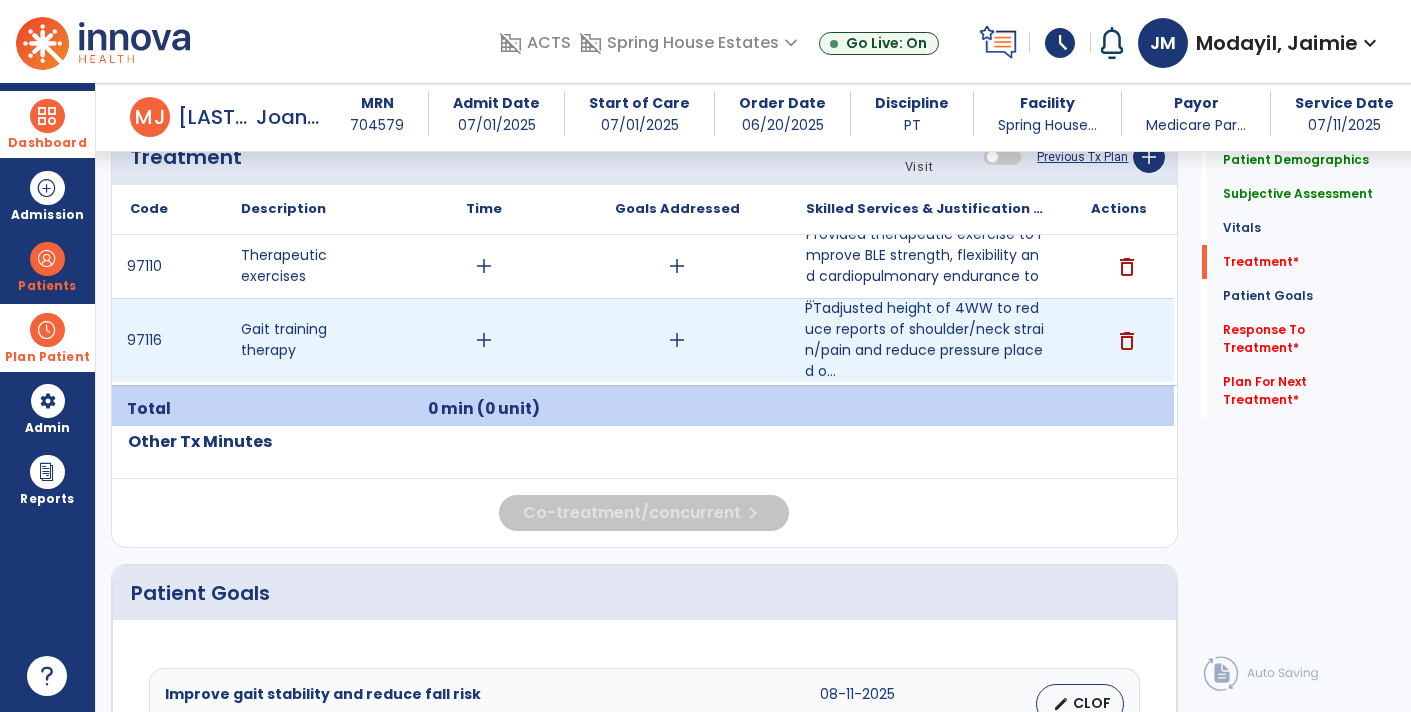 click on "add" at bounding box center [484, 340] 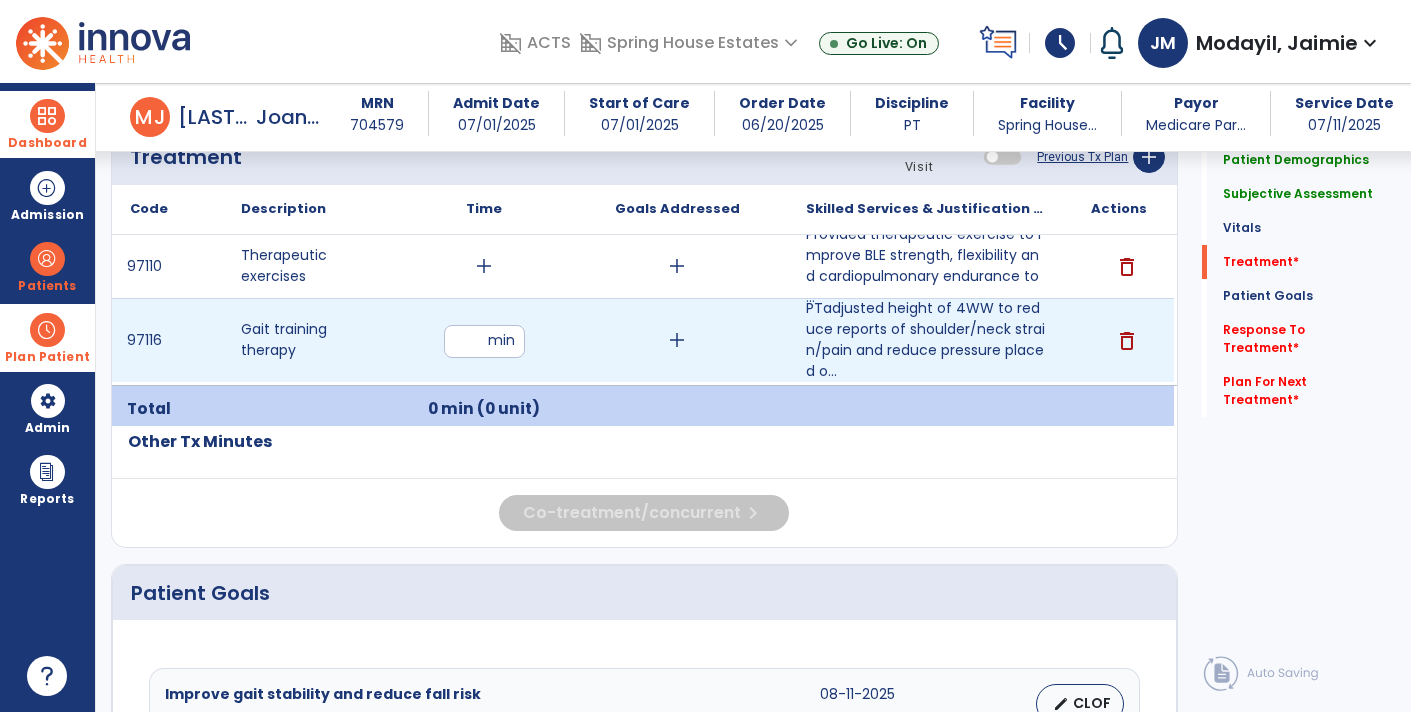 type on "**" 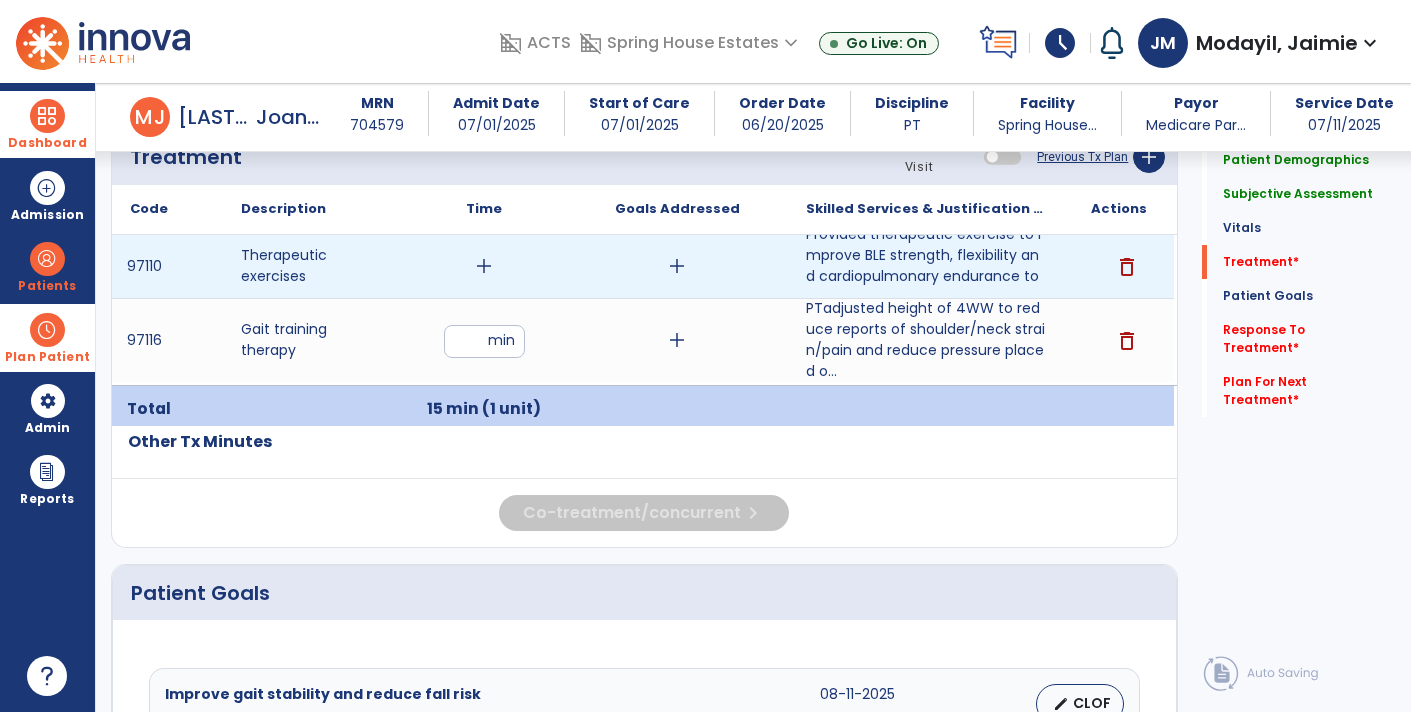 click on "add" at bounding box center (484, 266) 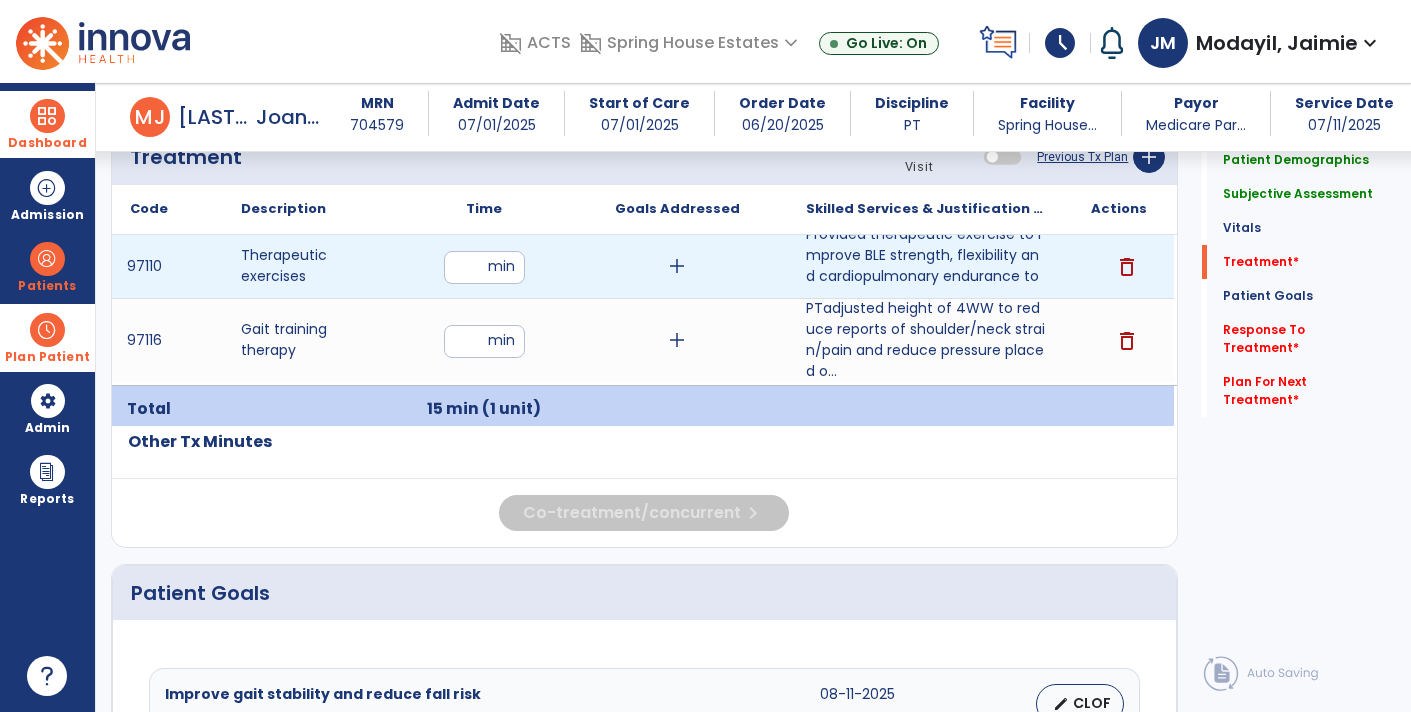 type on "**" 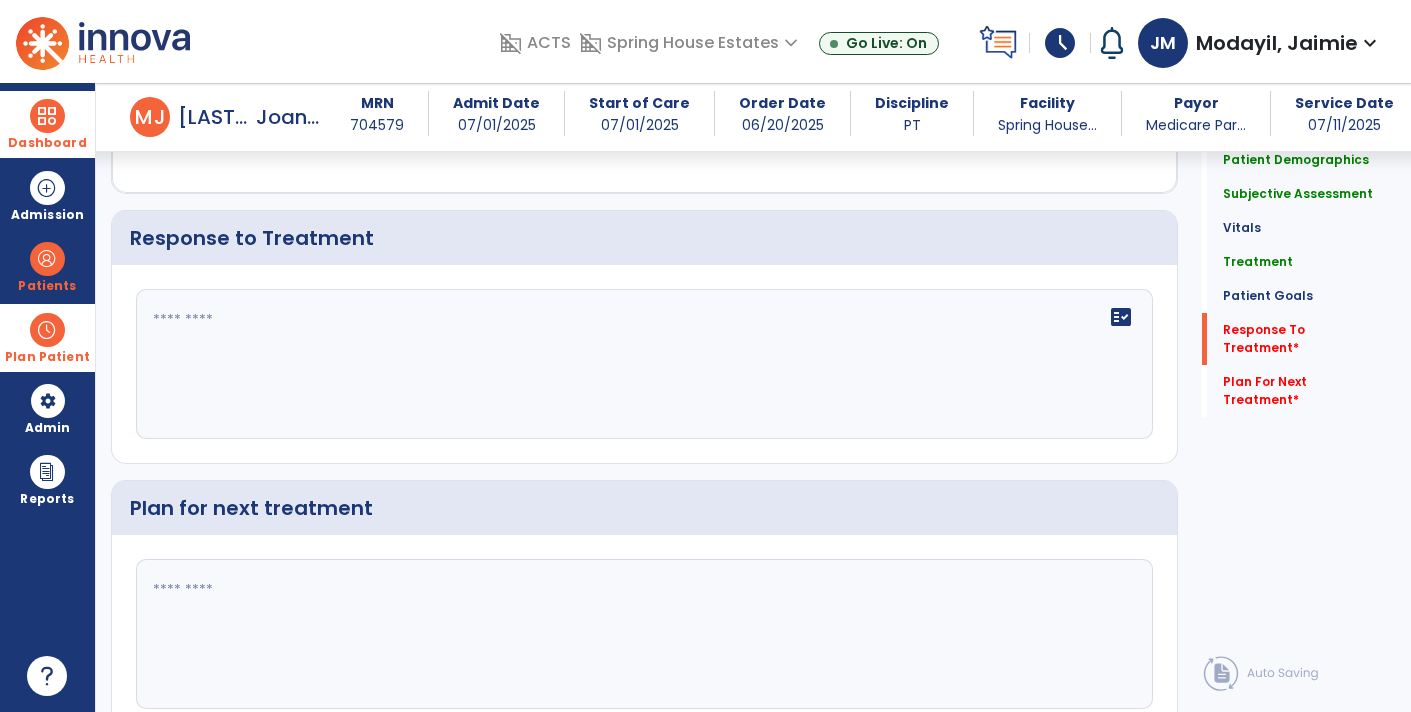 scroll, scrollTop: 3007, scrollLeft: 0, axis: vertical 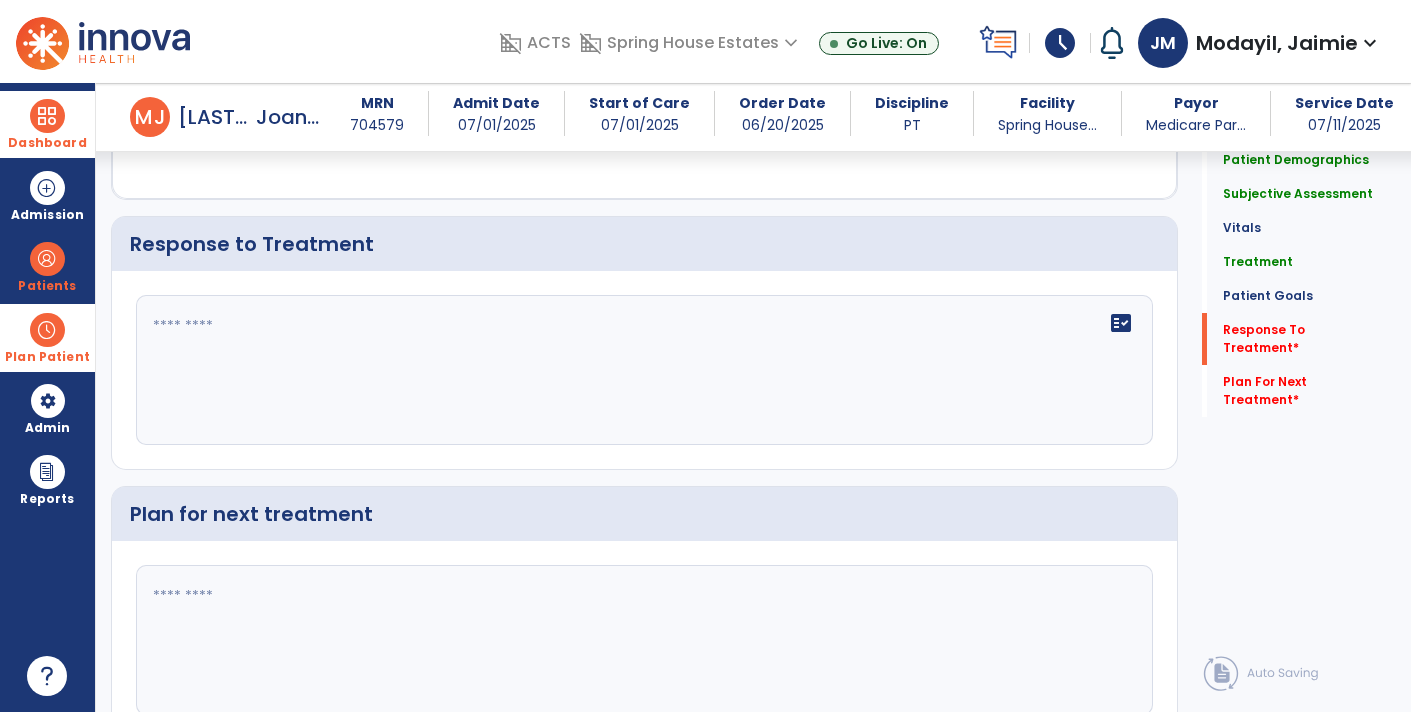 click on "fact_check" 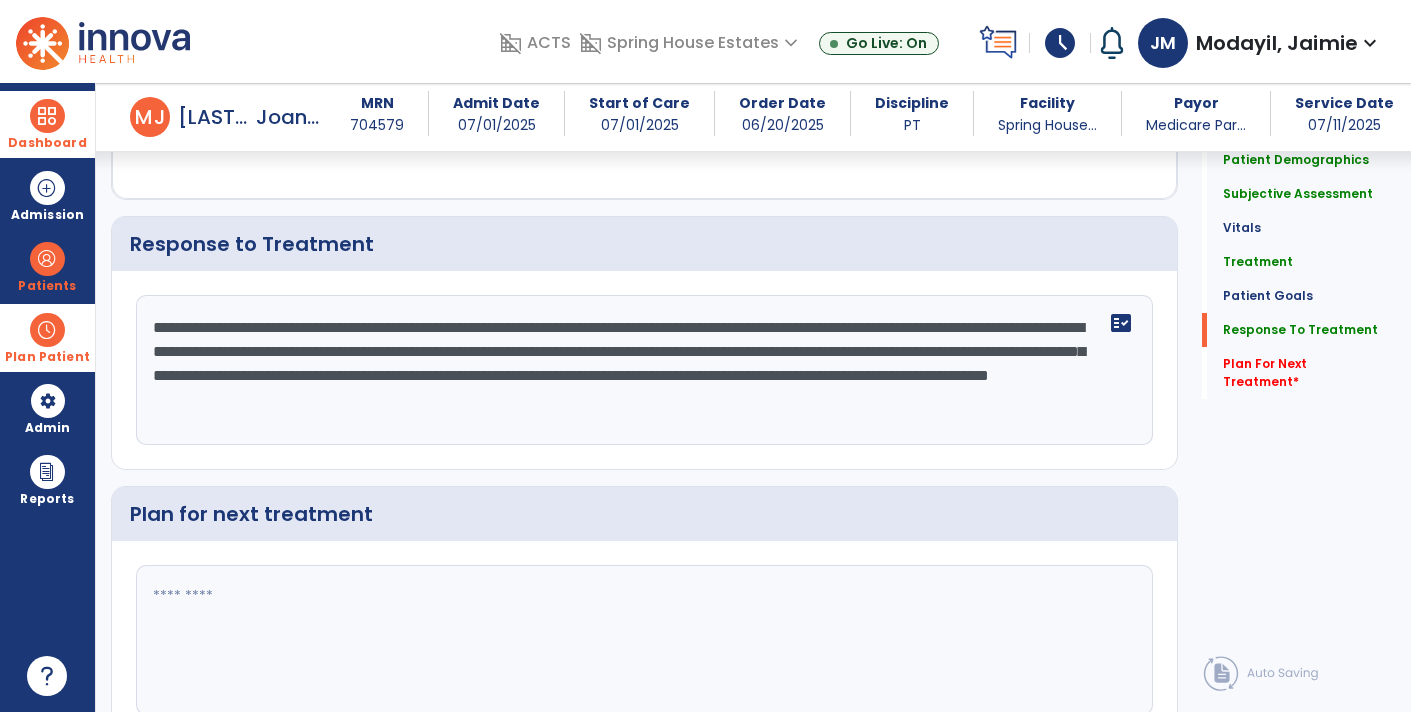 type on "**********" 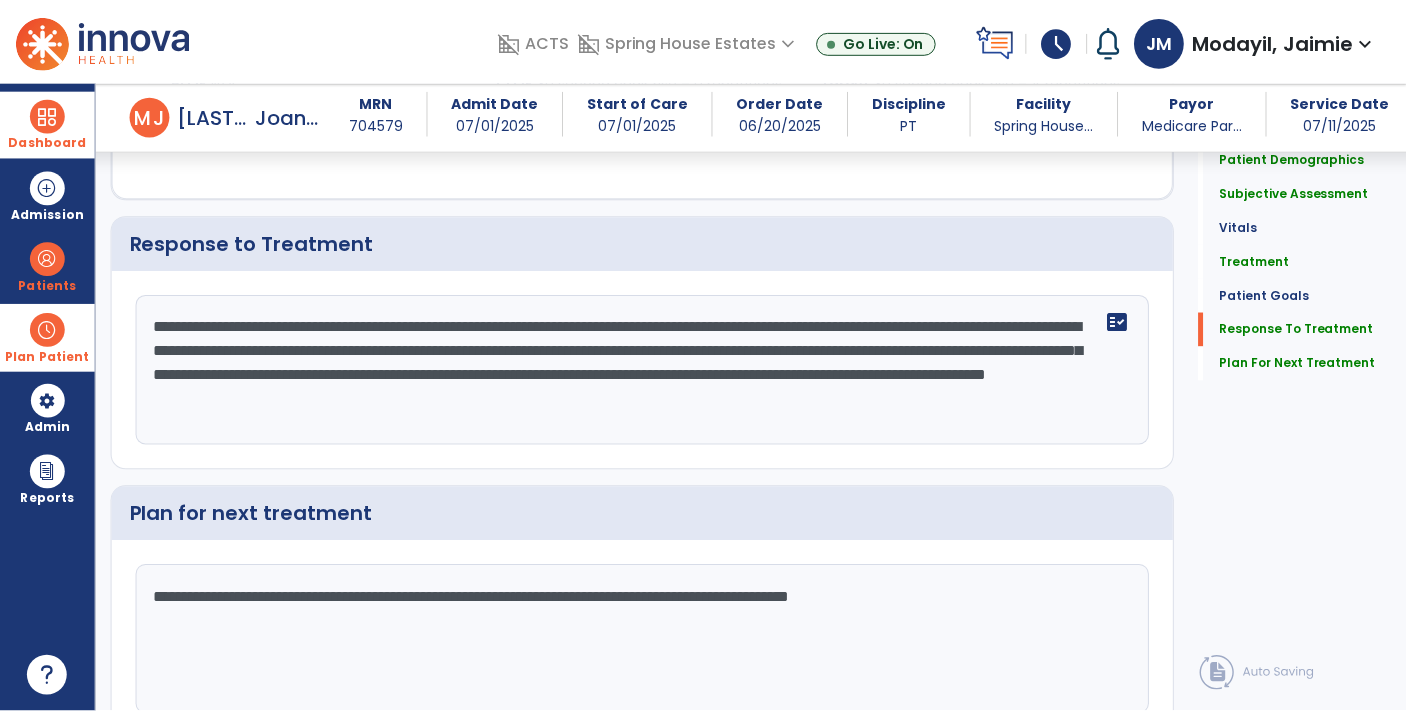scroll, scrollTop: 3068, scrollLeft: 0, axis: vertical 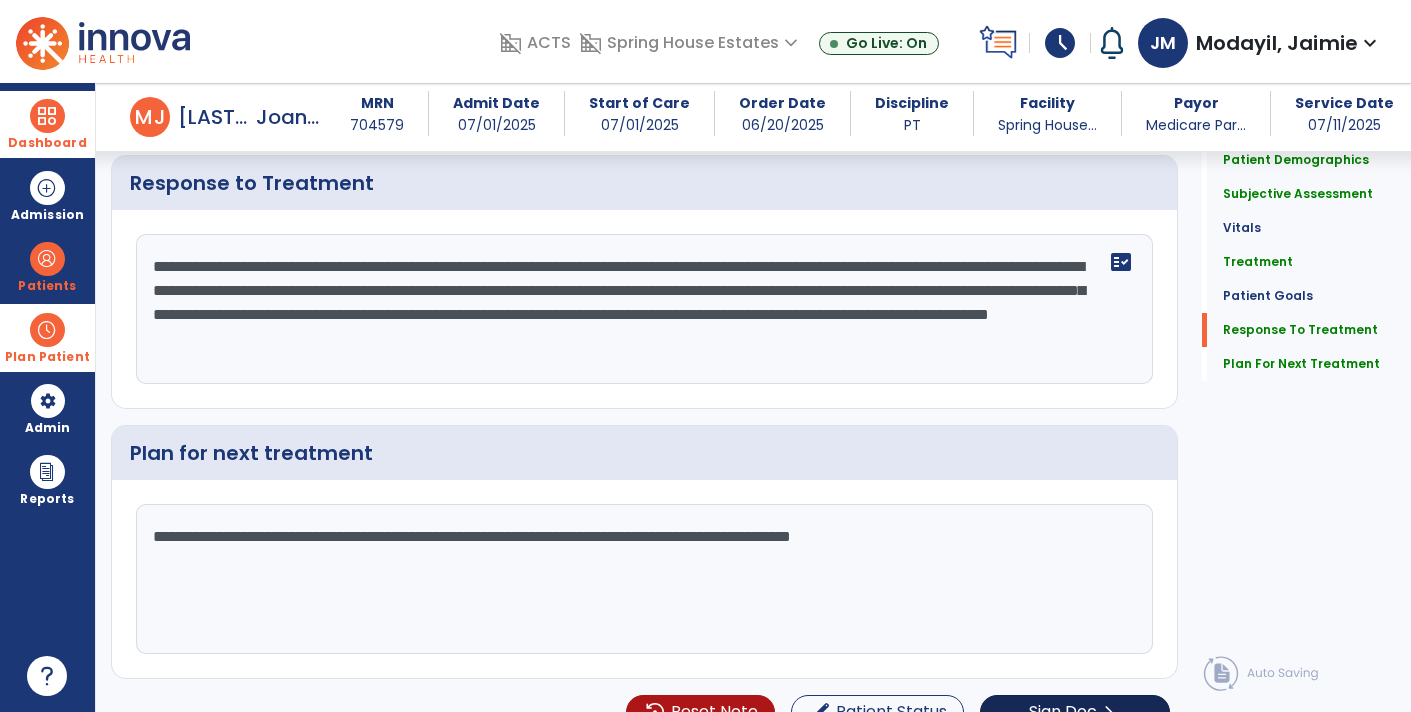 type on "**********" 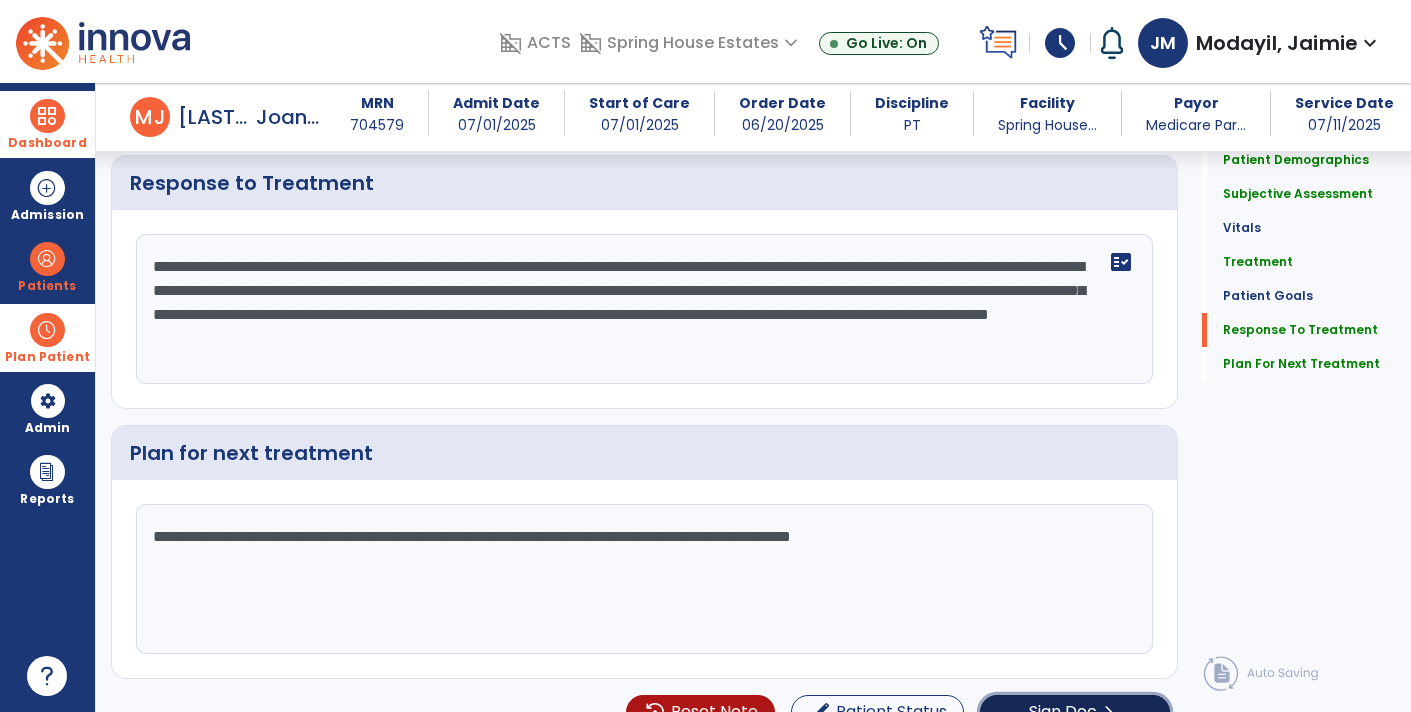 click on "Sign Doc" 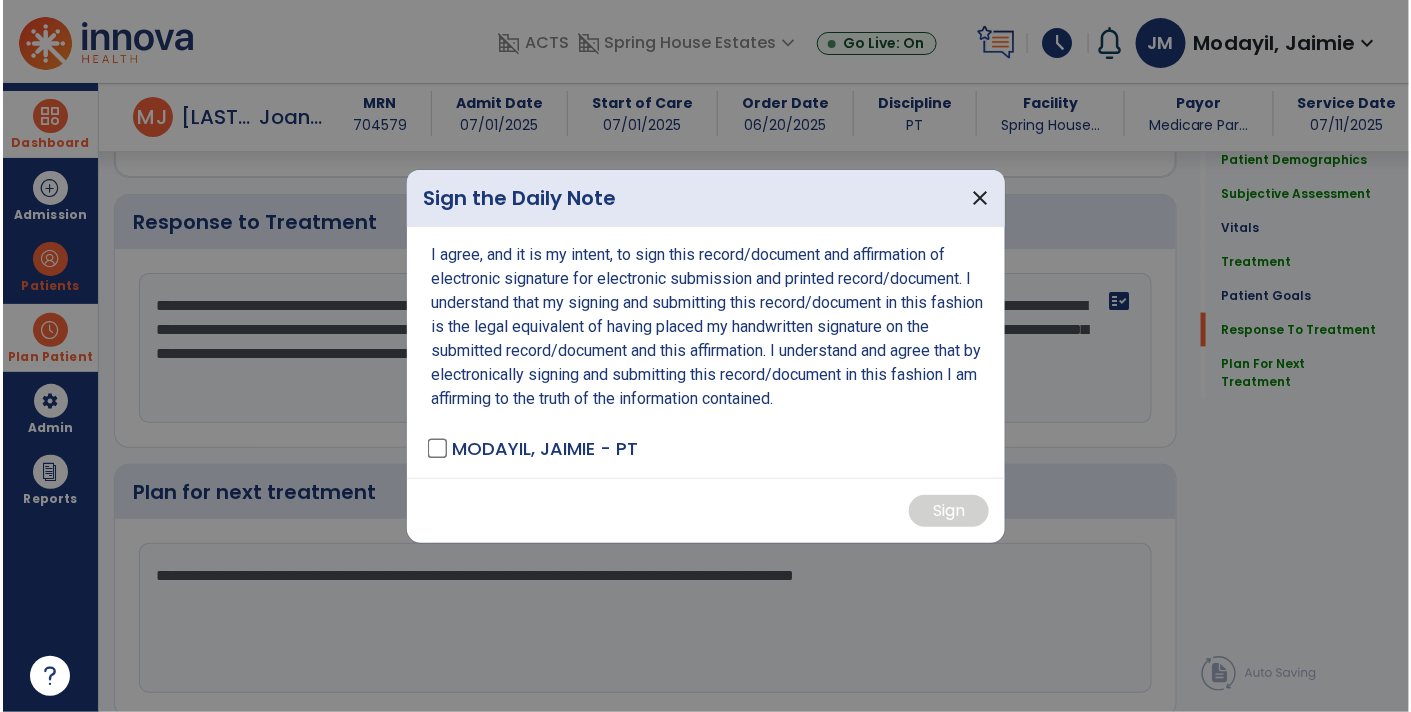 scroll, scrollTop: 3086, scrollLeft: 0, axis: vertical 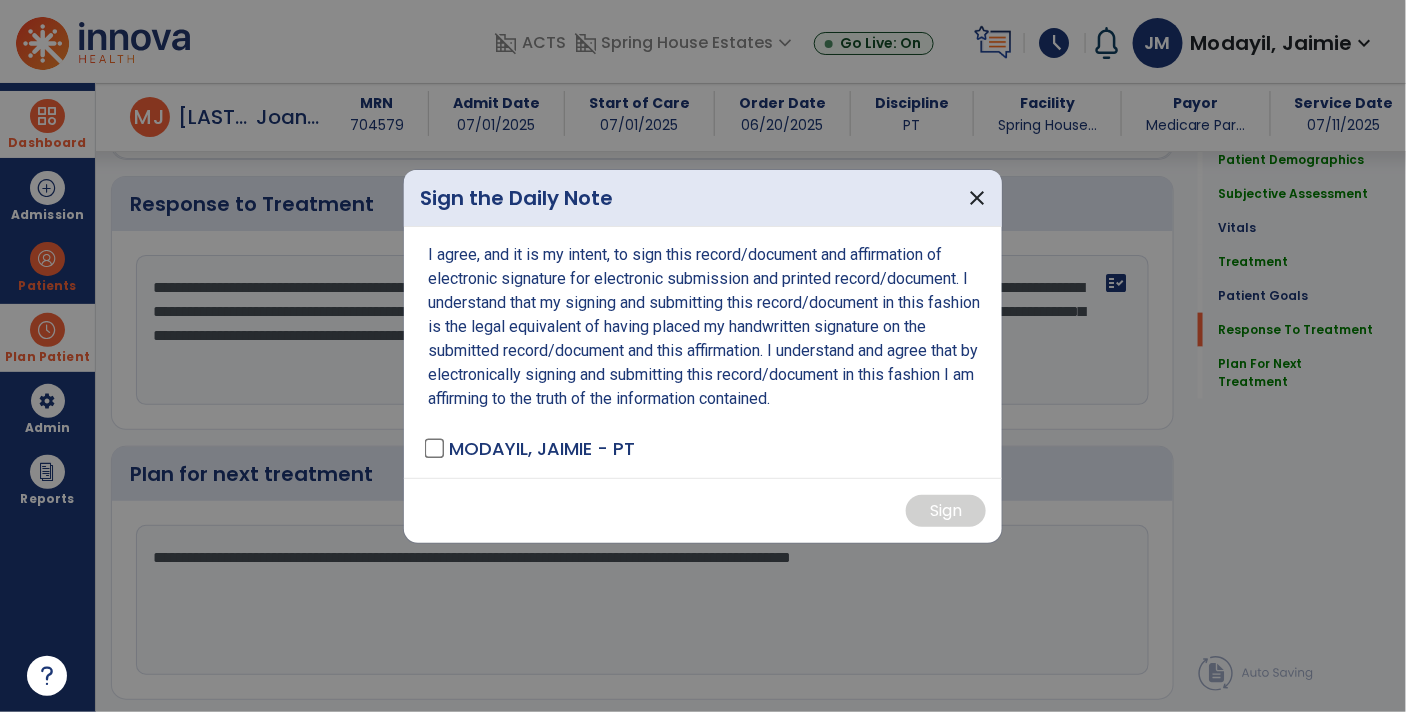 click on "MODAYIL, JAIMIE - PT" at bounding box center [542, 448] 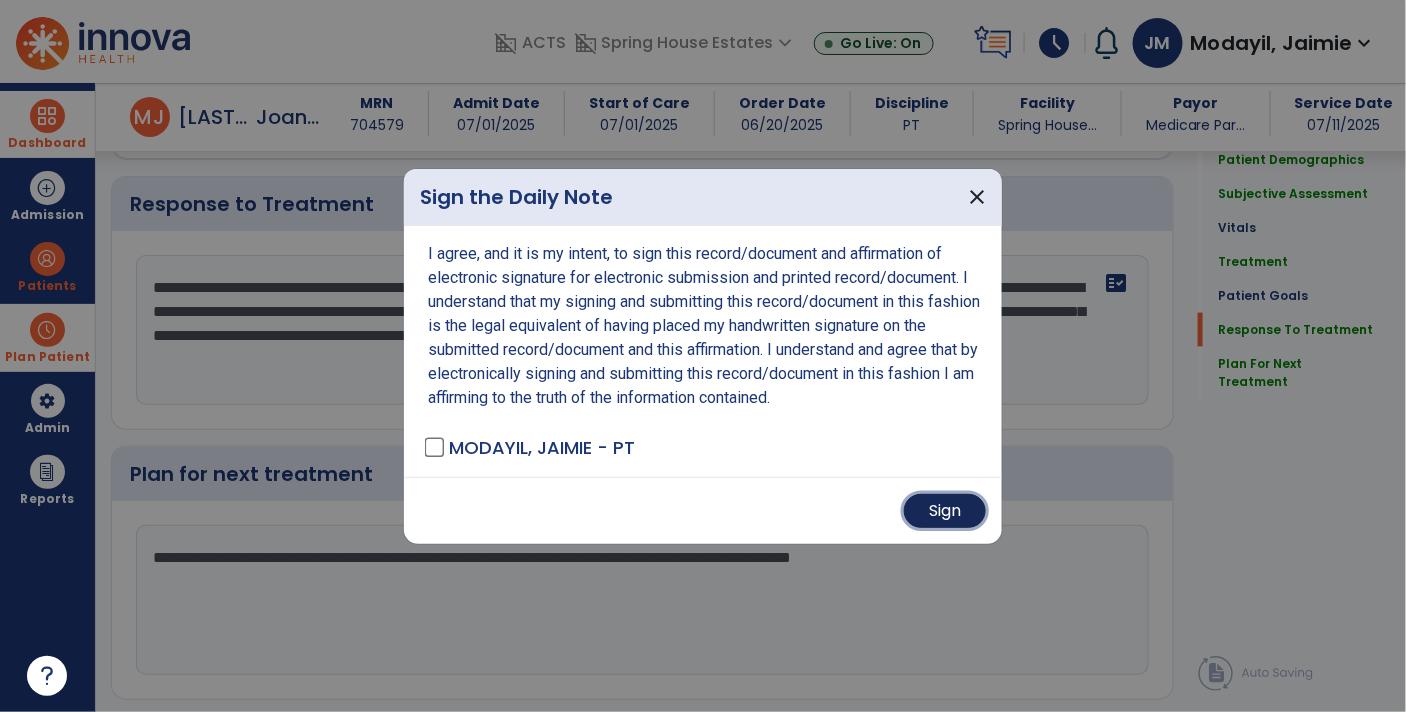 click on "Sign" at bounding box center [945, 511] 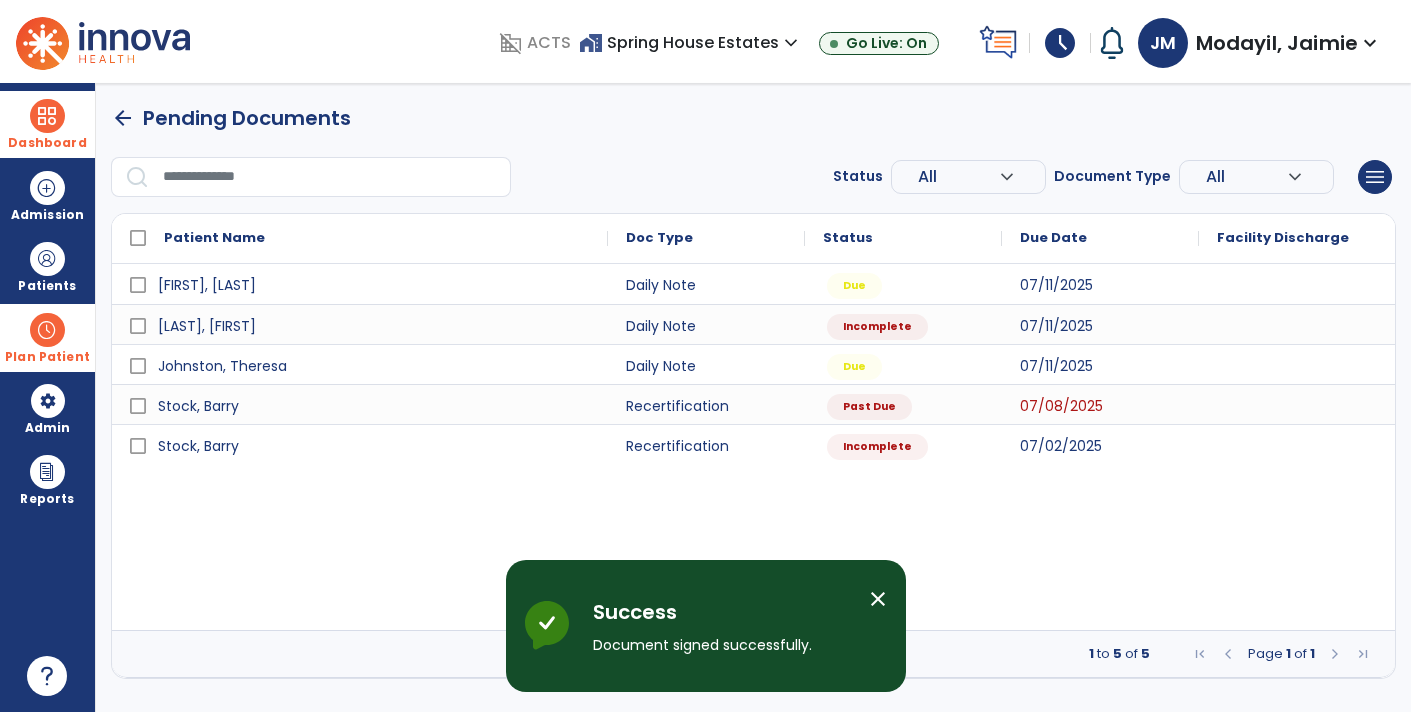 scroll, scrollTop: 0, scrollLeft: 0, axis: both 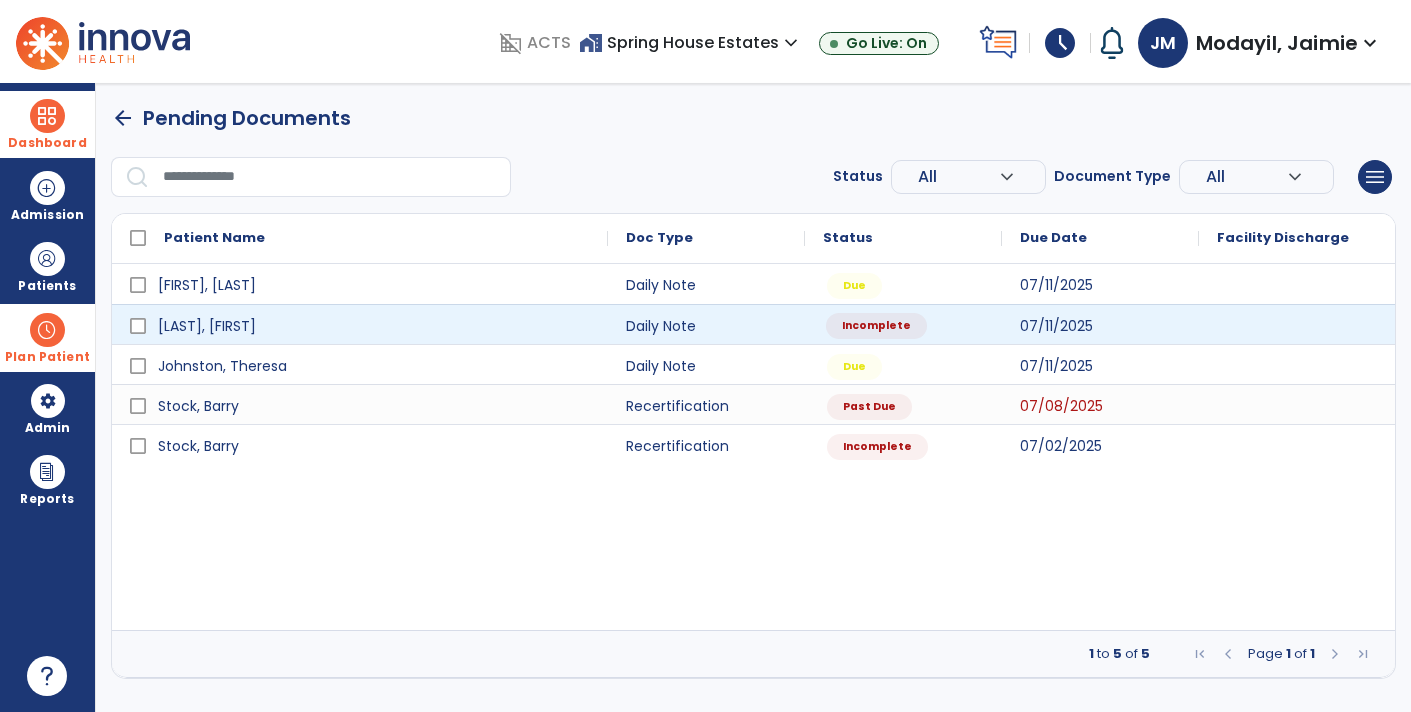 click on "Incomplete" at bounding box center (876, 326) 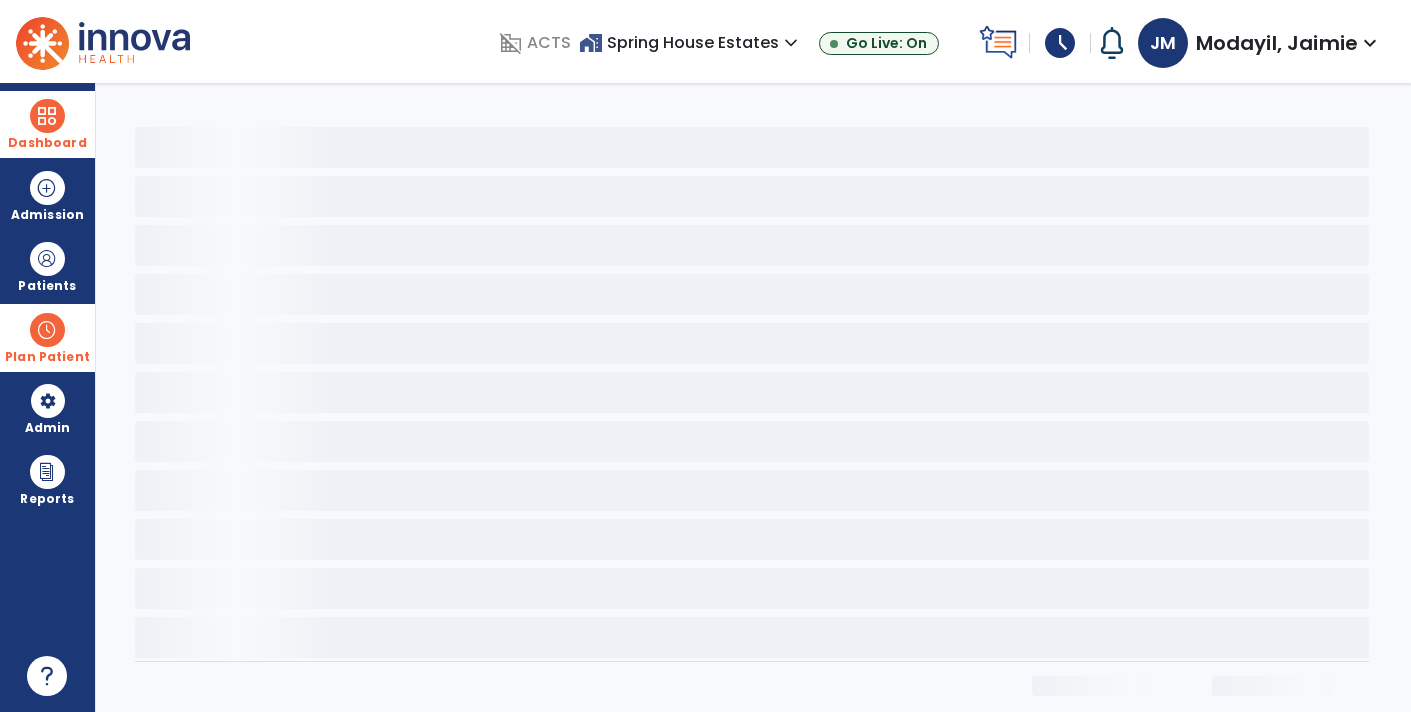 select on "*" 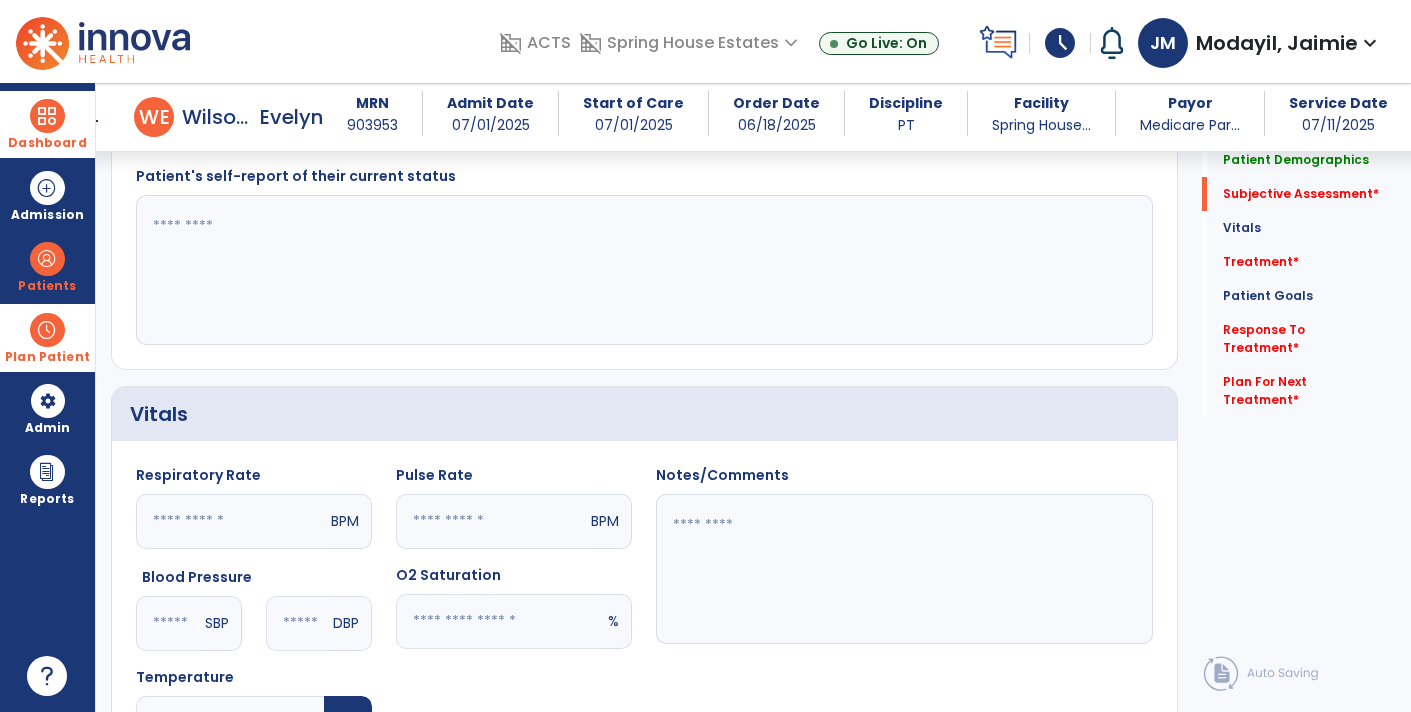 scroll, scrollTop: 548, scrollLeft: 0, axis: vertical 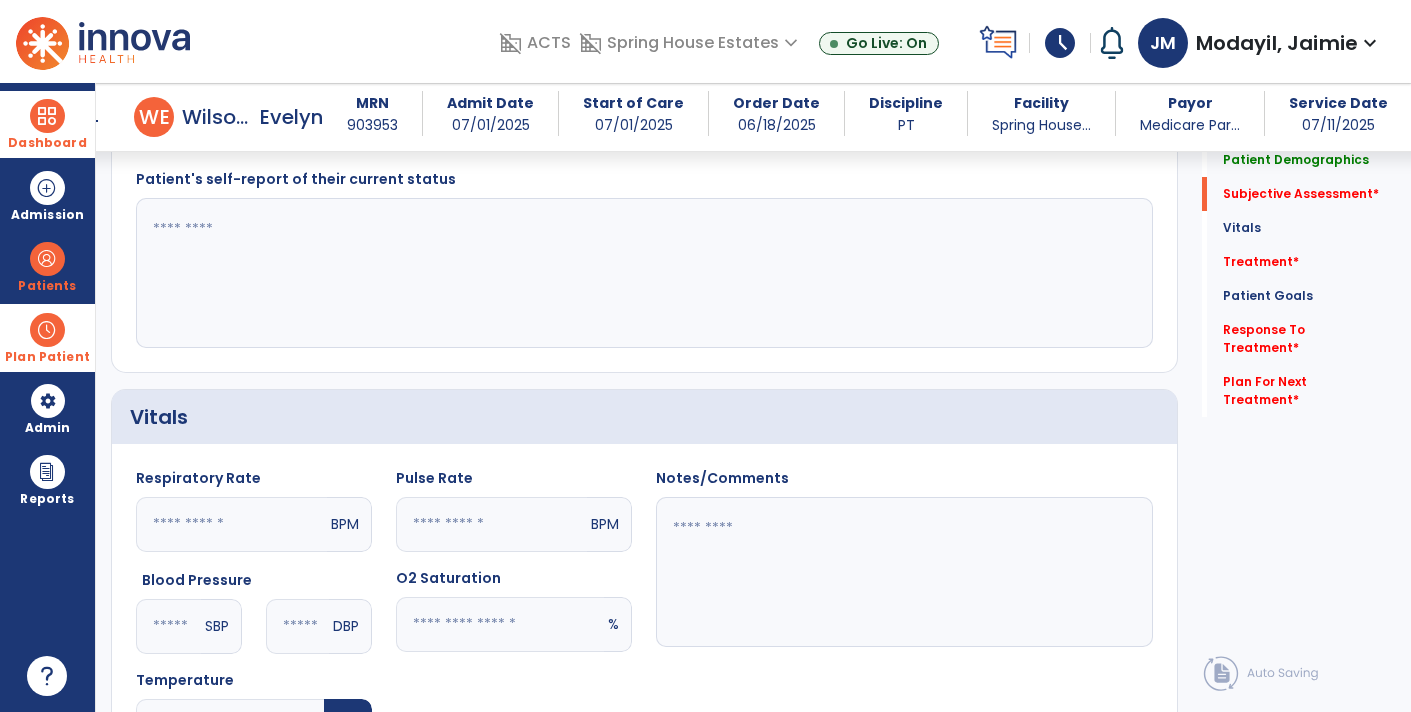 click 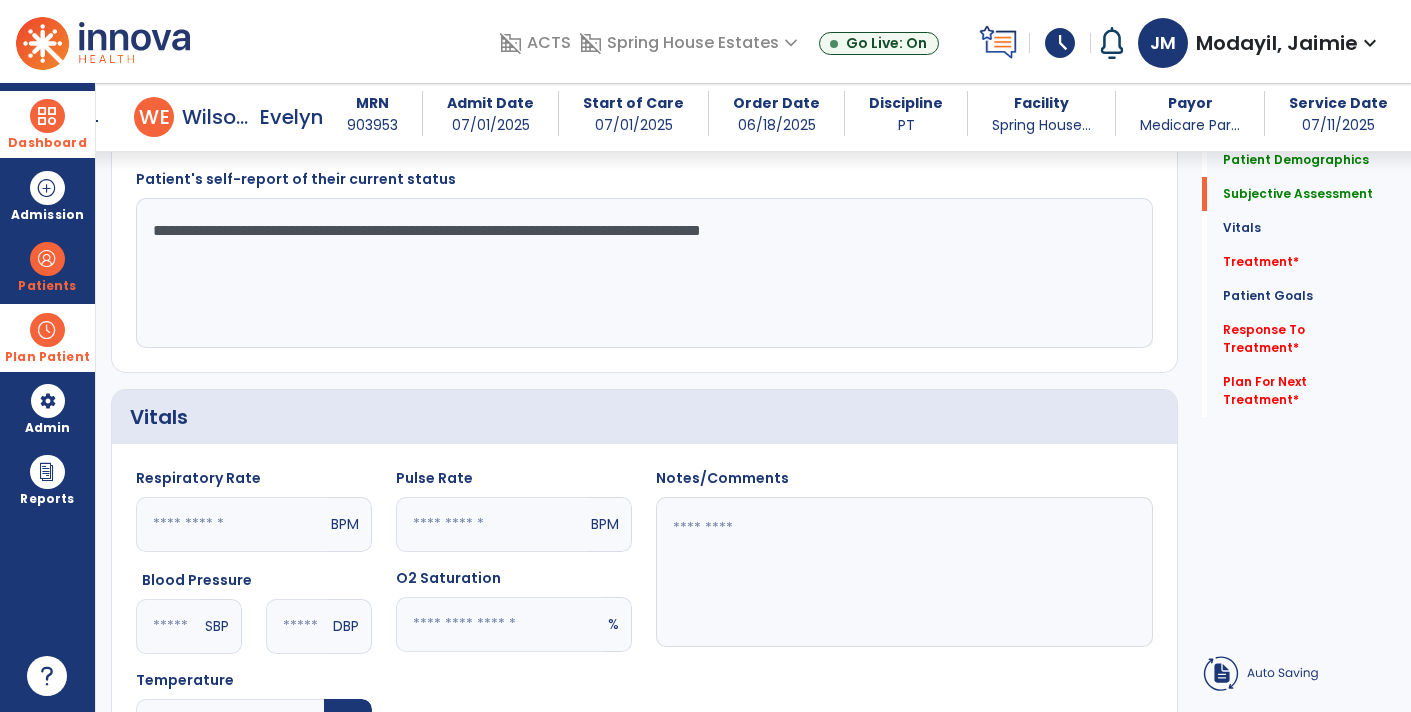 click on "**********" 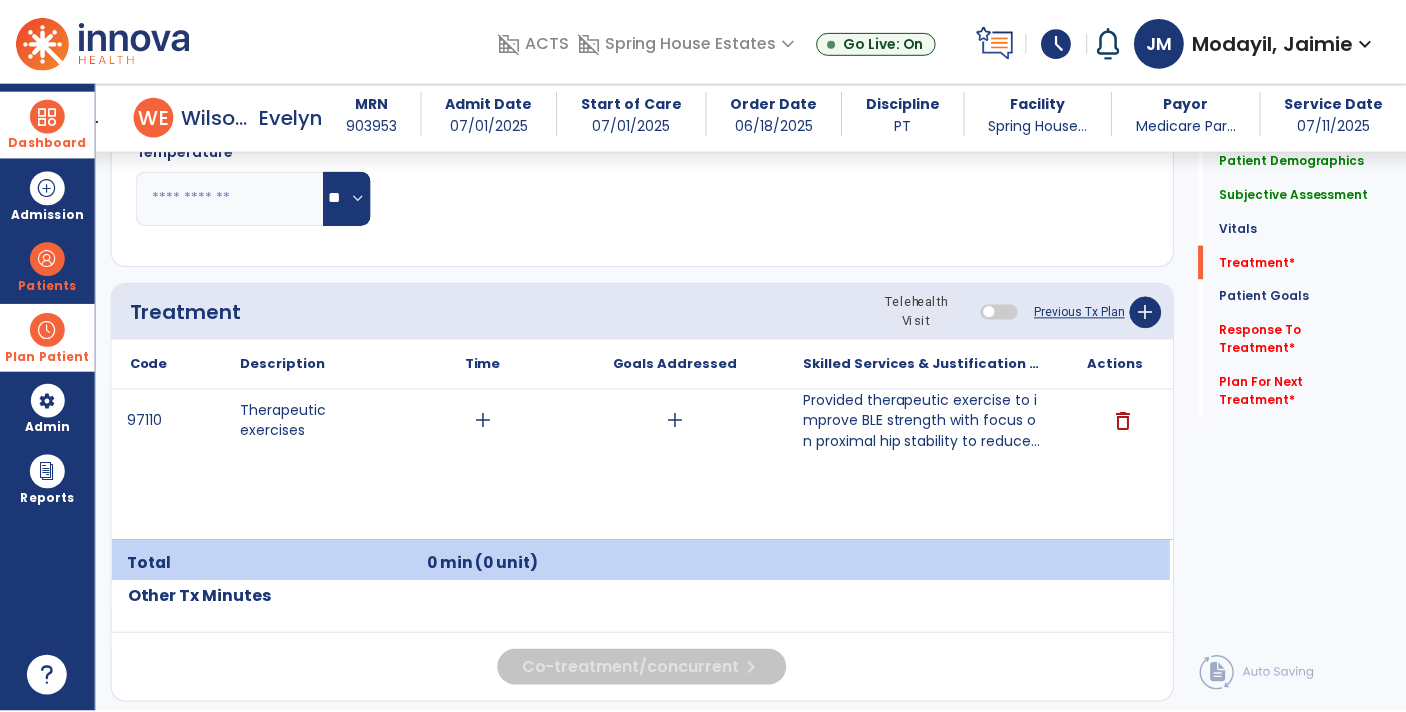 scroll, scrollTop: 1092, scrollLeft: 0, axis: vertical 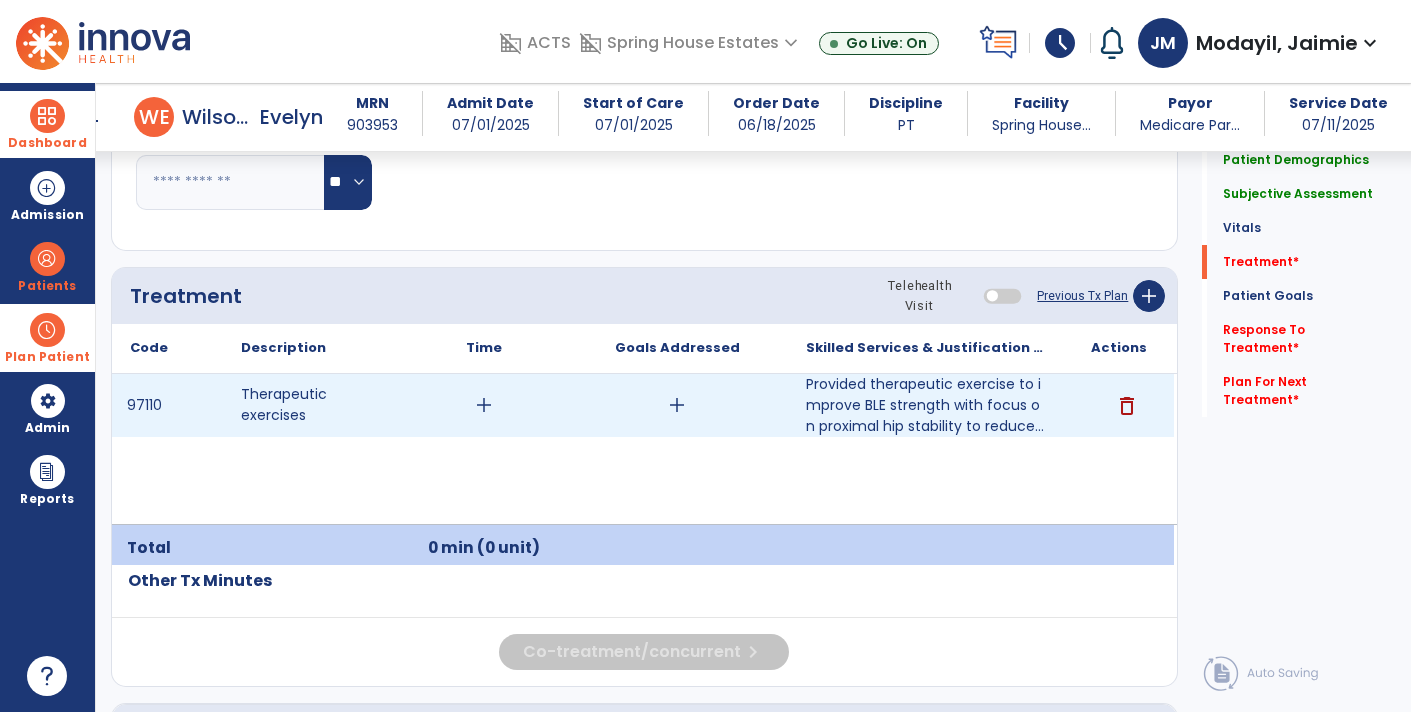 type on "**********" 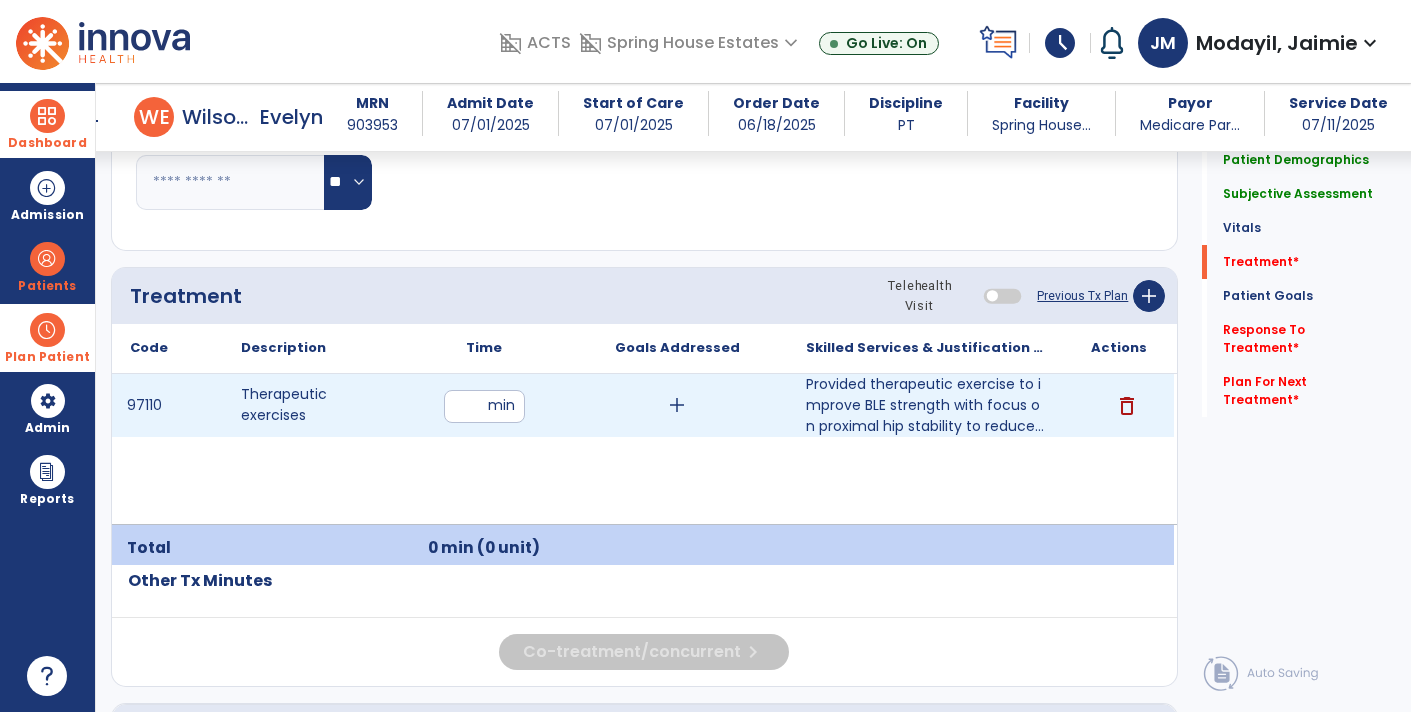 type on "**" 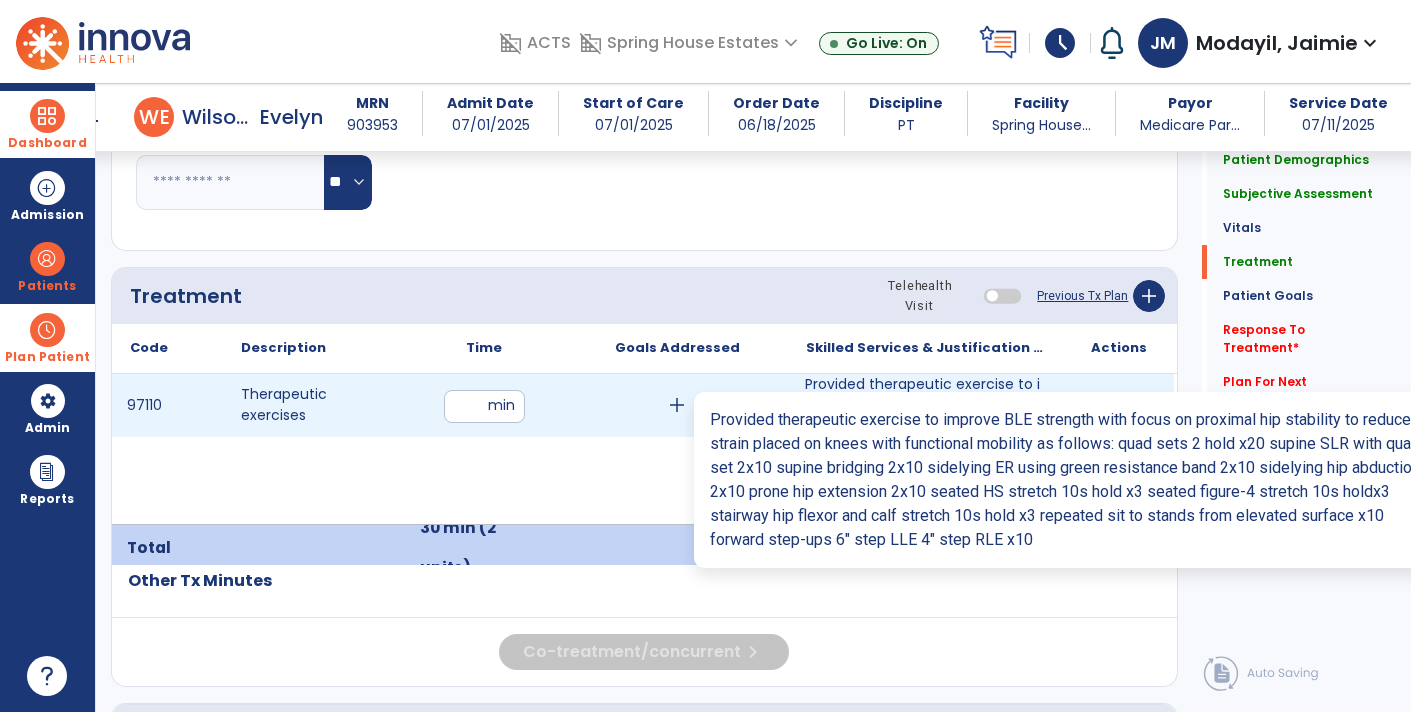click on "Provided therapeutic exercise to improve BLE strength with focus on proximal hip stability to reduce..." at bounding box center (926, 405) 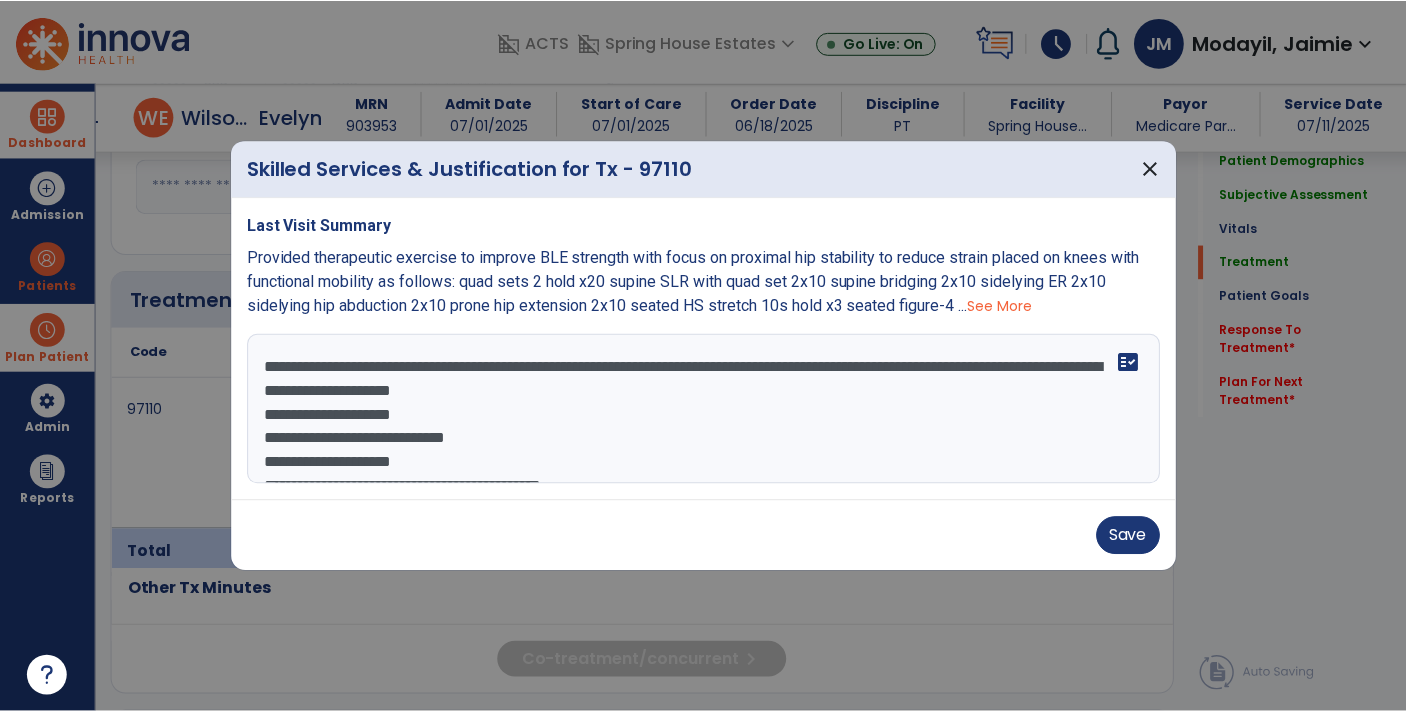 scroll, scrollTop: 1092, scrollLeft: 0, axis: vertical 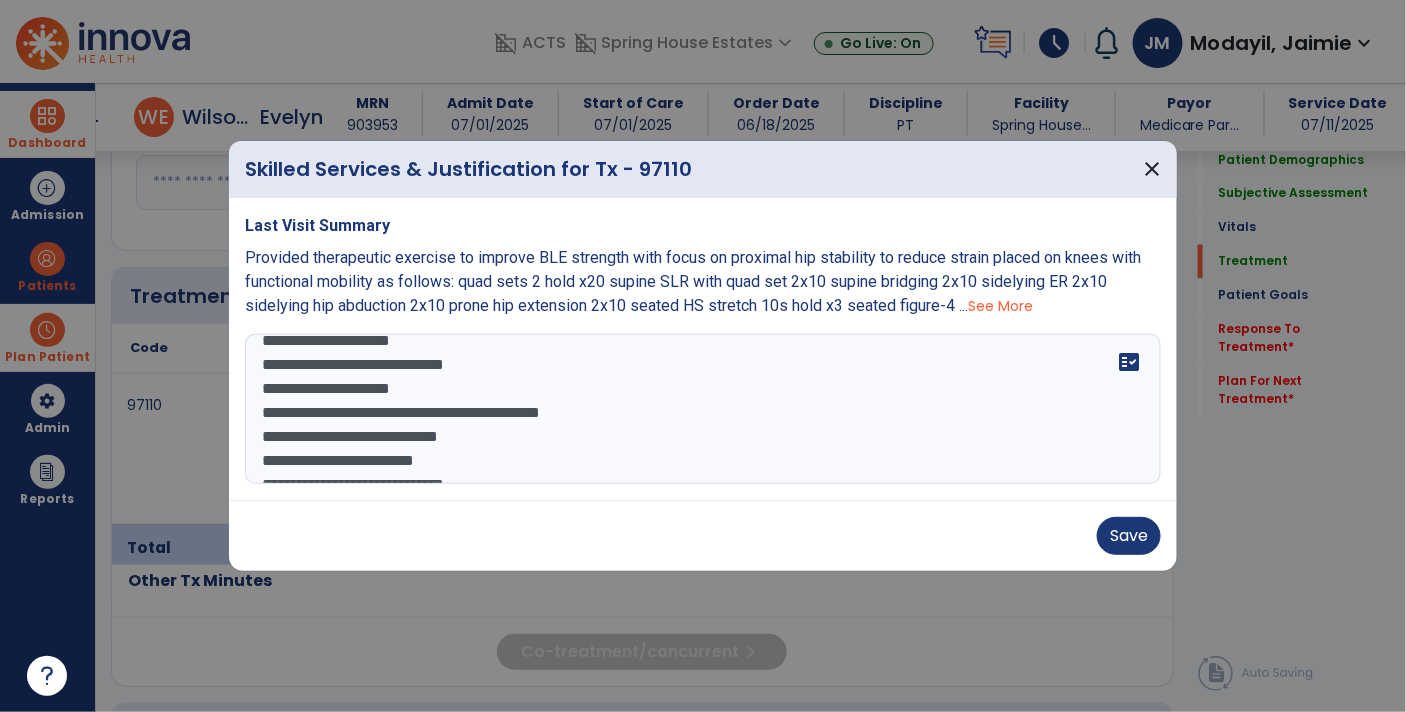 click on "**********" at bounding box center (703, 409) 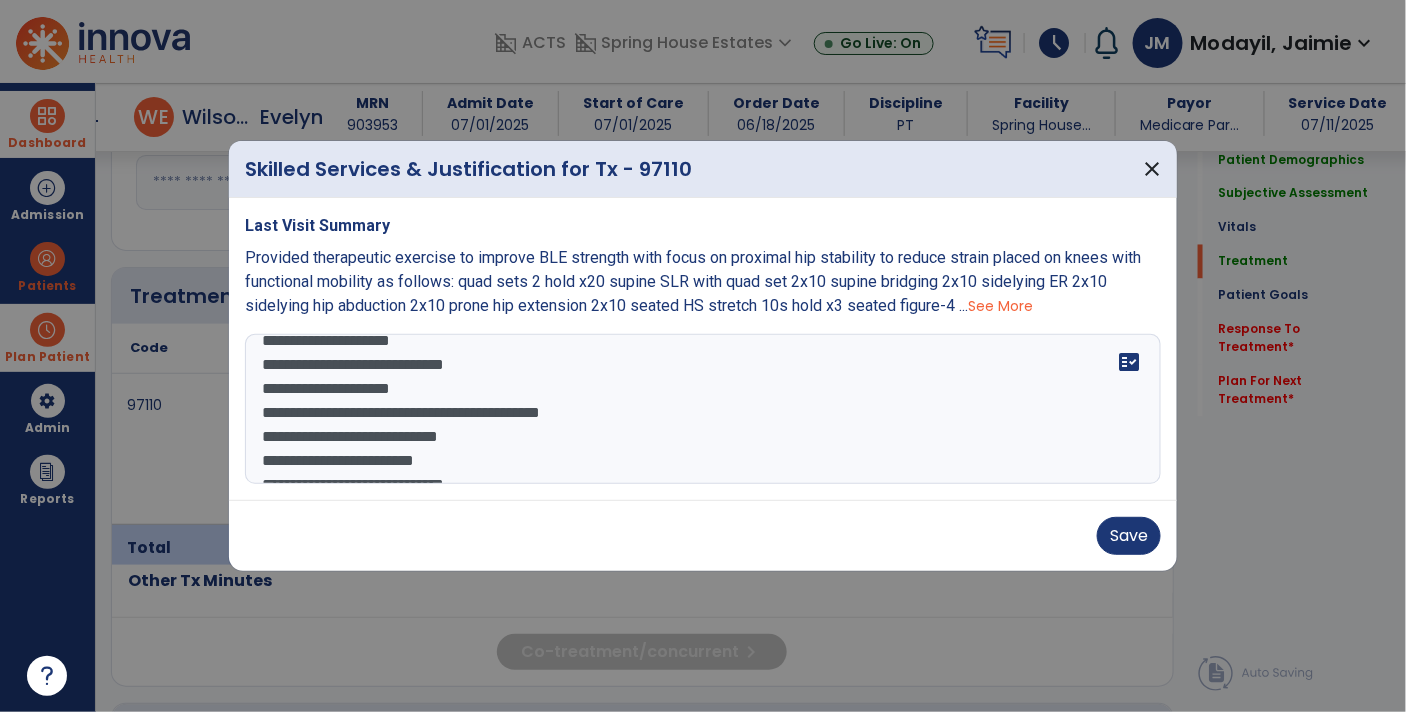 scroll, scrollTop: 86, scrollLeft: 0, axis: vertical 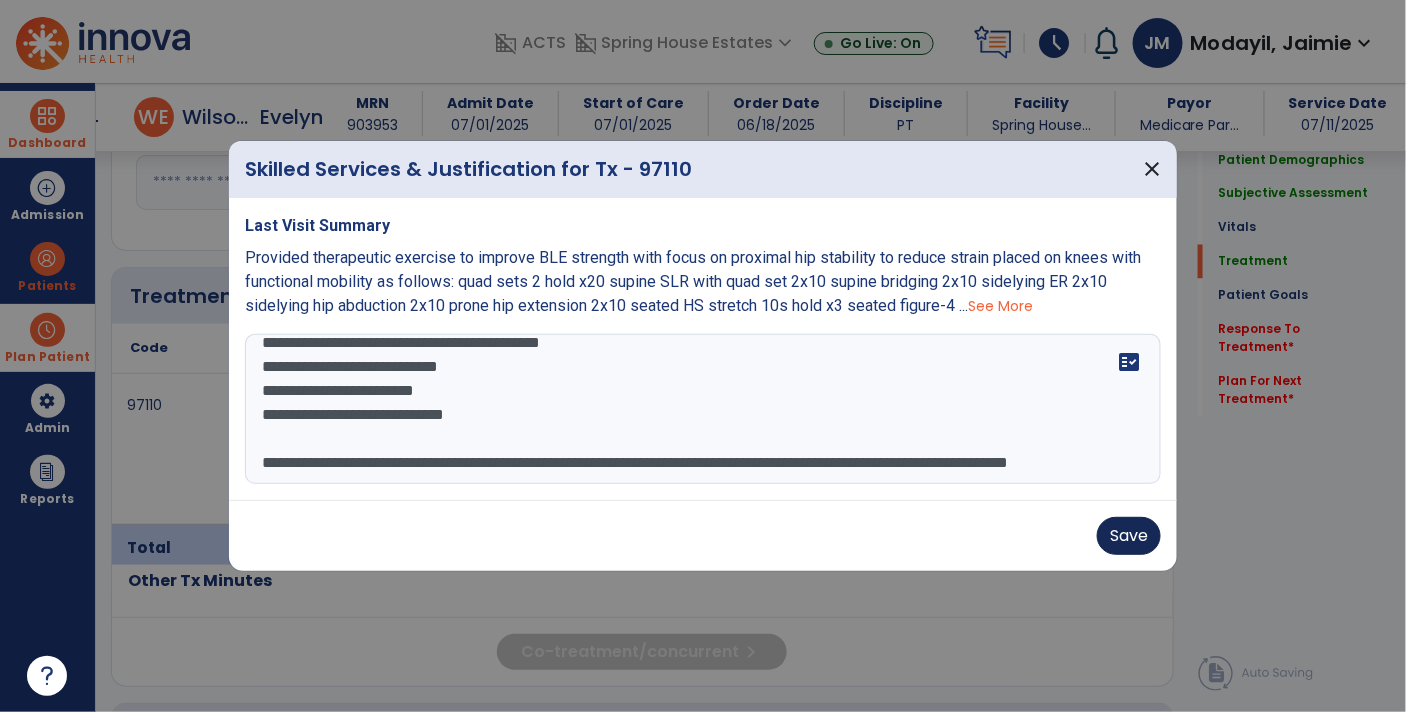 type on "**********" 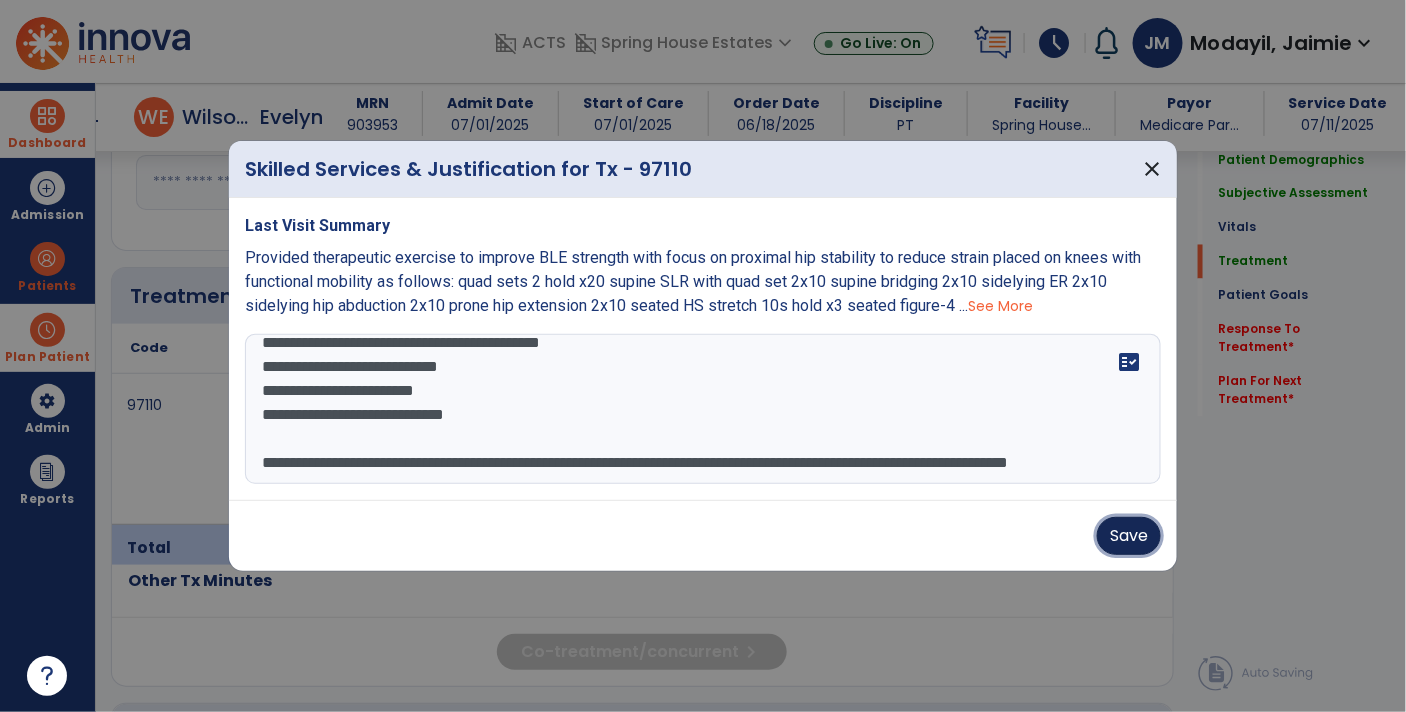 click on "Save" at bounding box center [1129, 536] 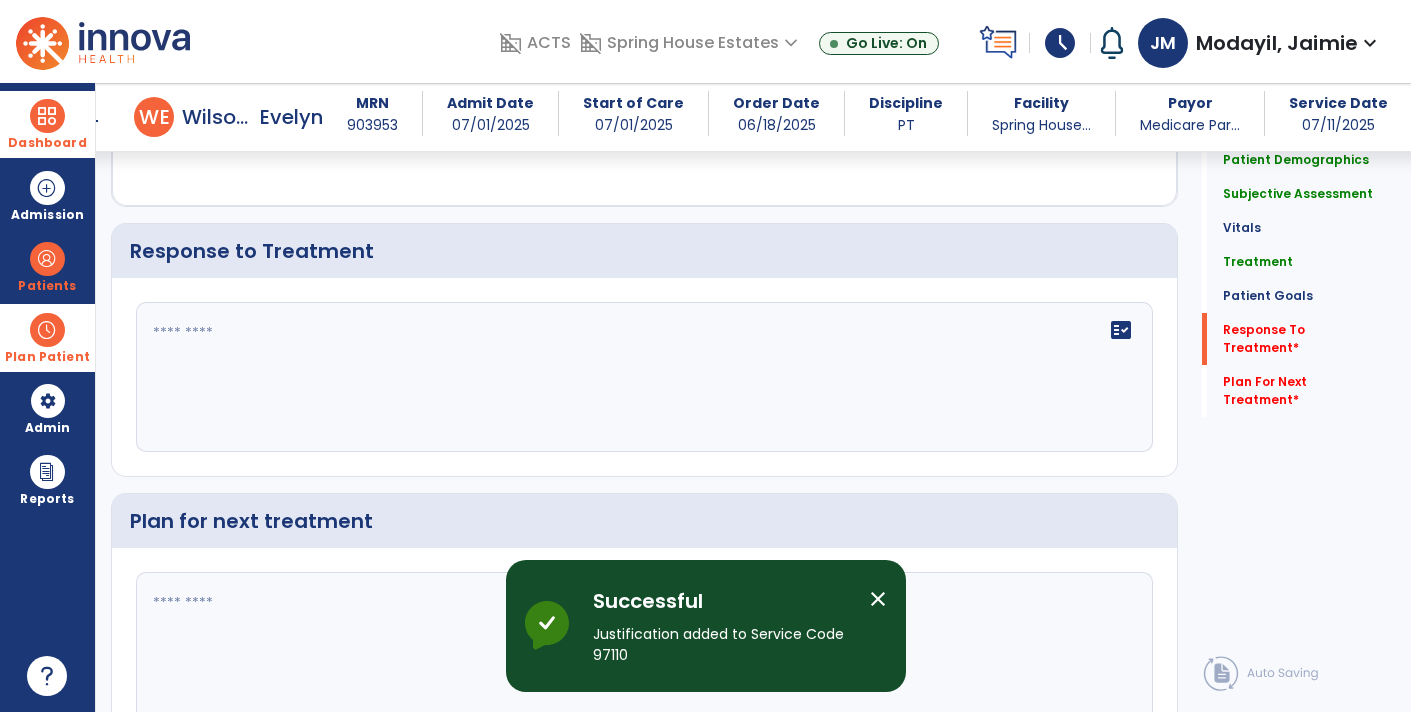 scroll, scrollTop: 2791, scrollLeft: 0, axis: vertical 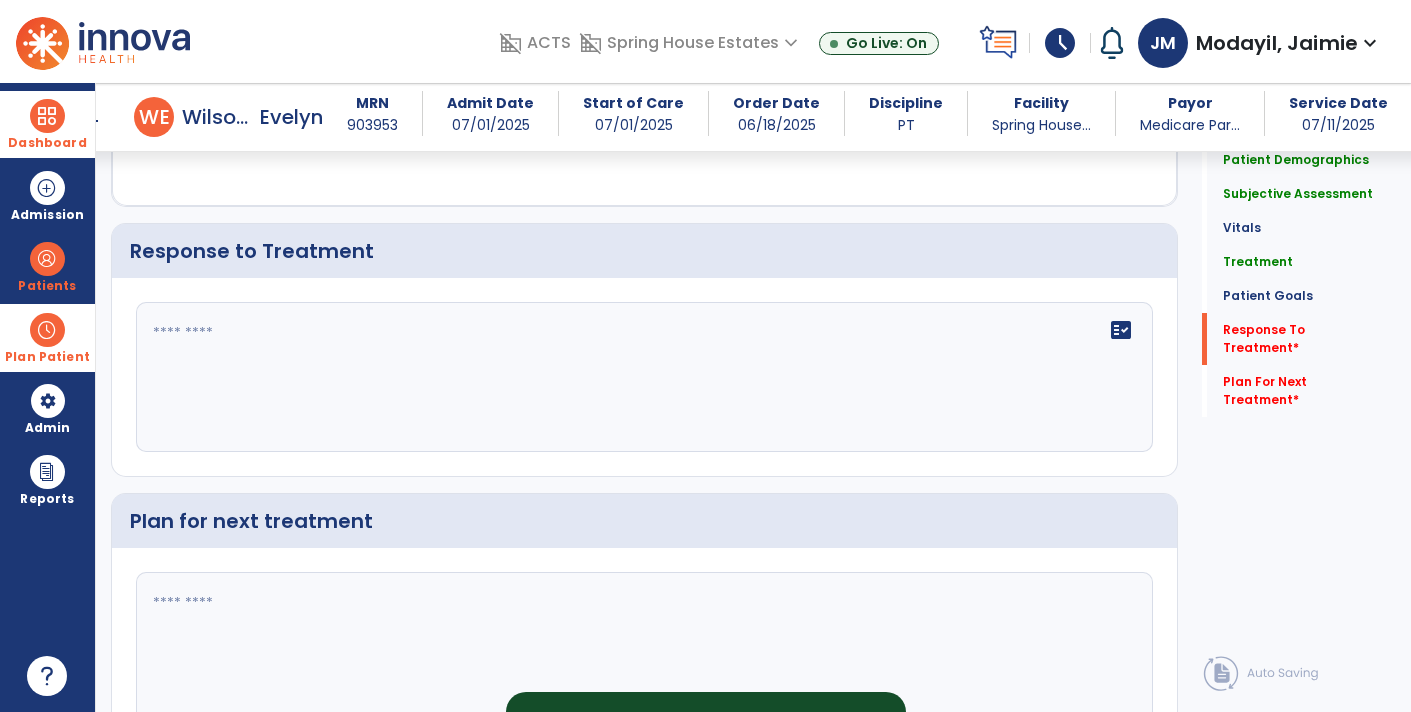 click on "fact_check" 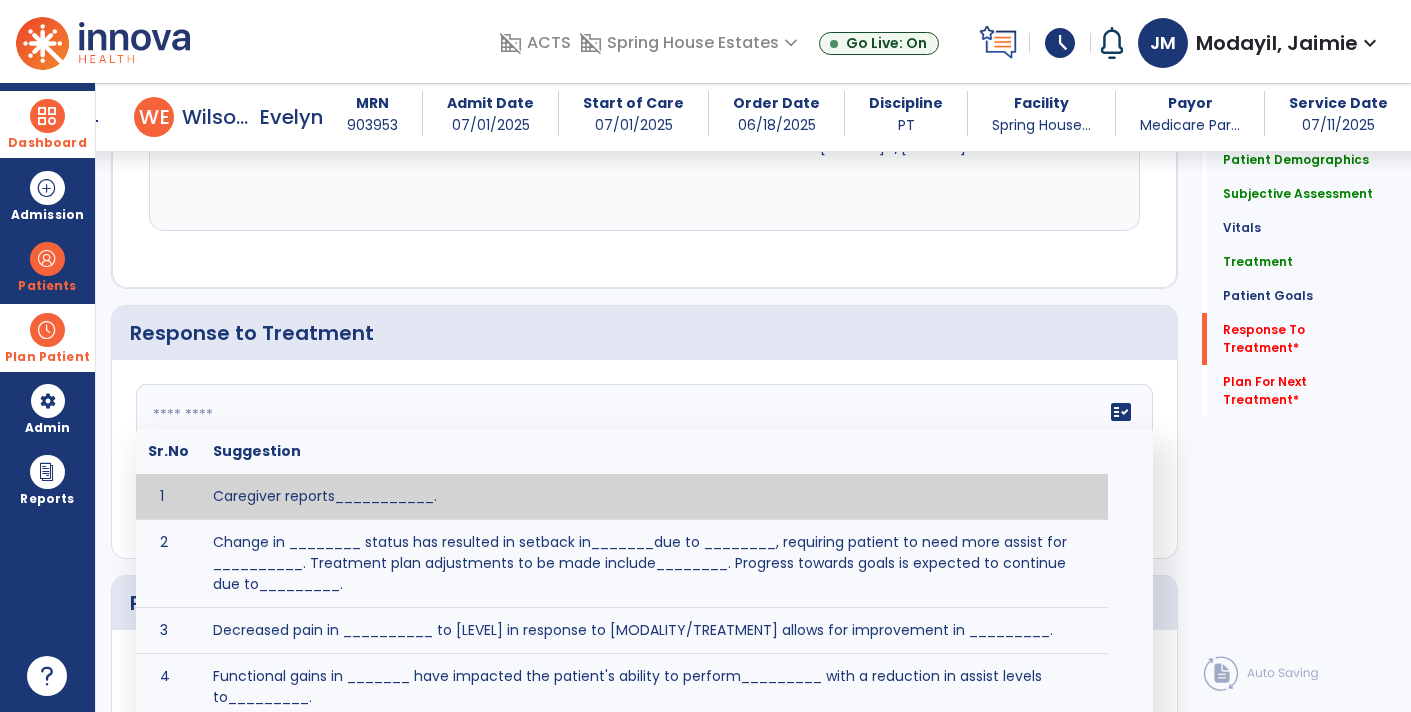 scroll, scrollTop: 2710, scrollLeft: 0, axis: vertical 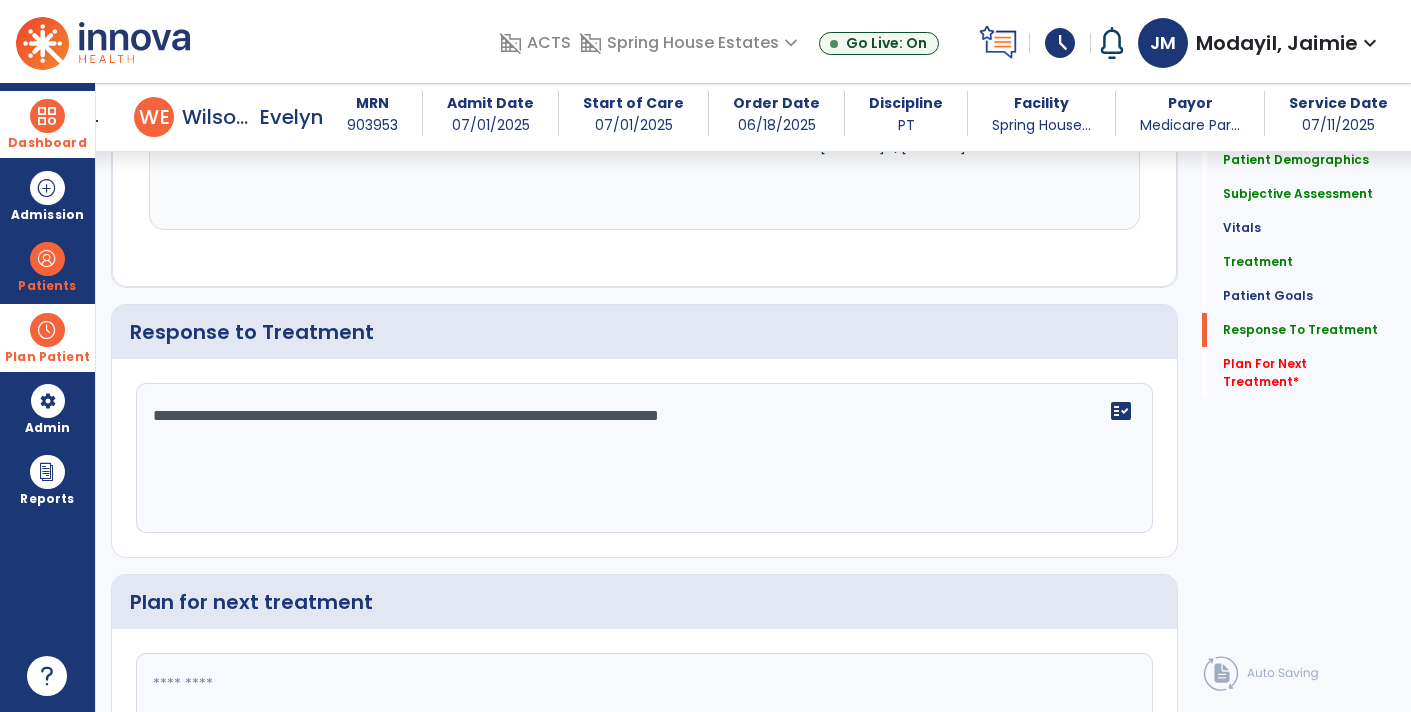 type on "**********" 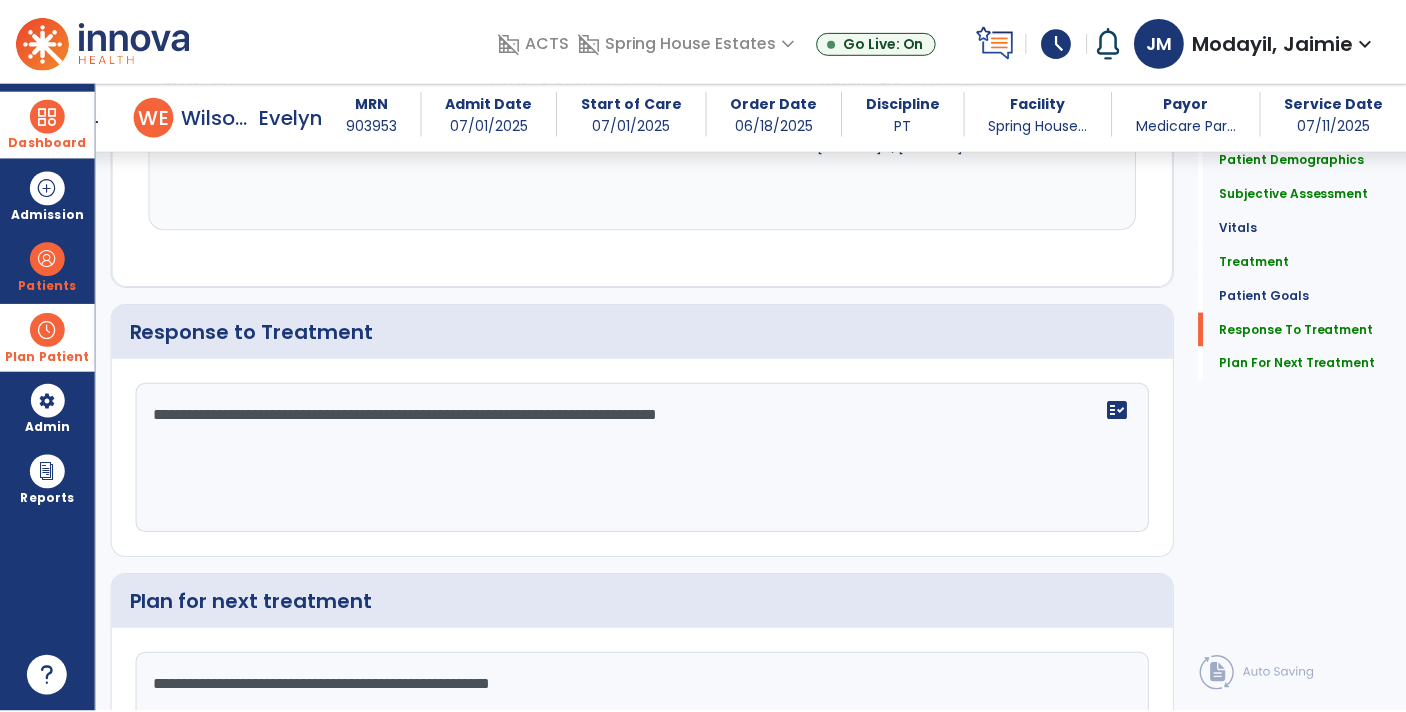 scroll, scrollTop: 2839, scrollLeft: 0, axis: vertical 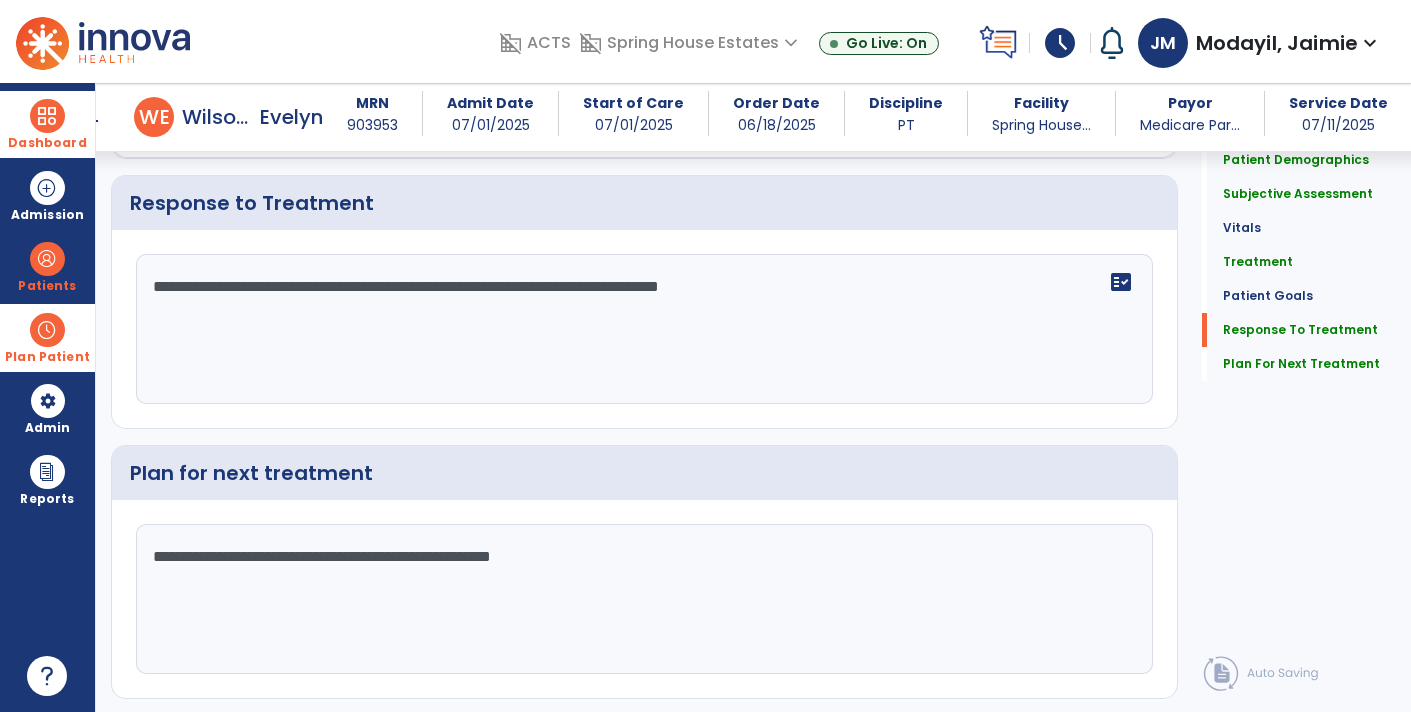 type on "**********" 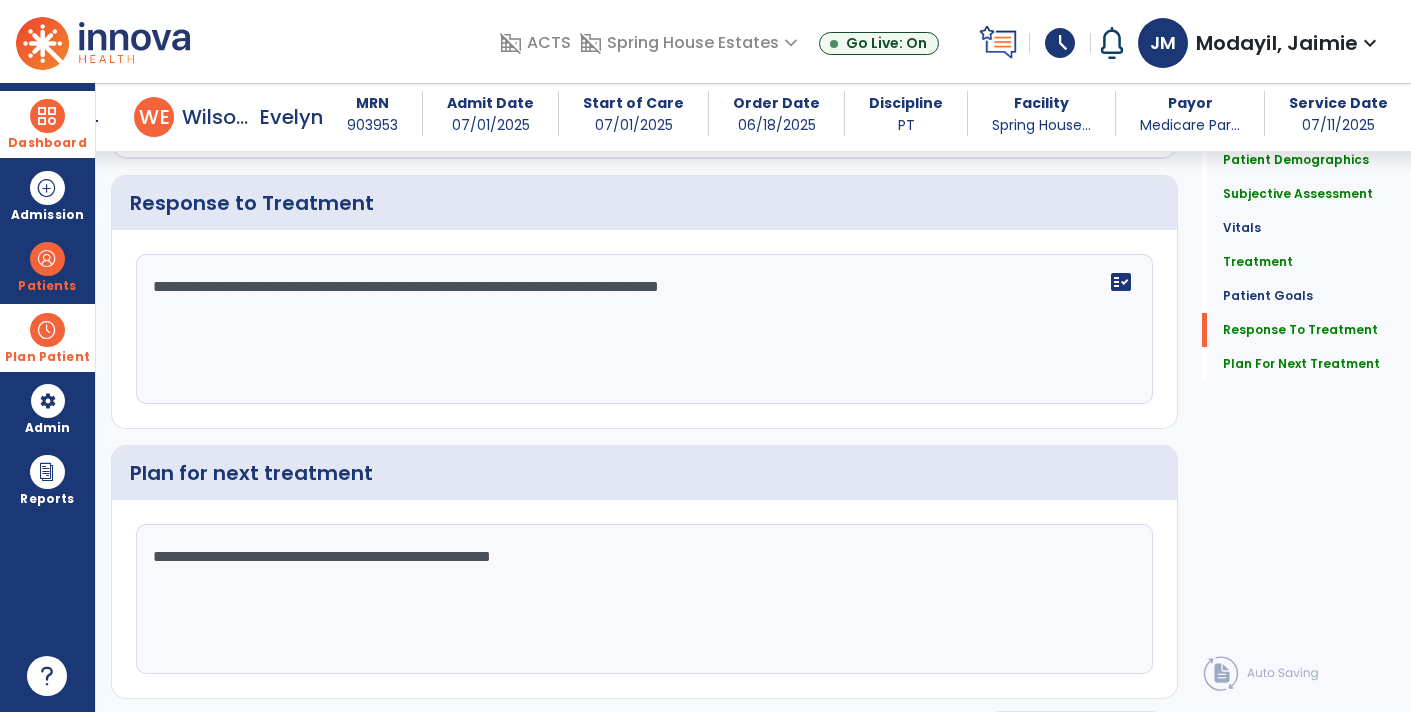 click on "Sign Doc" 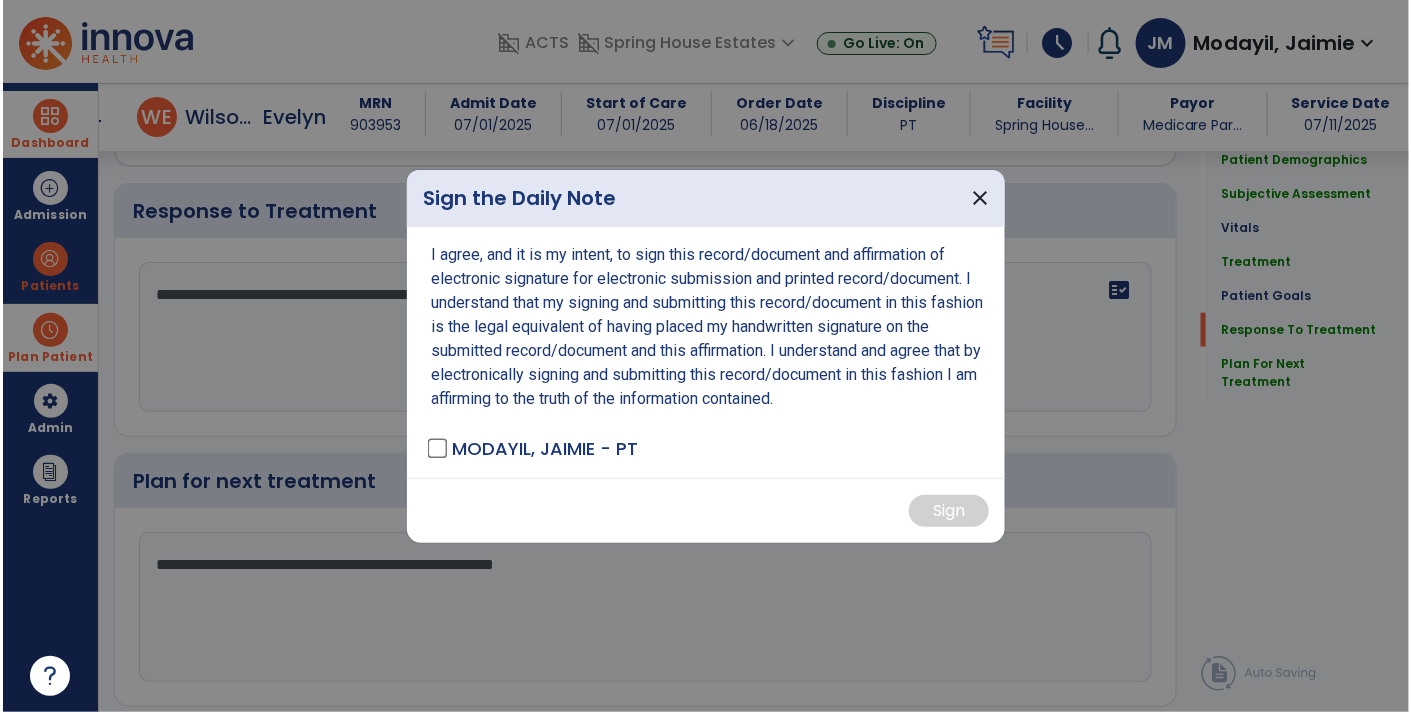 scroll, scrollTop: 2839, scrollLeft: 0, axis: vertical 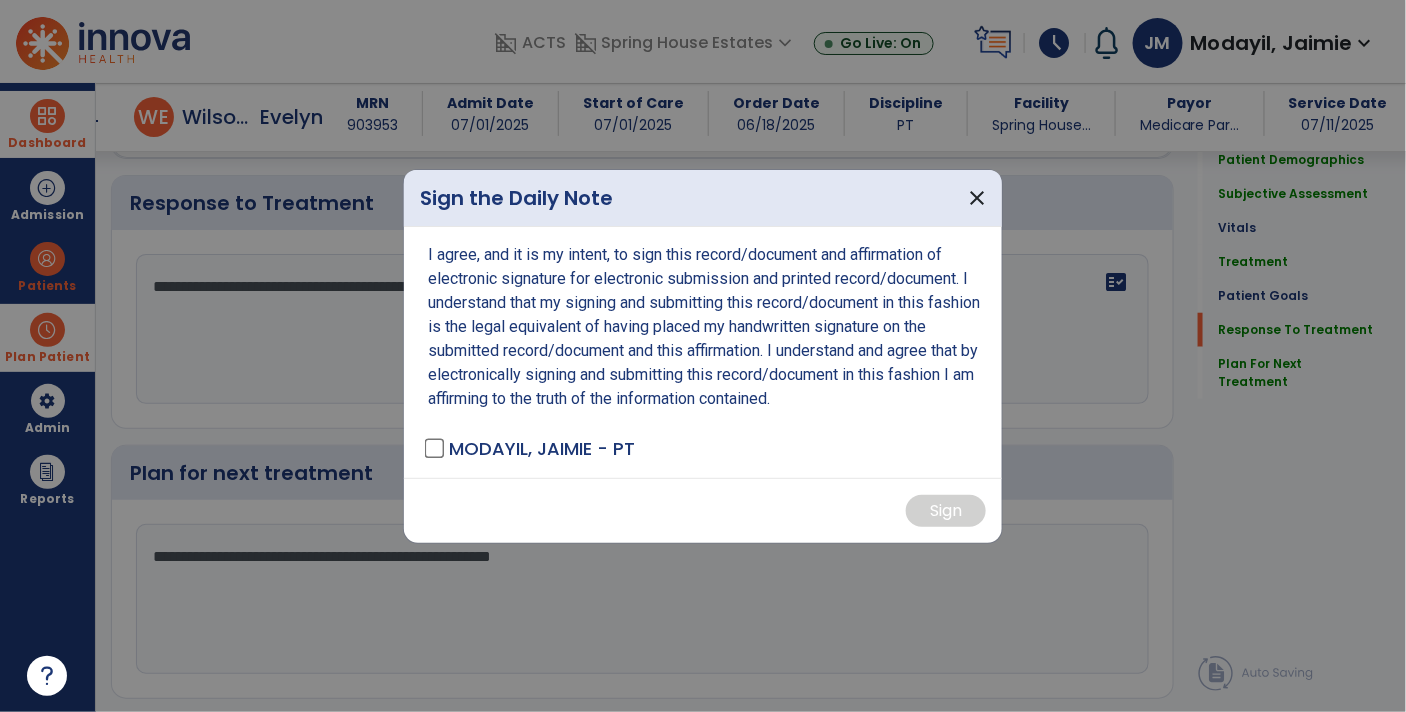 click on "MODAYIL, JAIMIE - PT" at bounding box center (531, 448) 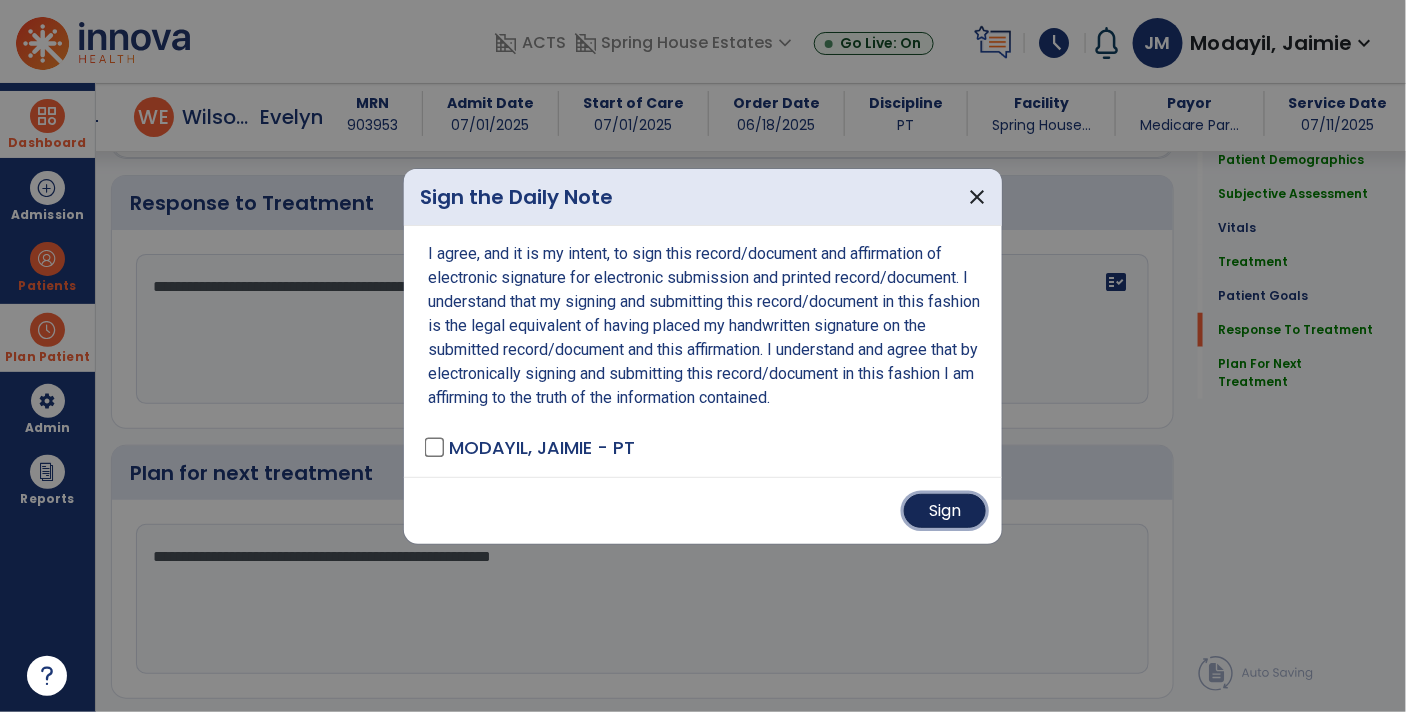 click on "Sign" at bounding box center (945, 511) 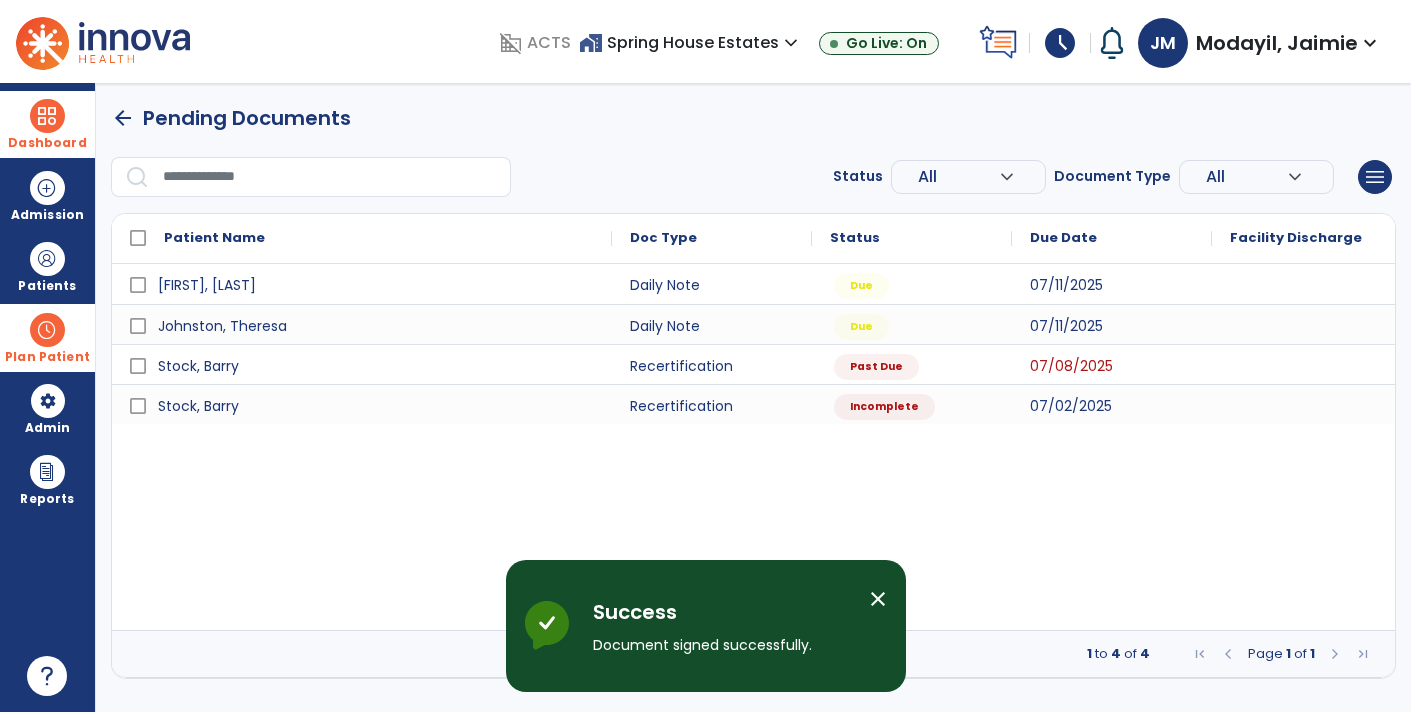 scroll, scrollTop: 0, scrollLeft: 0, axis: both 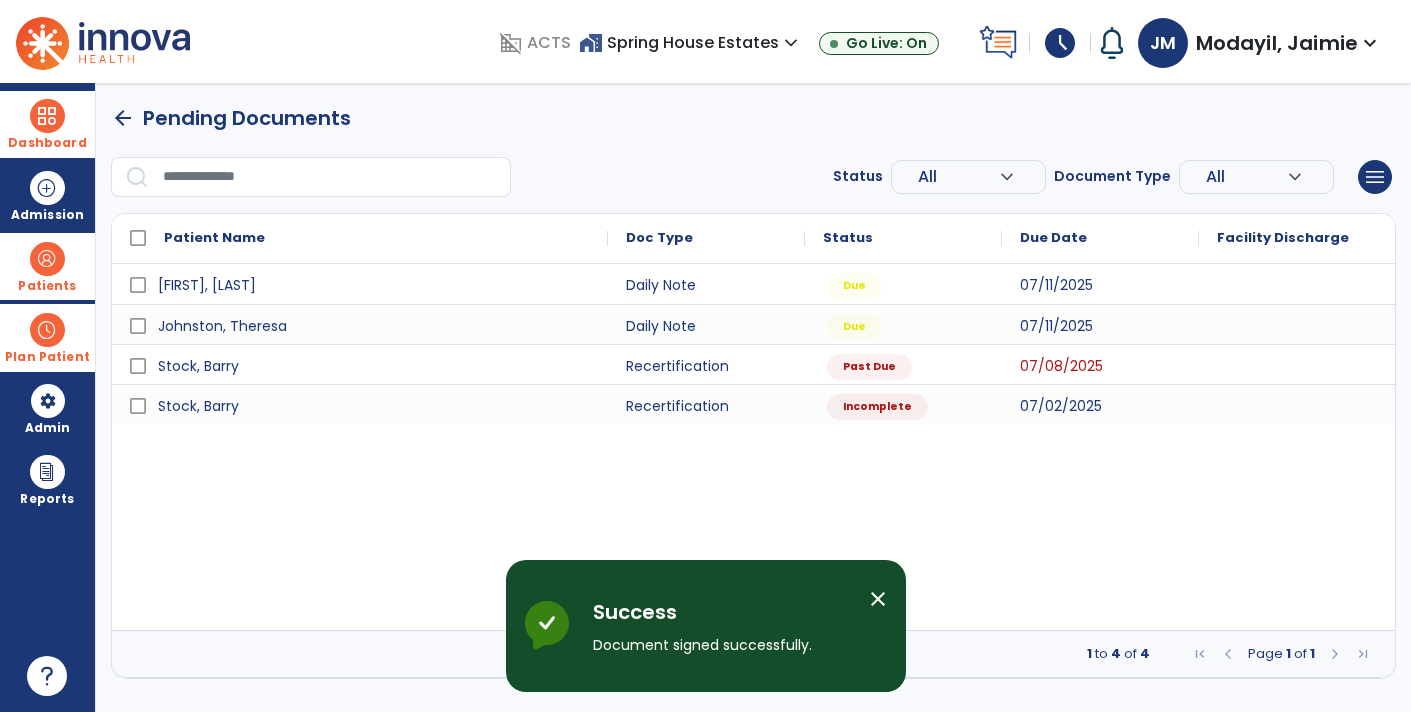 click at bounding box center [47, 259] 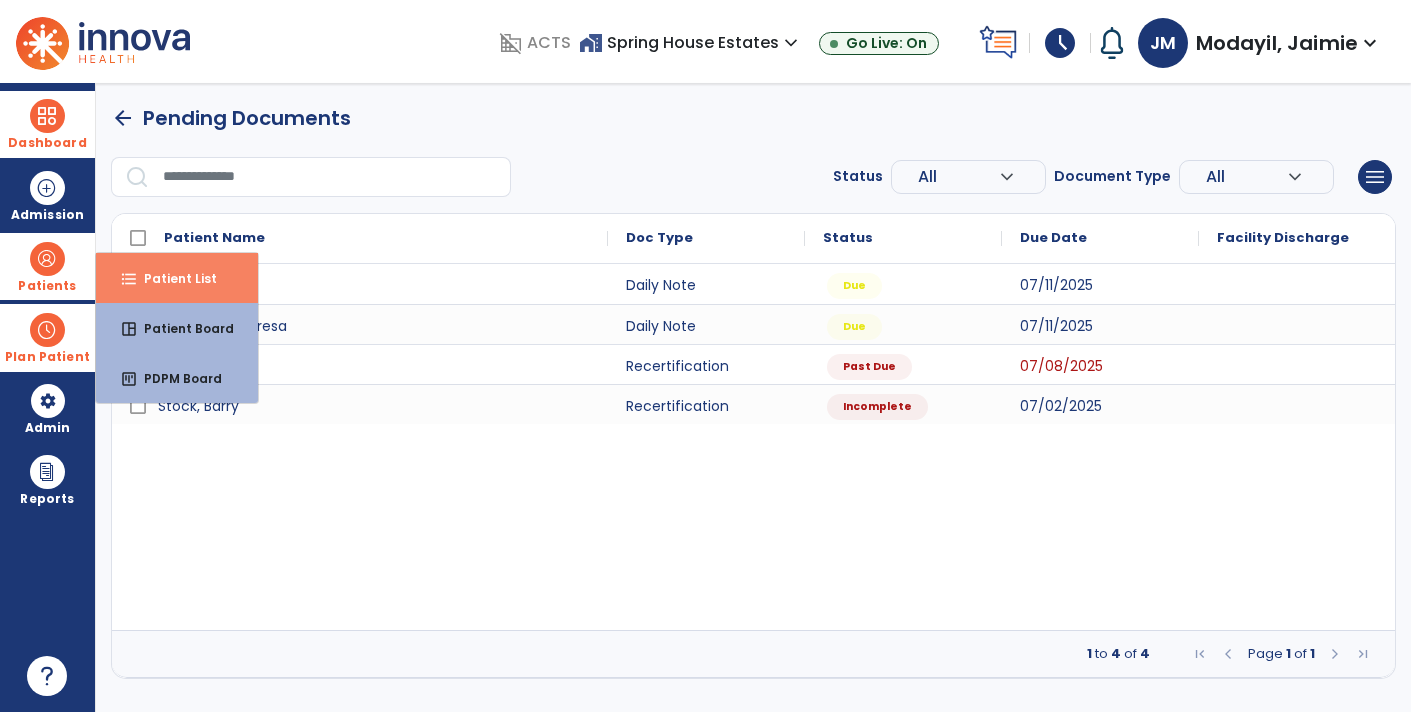 click on "format_list_bulleted  Patient List" at bounding box center (177, 278) 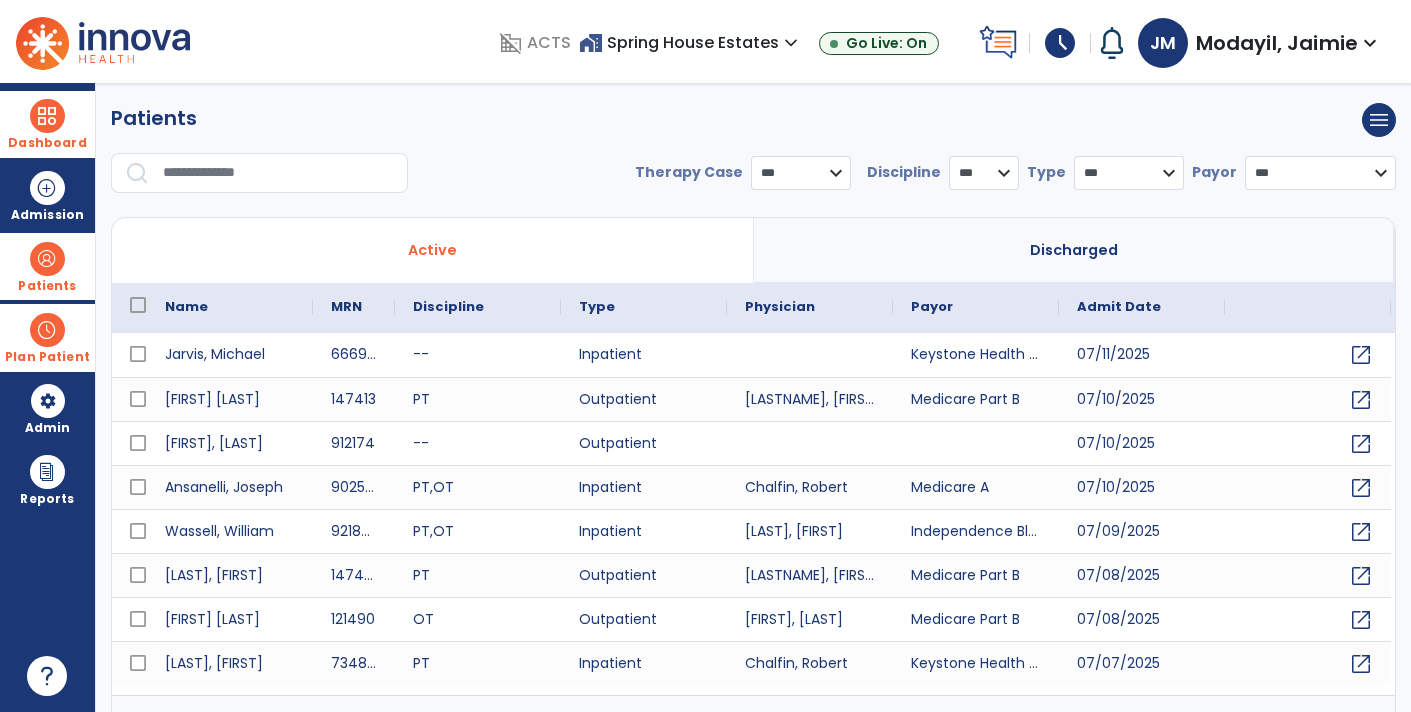 click at bounding box center [278, 173] 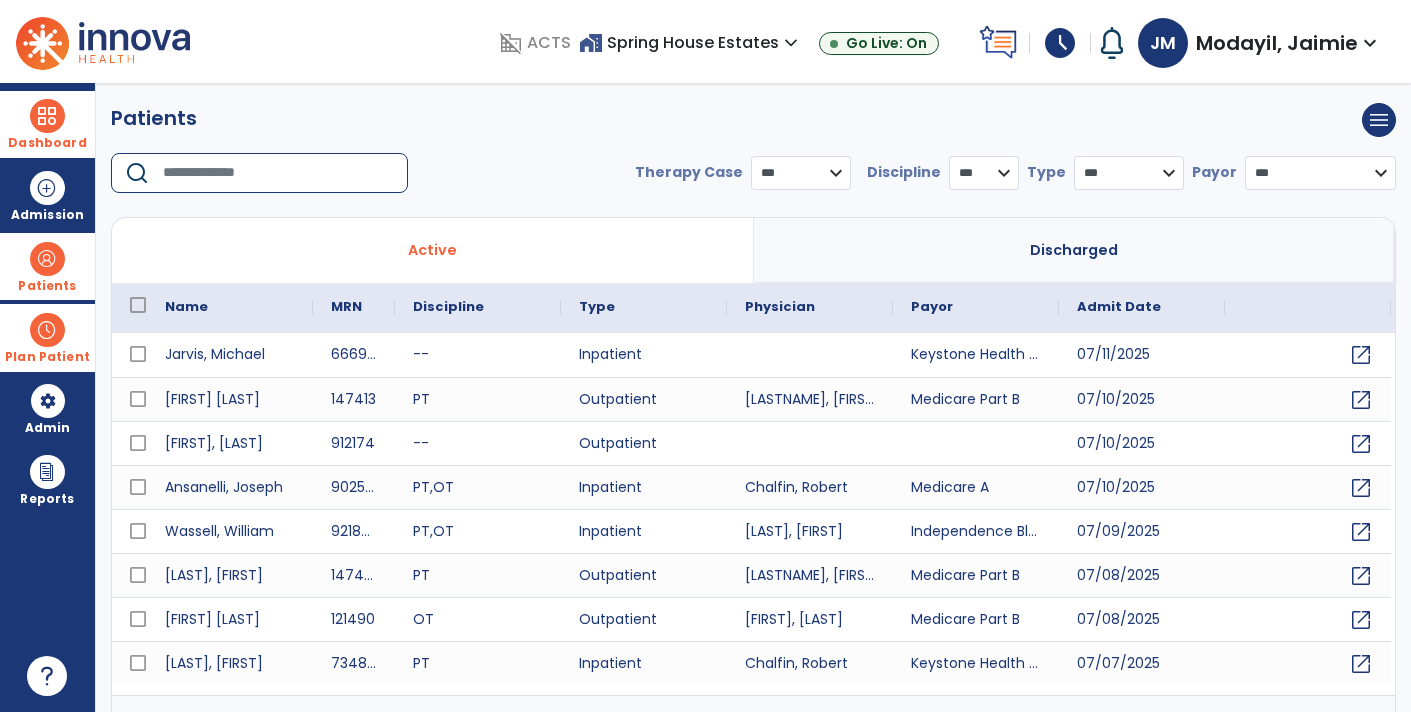 click on "Plan Patient" at bounding box center (47, 266) 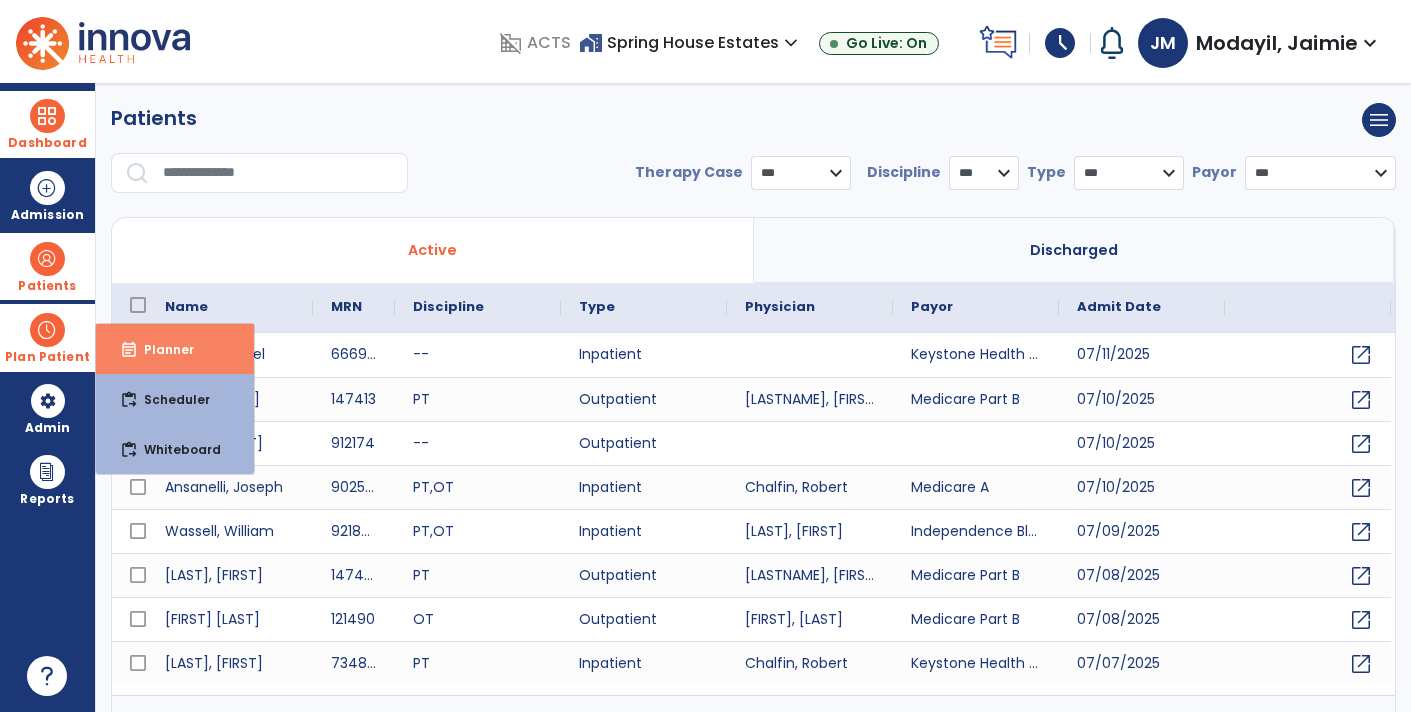 click on "event_note" at bounding box center [129, 350] 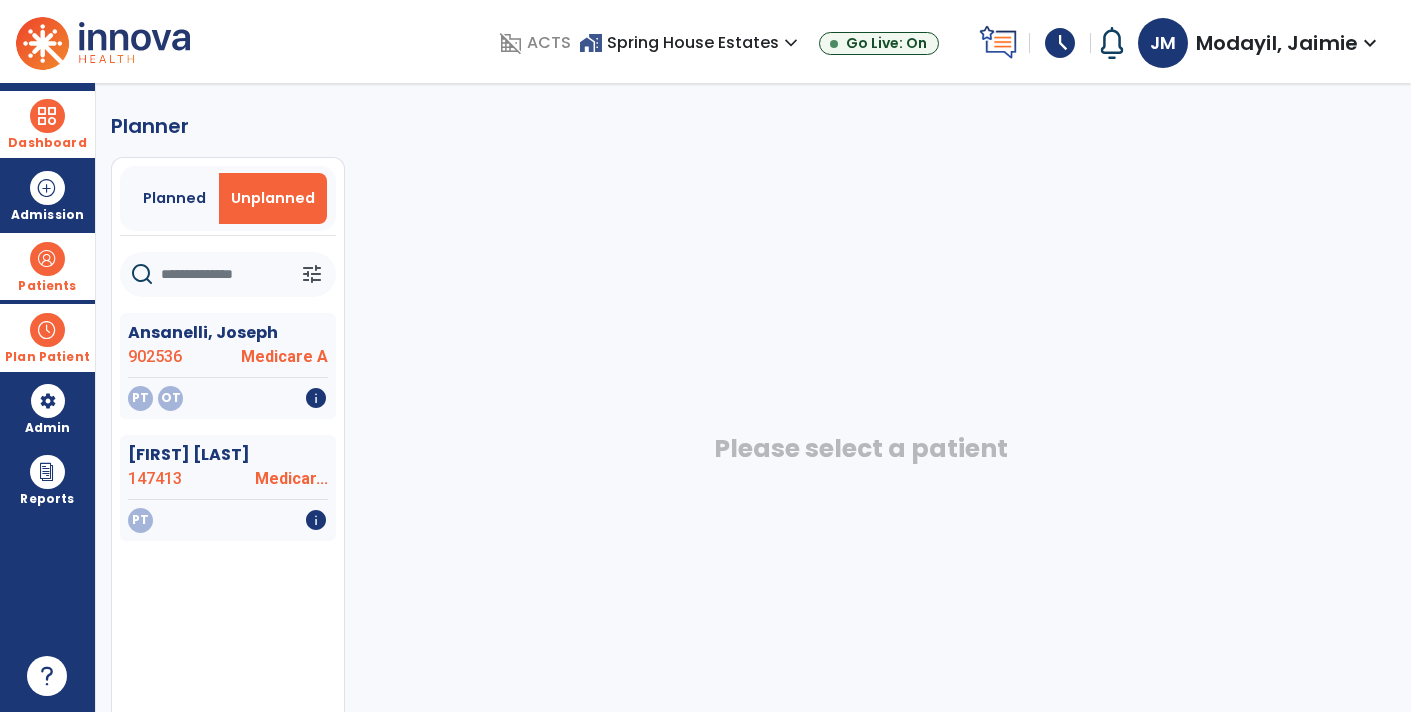click 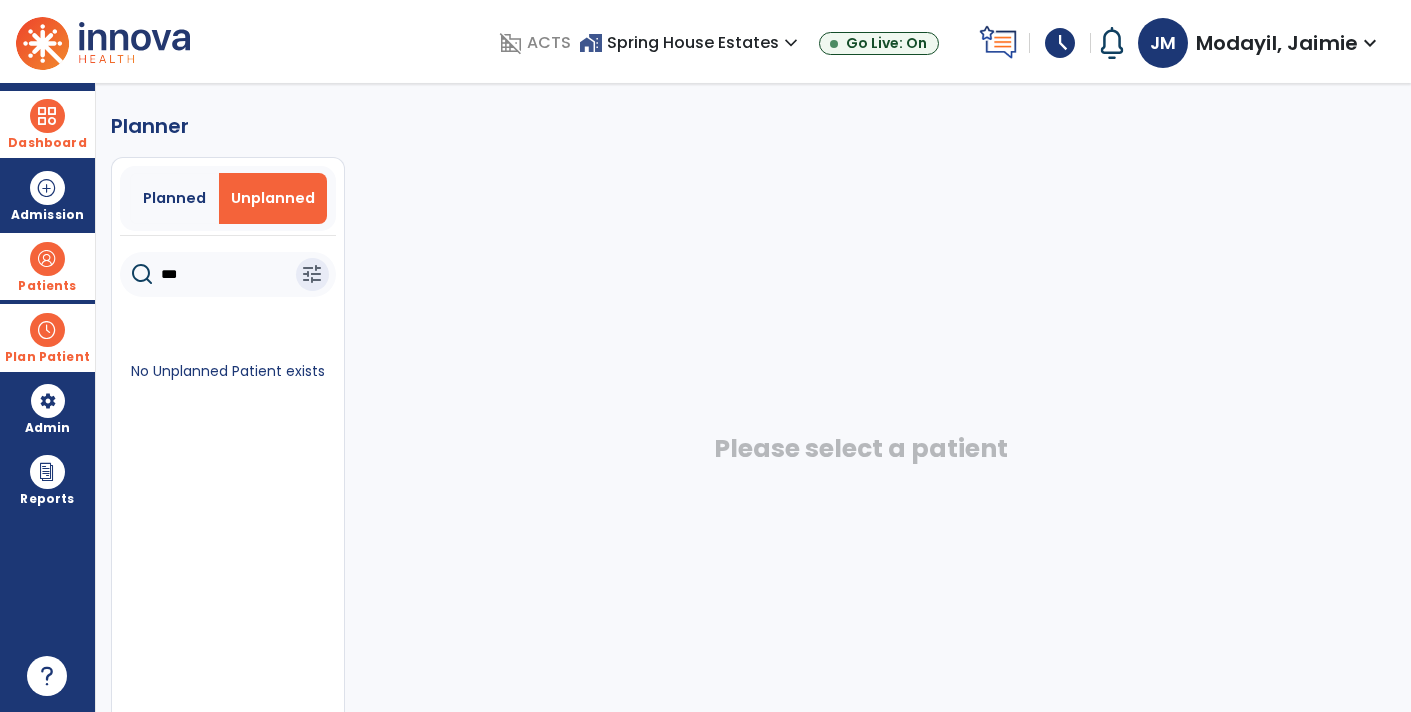 type on "***" 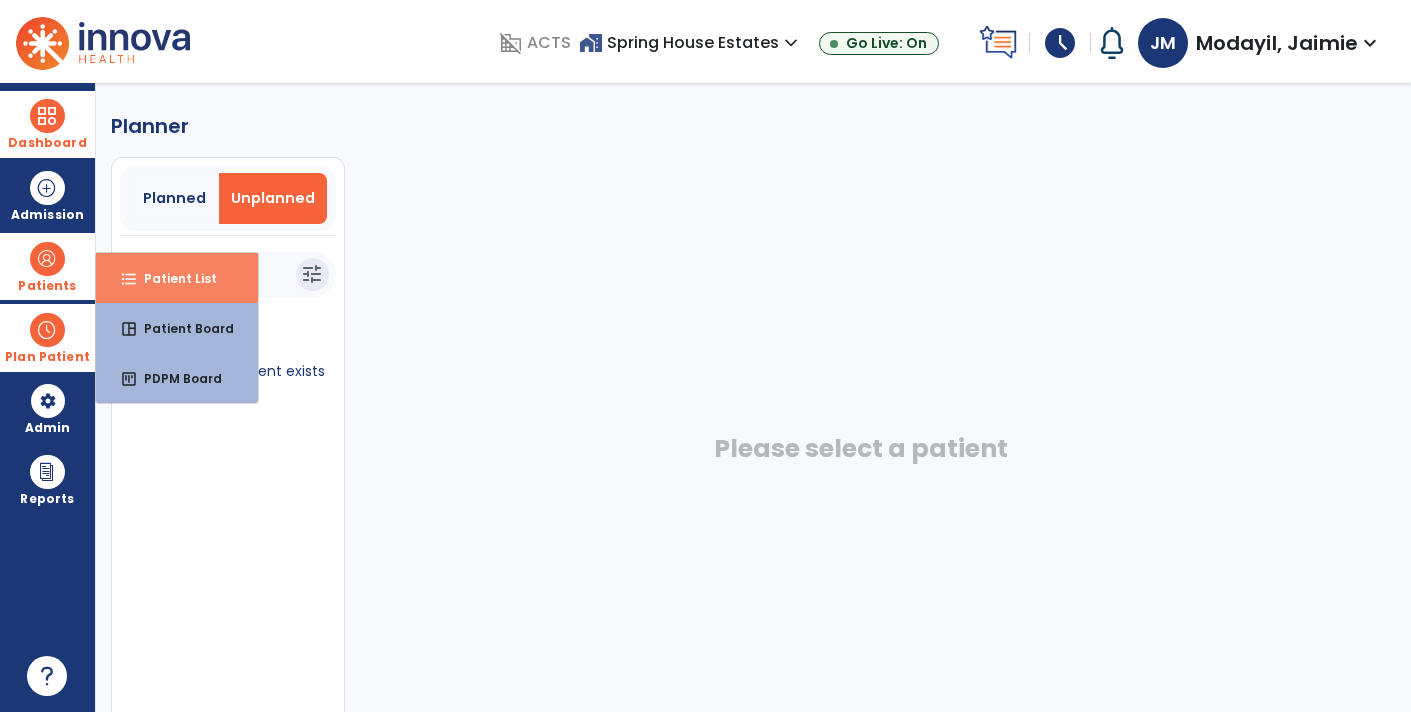 click on "Patient List" at bounding box center (172, 278) 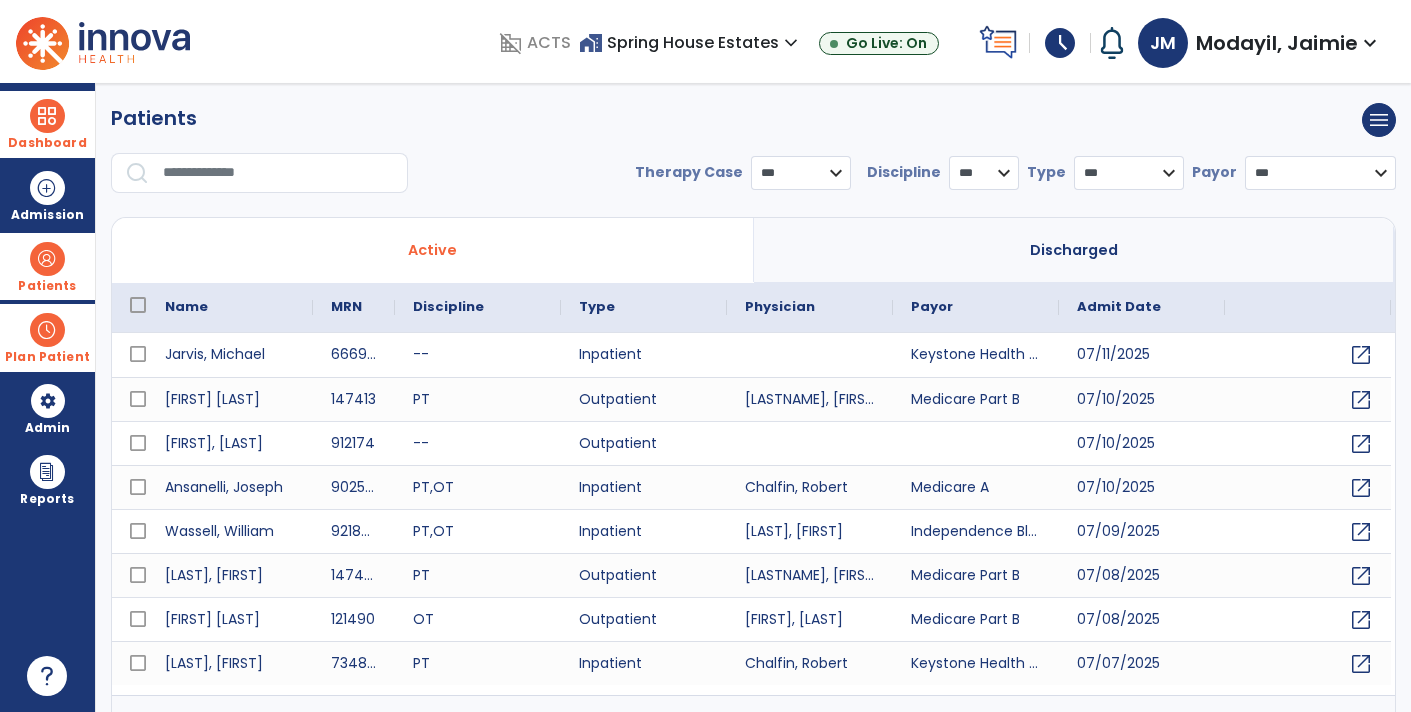 click at bounding box center [278, 173] 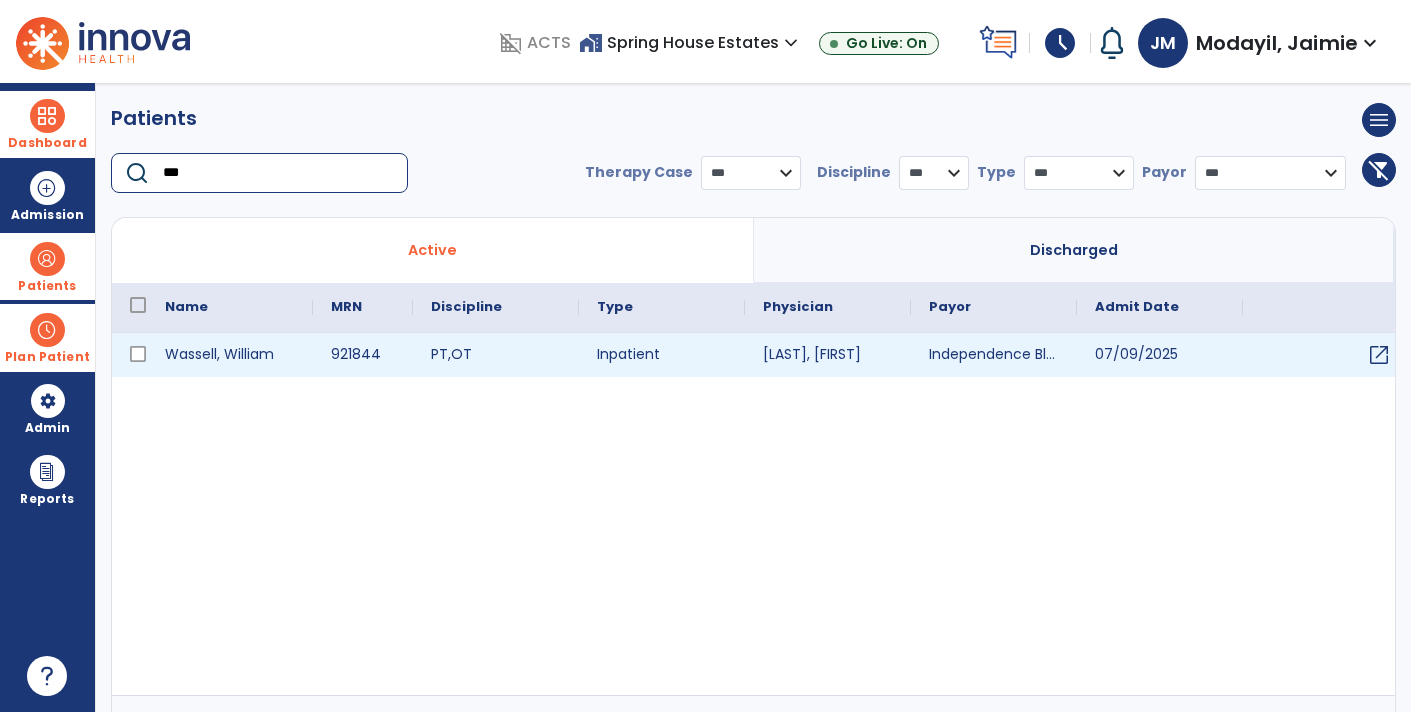 type on "***" 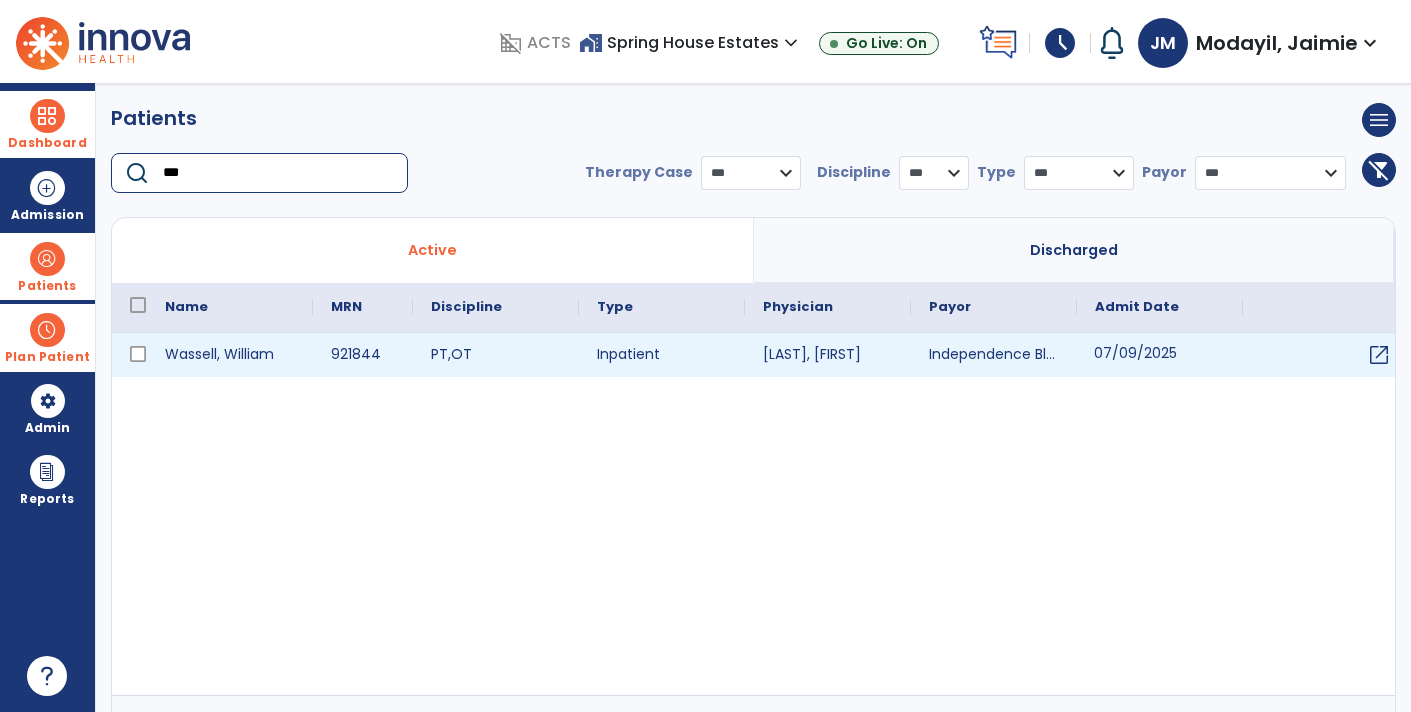 click on "07/09/2025" at bounding box center [1160, 355] 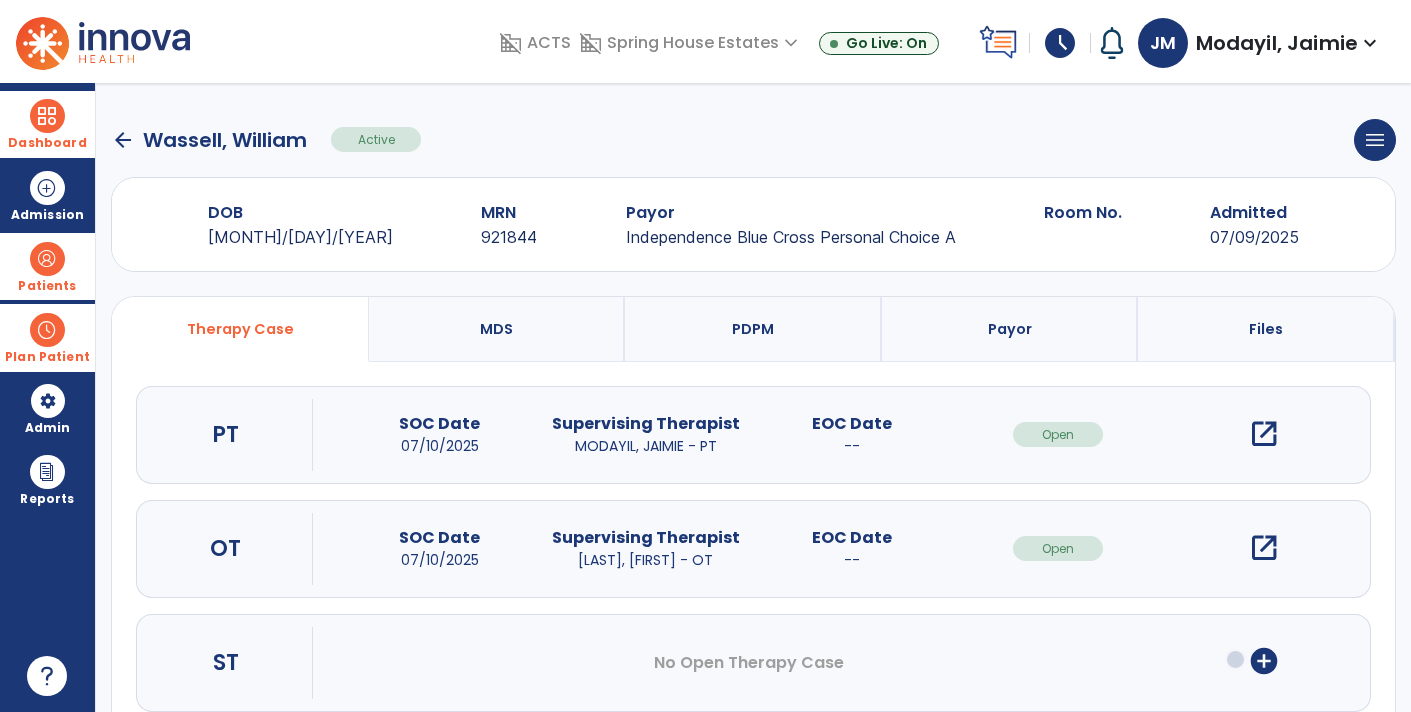 click on "open_in_new" at bounding box center [1264, 434] 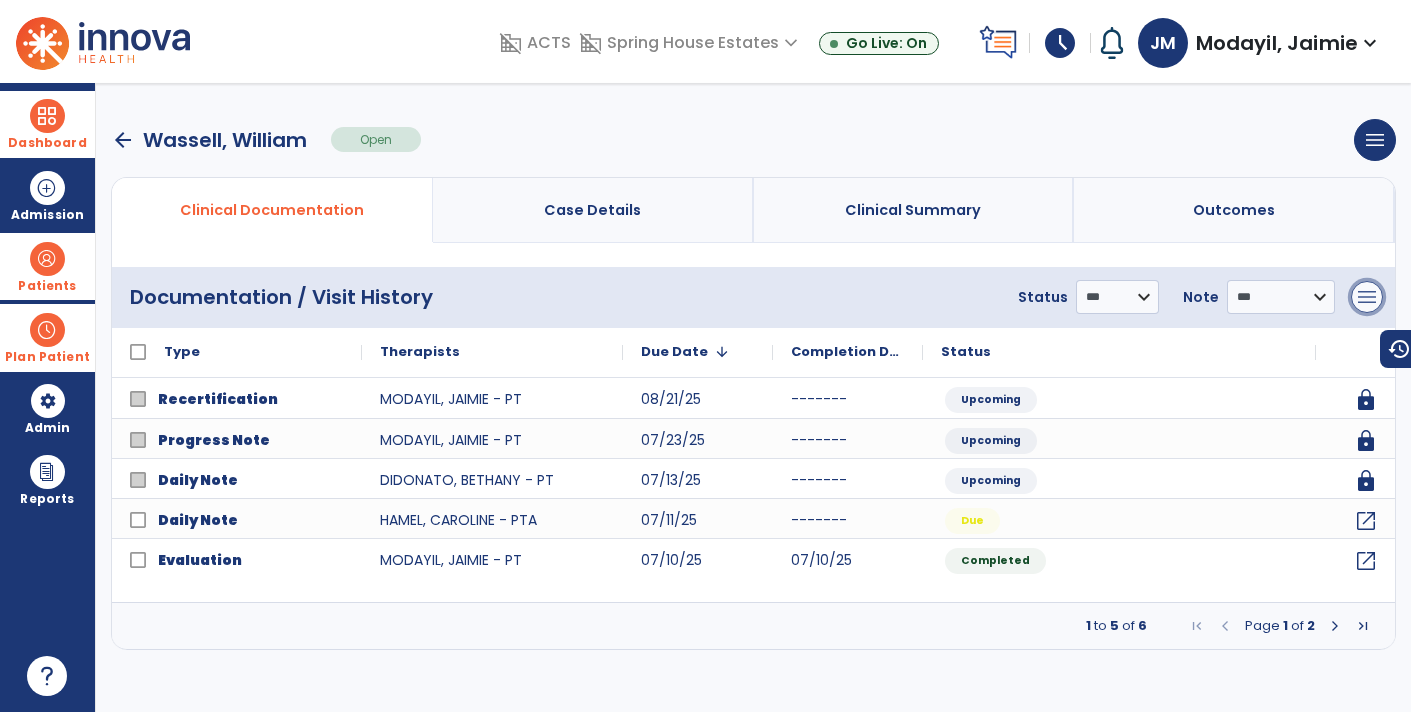 click on "menu" at bounding box center (1367, 297) 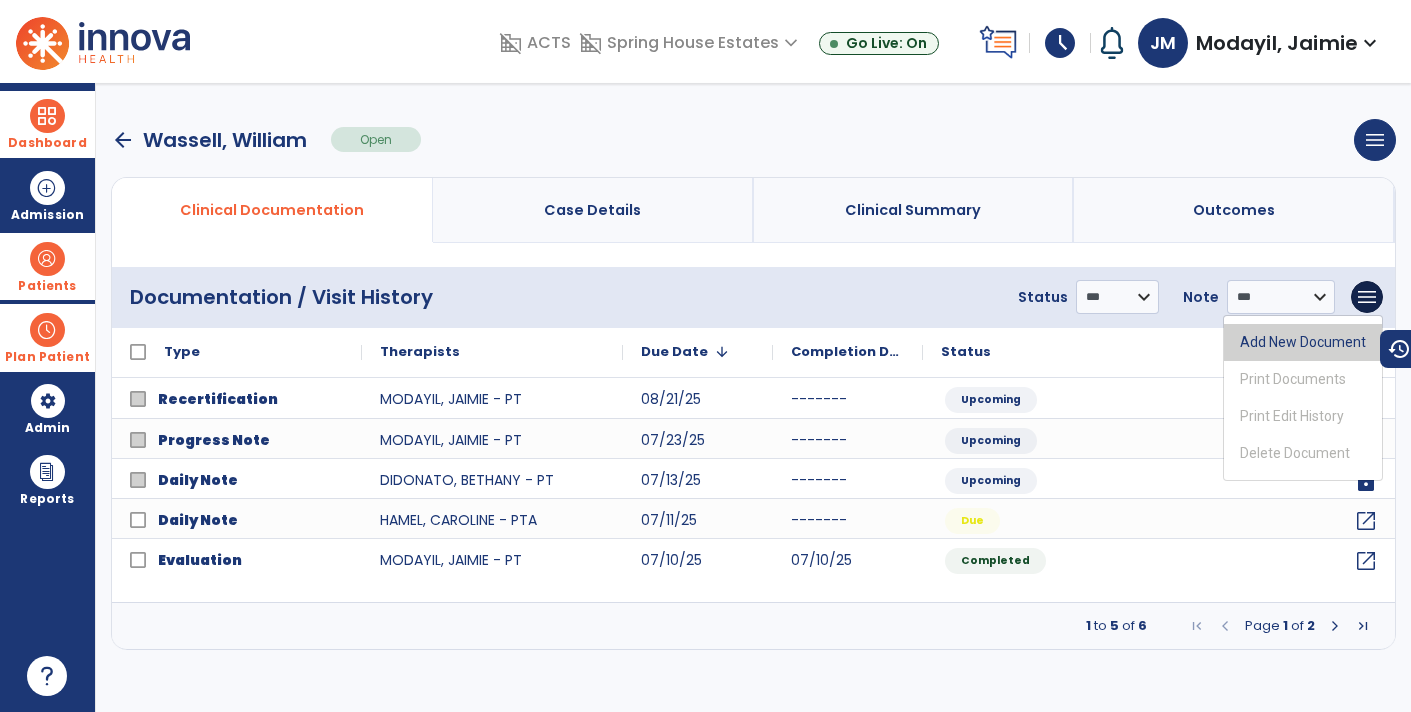 click on "Add New Document" at bounding box center (1303, 342) 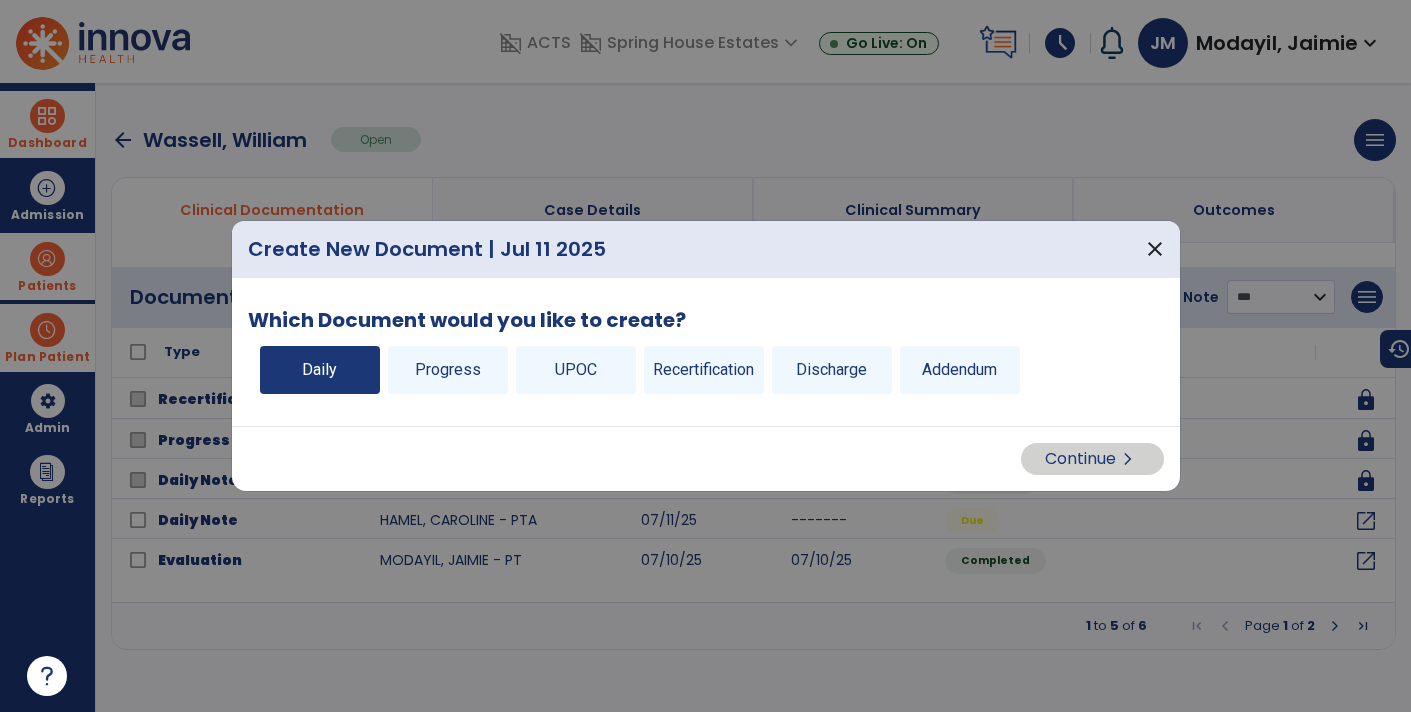 click on "Daily" at bounding box center [320, 370] 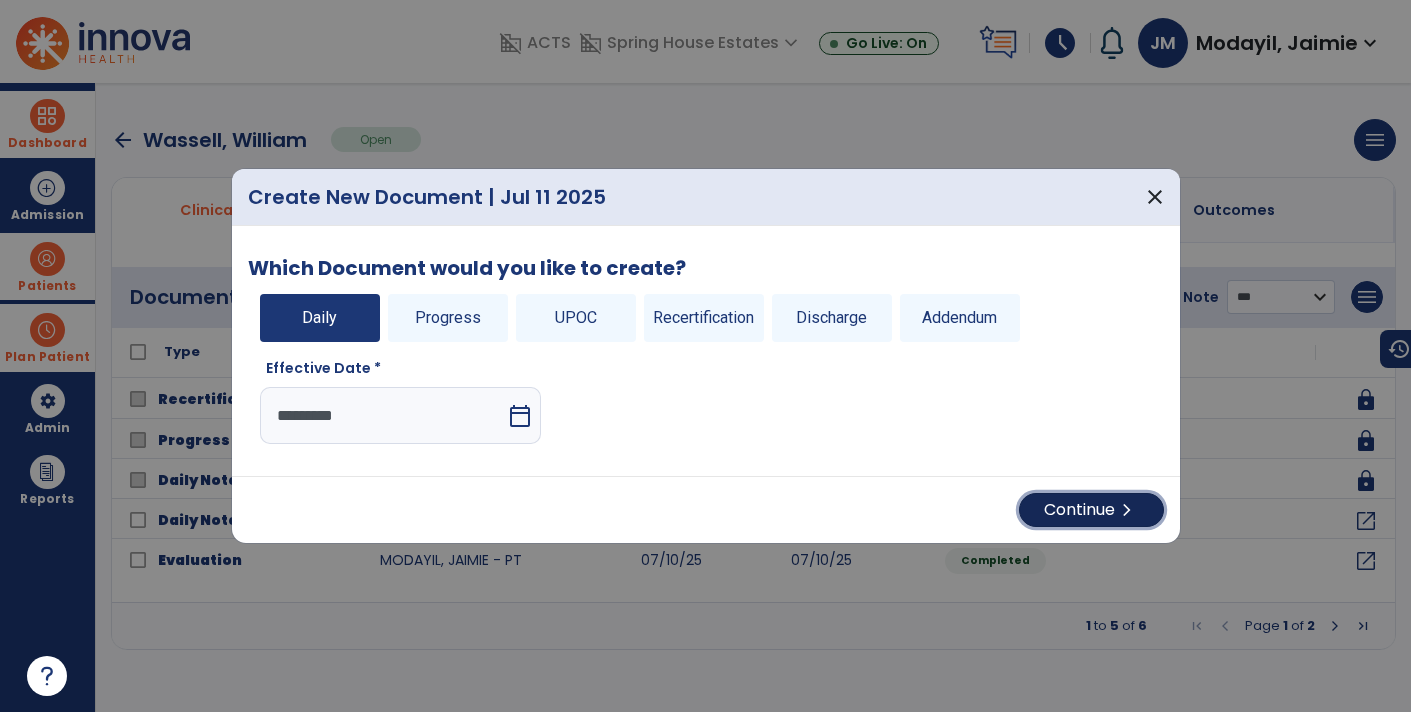 click on "Continue   chevron_right" at bounding box center [1091, 510] 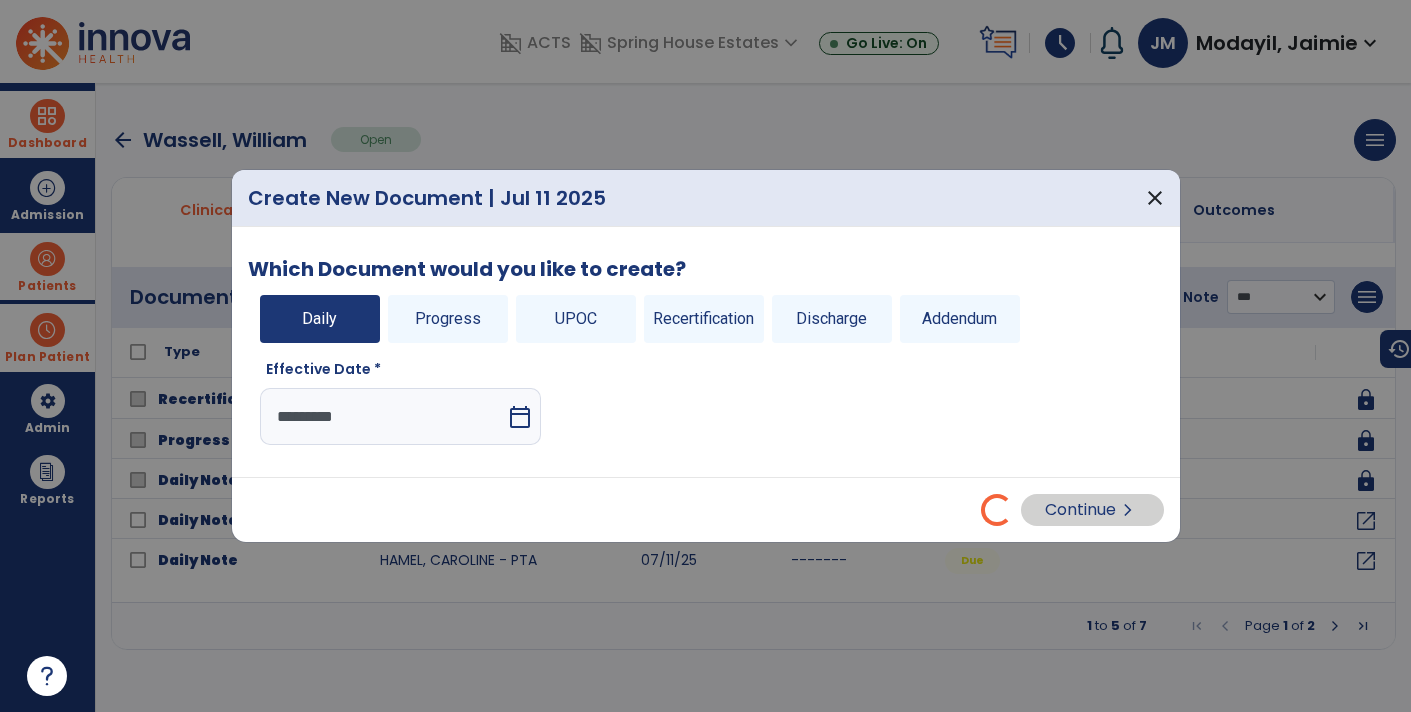 select on "*" 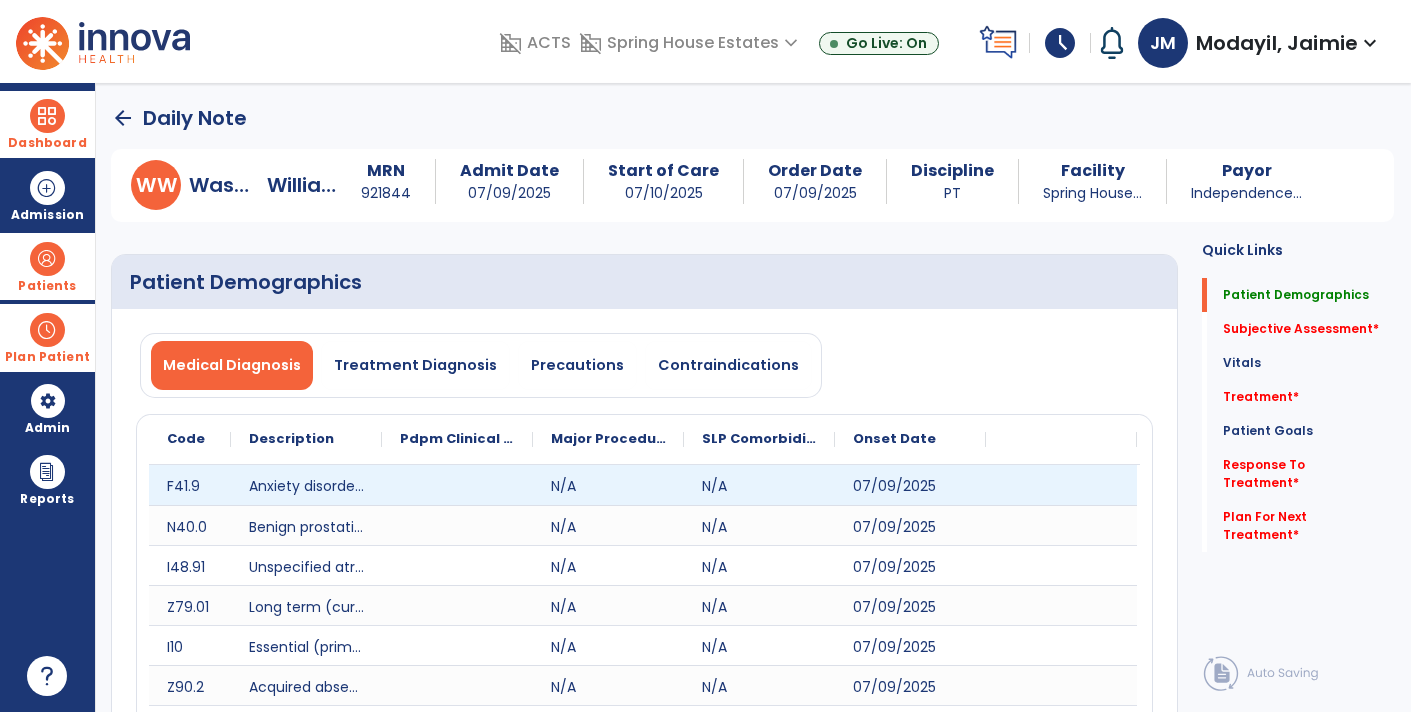 click 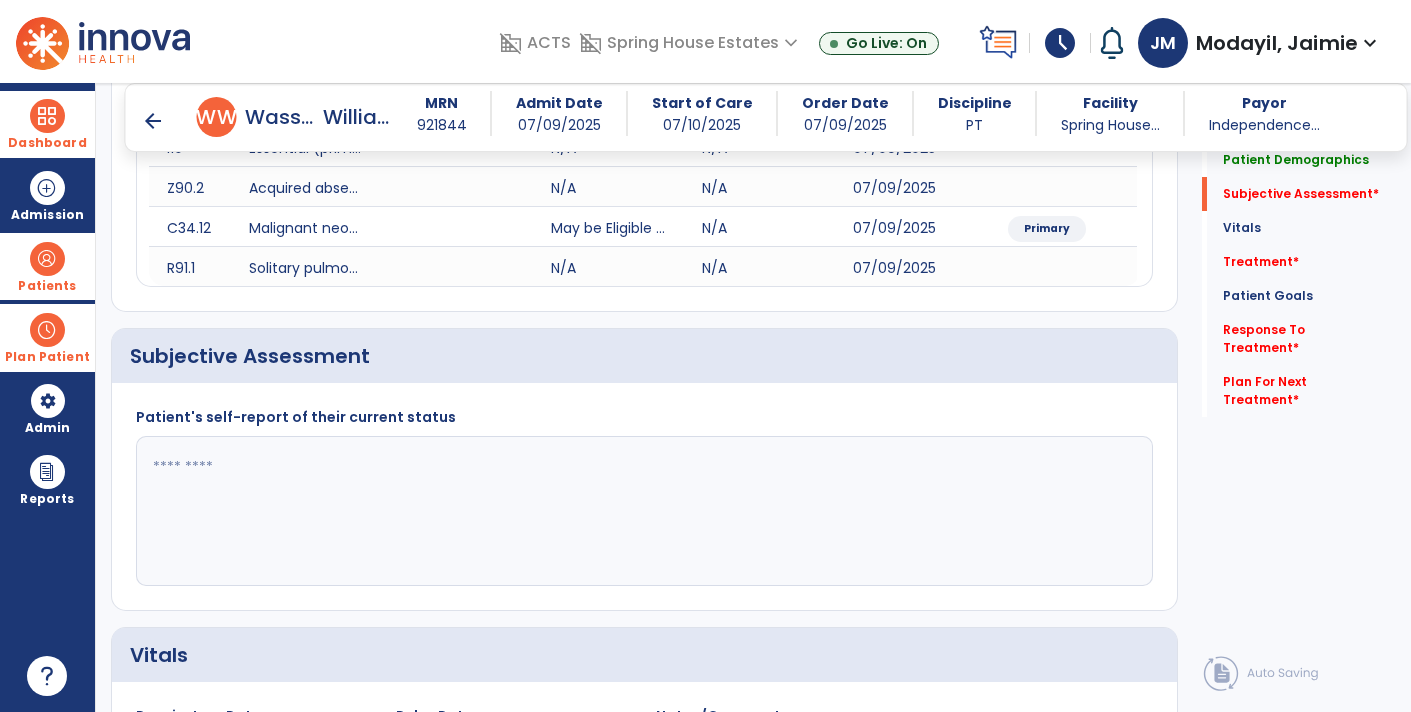 scroll, scrollTop: 498, scrollLeft: 0, axis: vertical 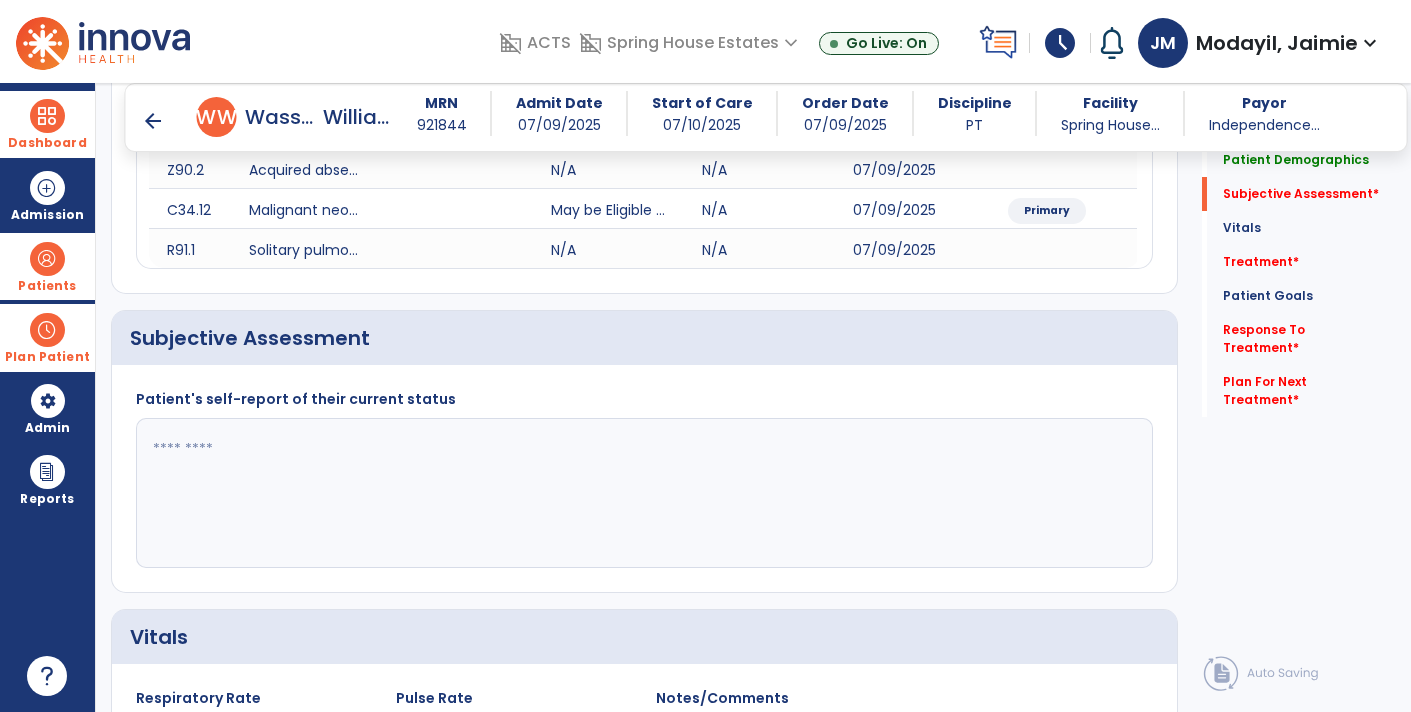 click at bounding box center [47, 259] 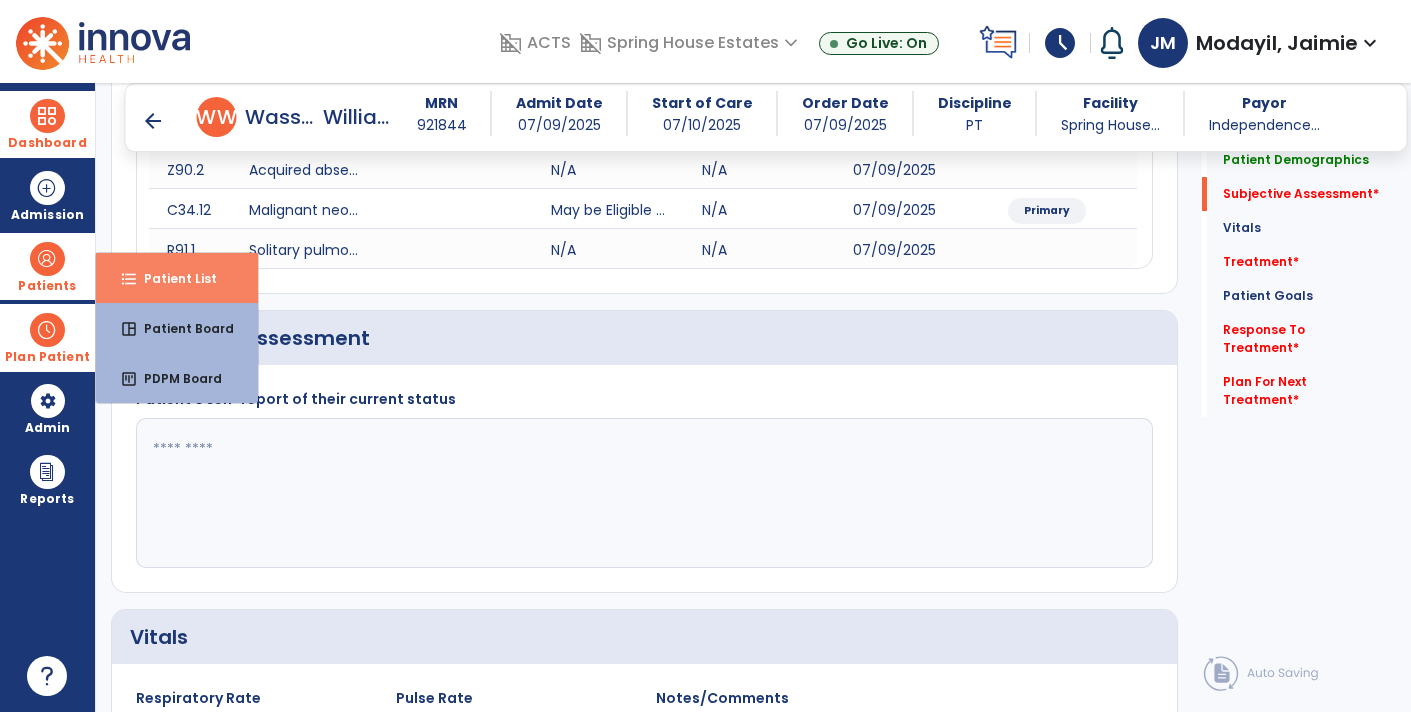 click on "format_list_bulleted  Patient List" at bounding box center (177, 278) 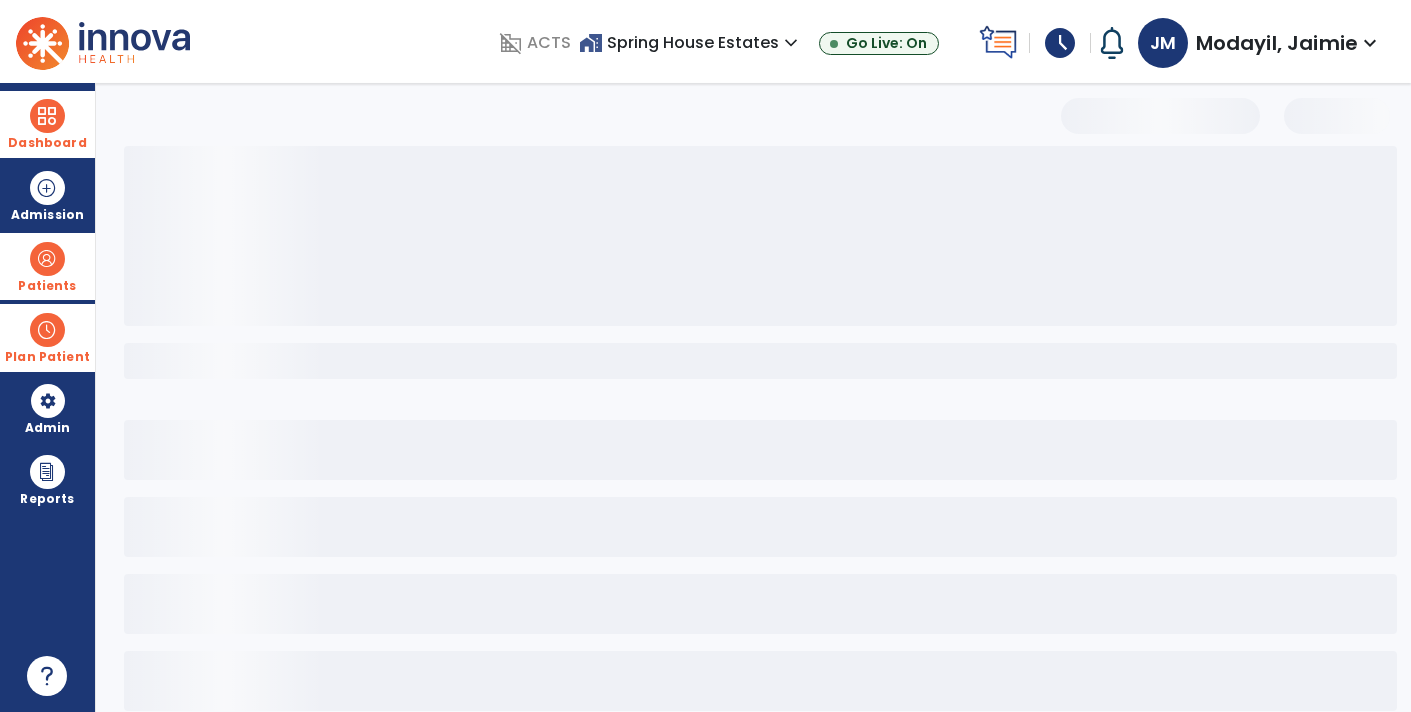scroll, scrollTop: 30, scrollLeft: 0, axis: vertical 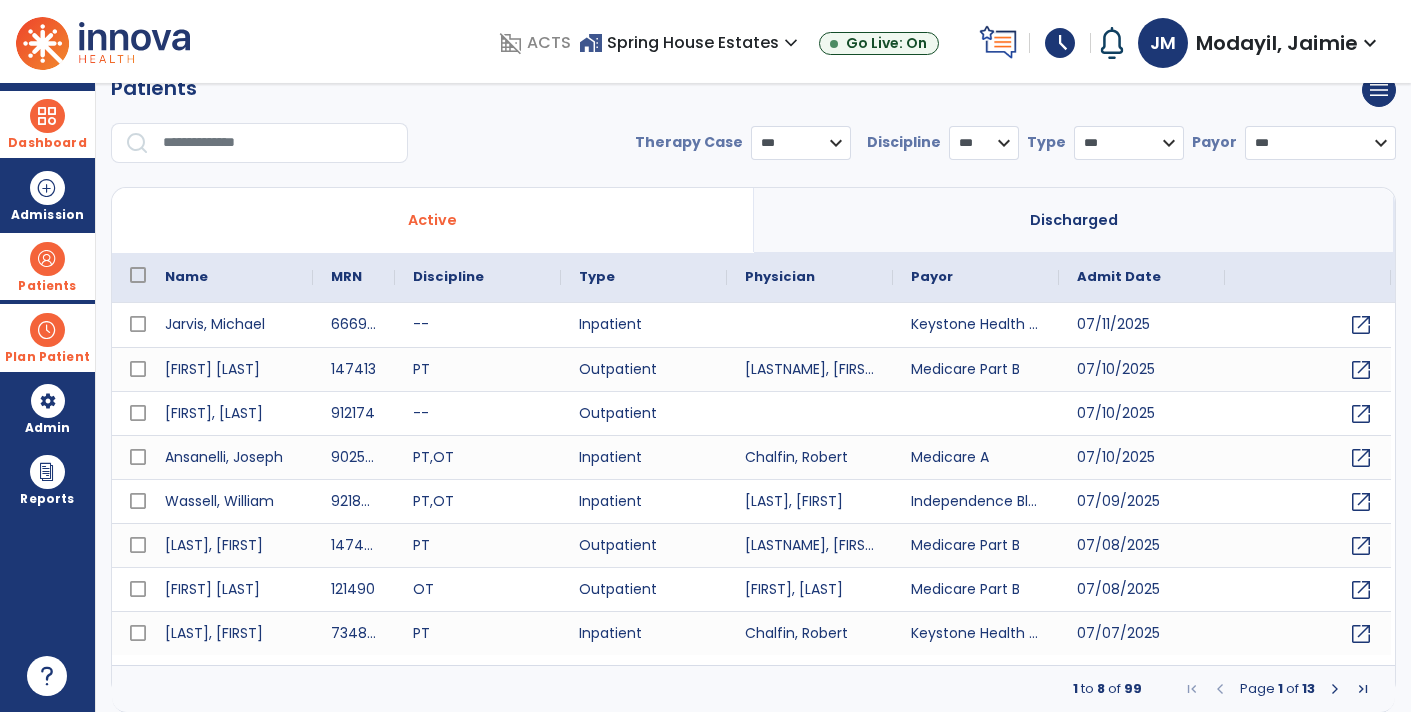 click at bounding box center (278, 143) 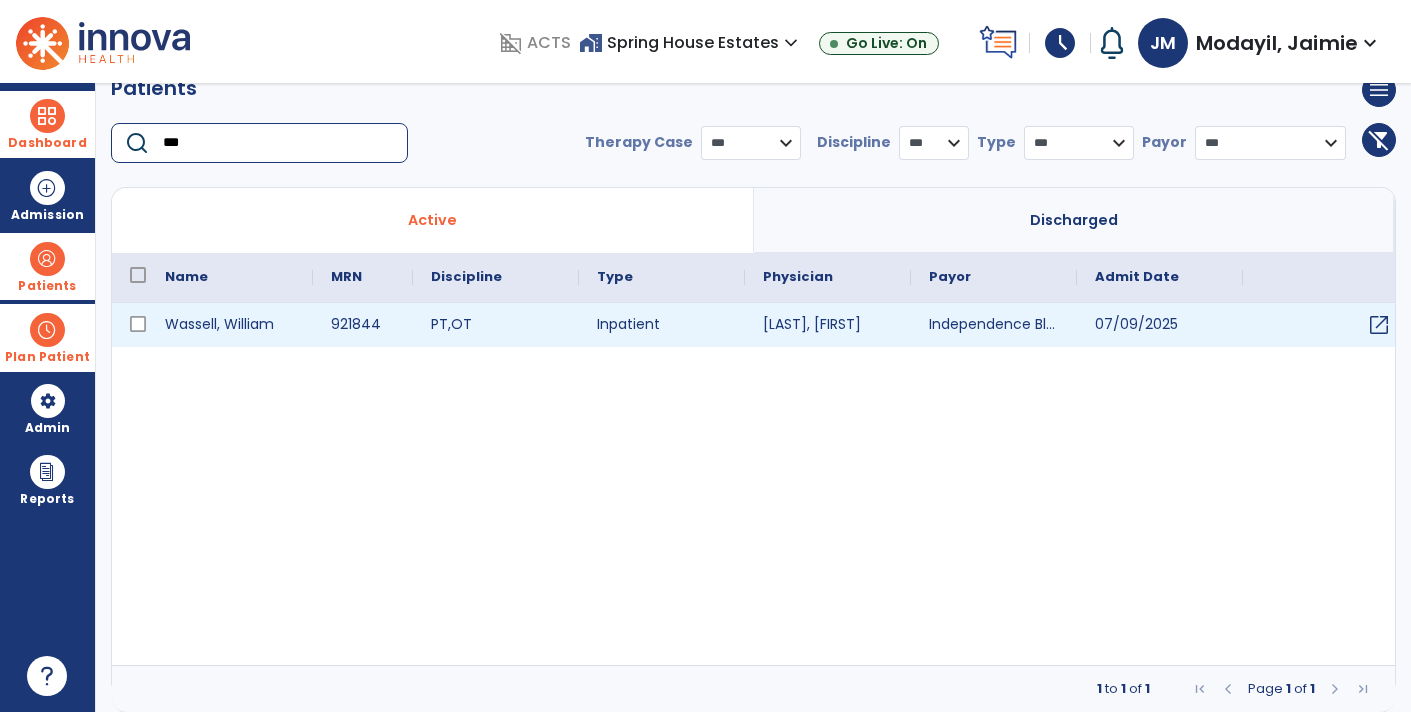 type on "***" 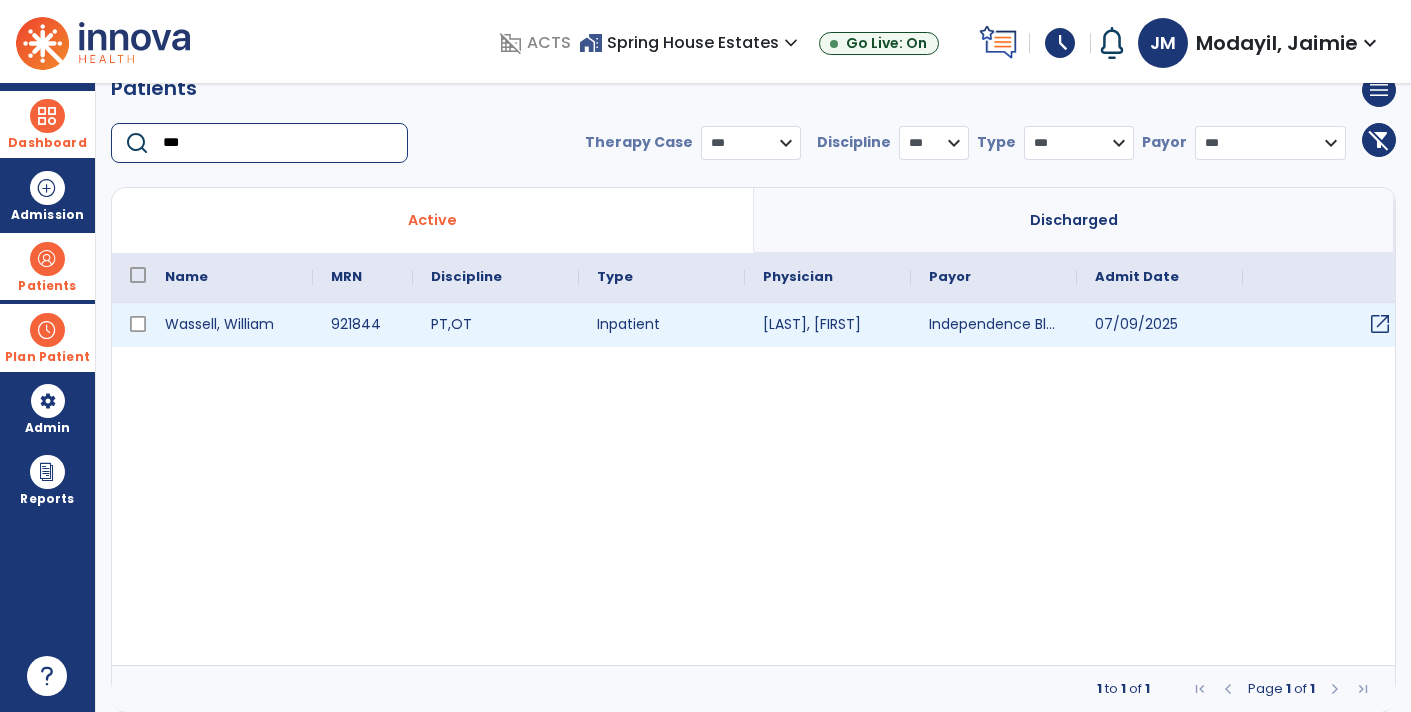 click on "open_in_new" at bounding box center (1326, 325) 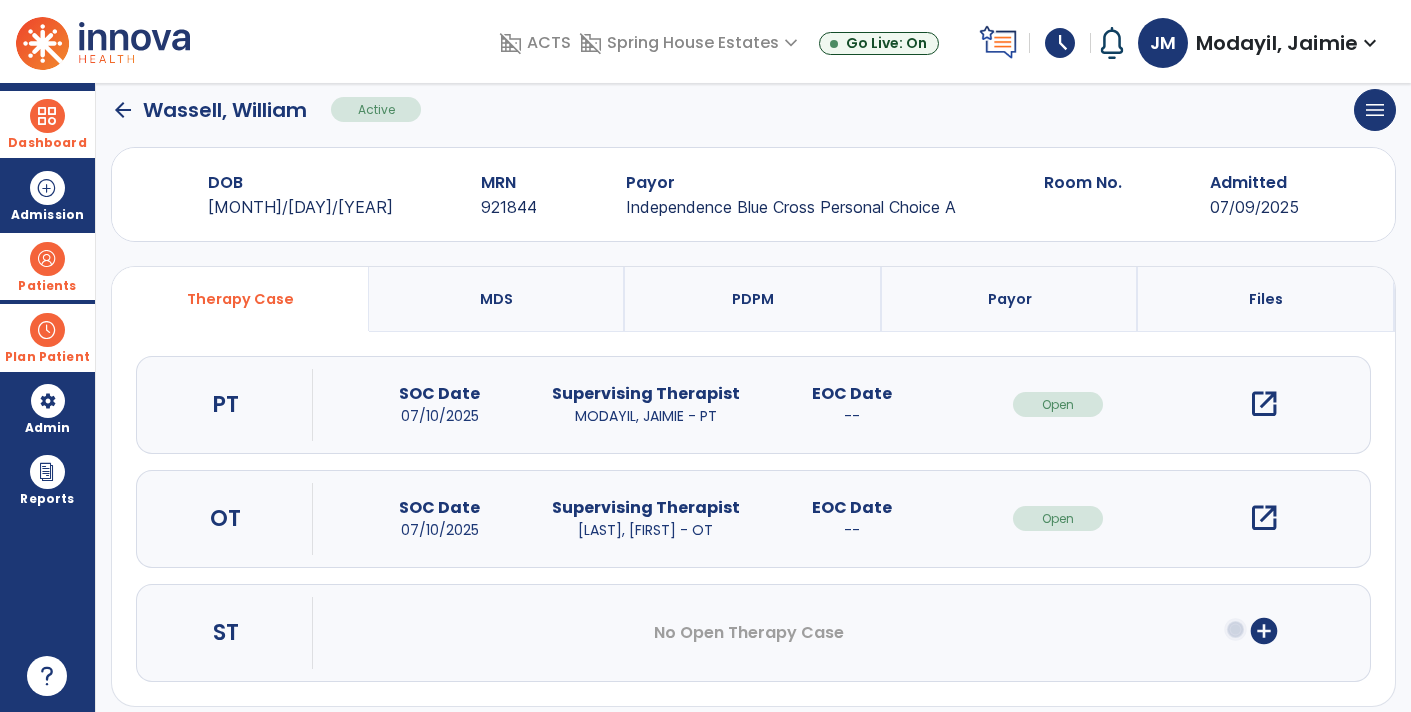 click on "open_in_new" at bounding box center (1264, 404) 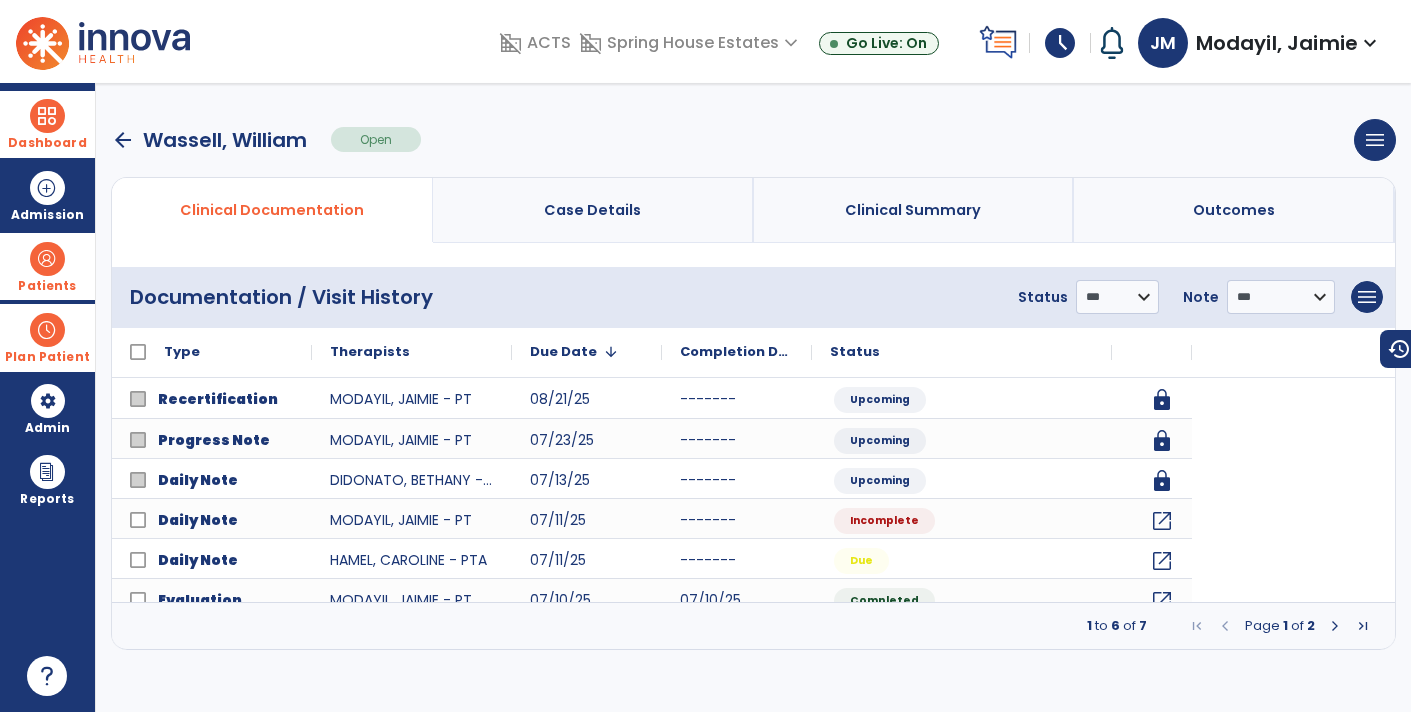 scroll, scrollTop: 0, scrollLeft: 0, axis: both 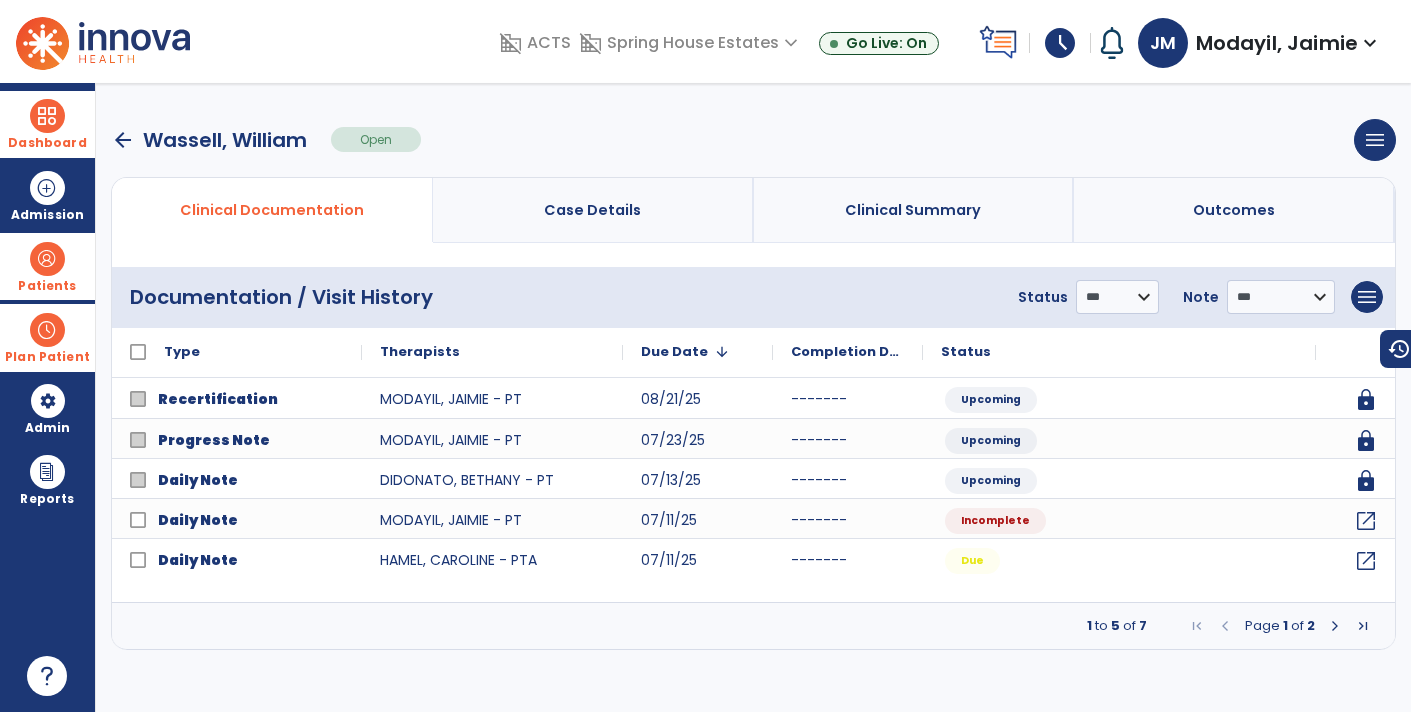 click at bounding box center [1335, 626] 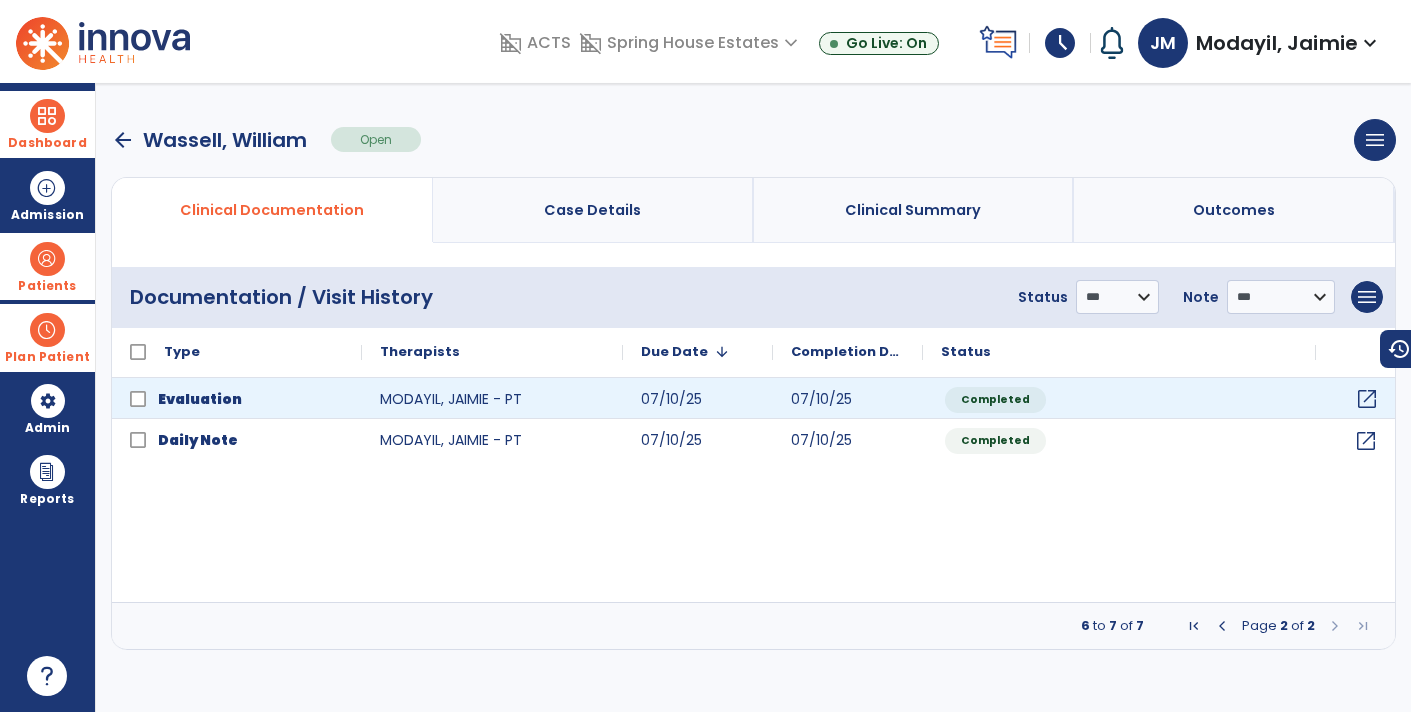 click on "open_in_new" 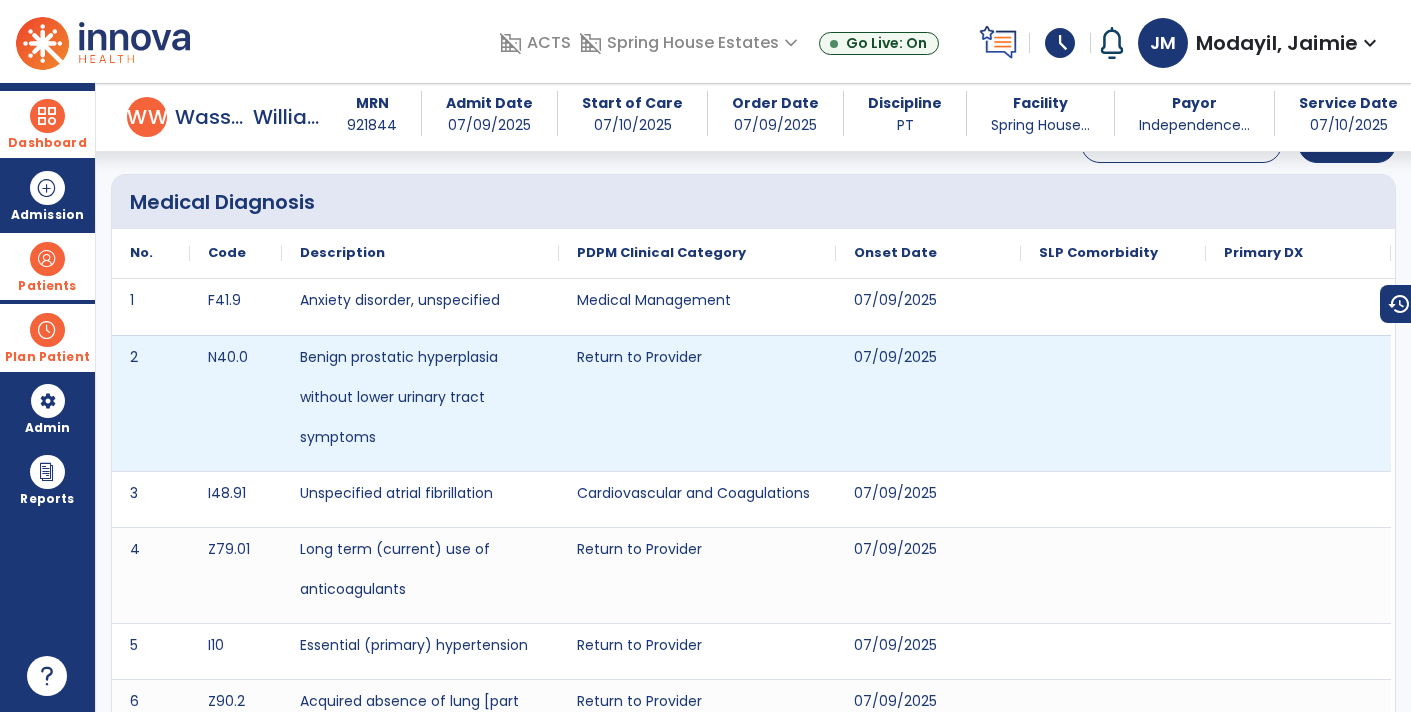scroll, scrollTop: 1, scrollLeft: 0, axis: vertical 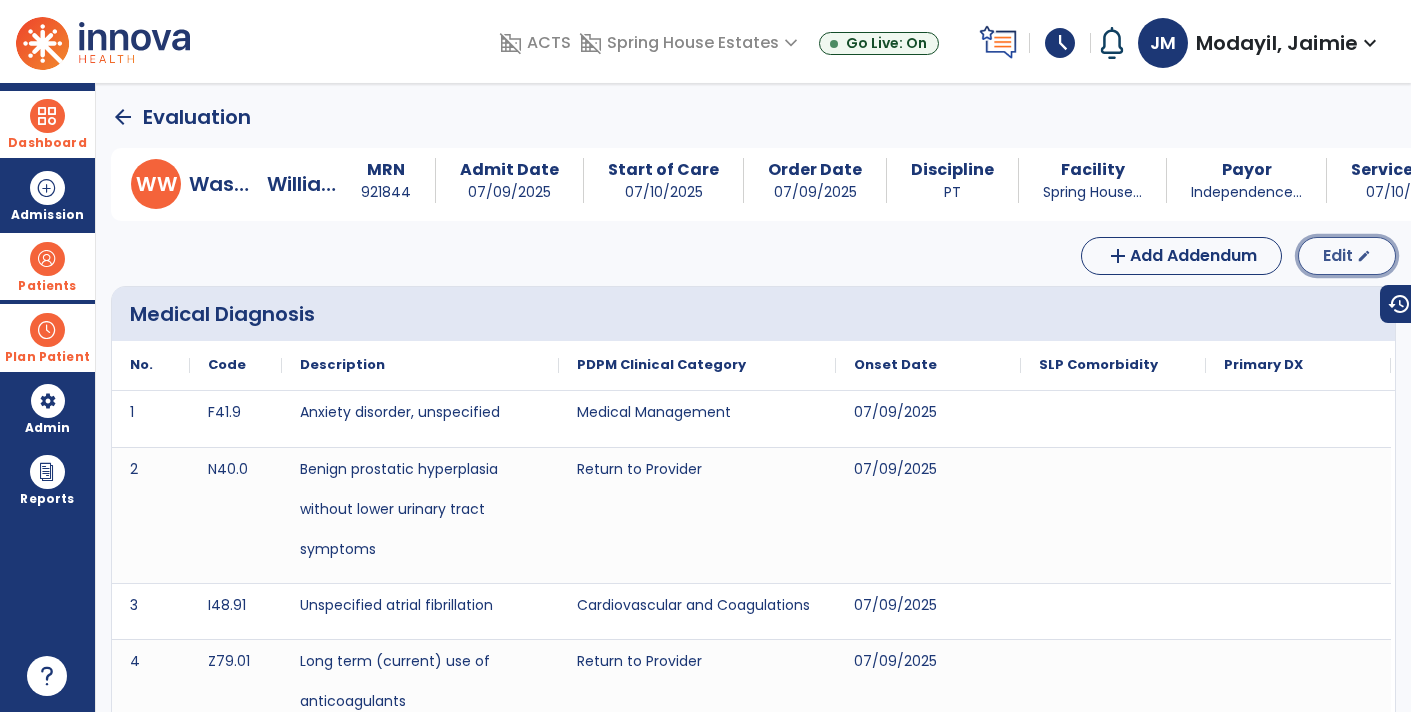 click on "Edit  edit" 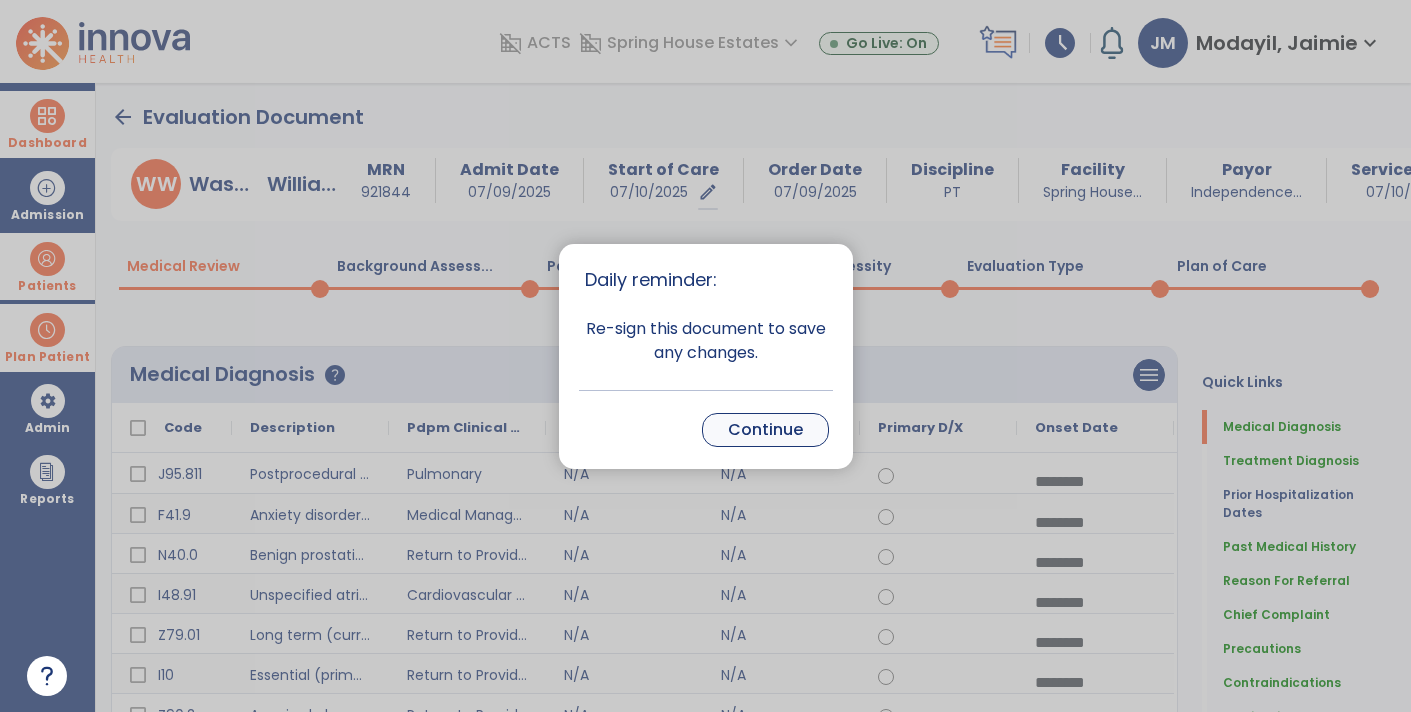 click on "Continue" at bounding box center [765, 430] 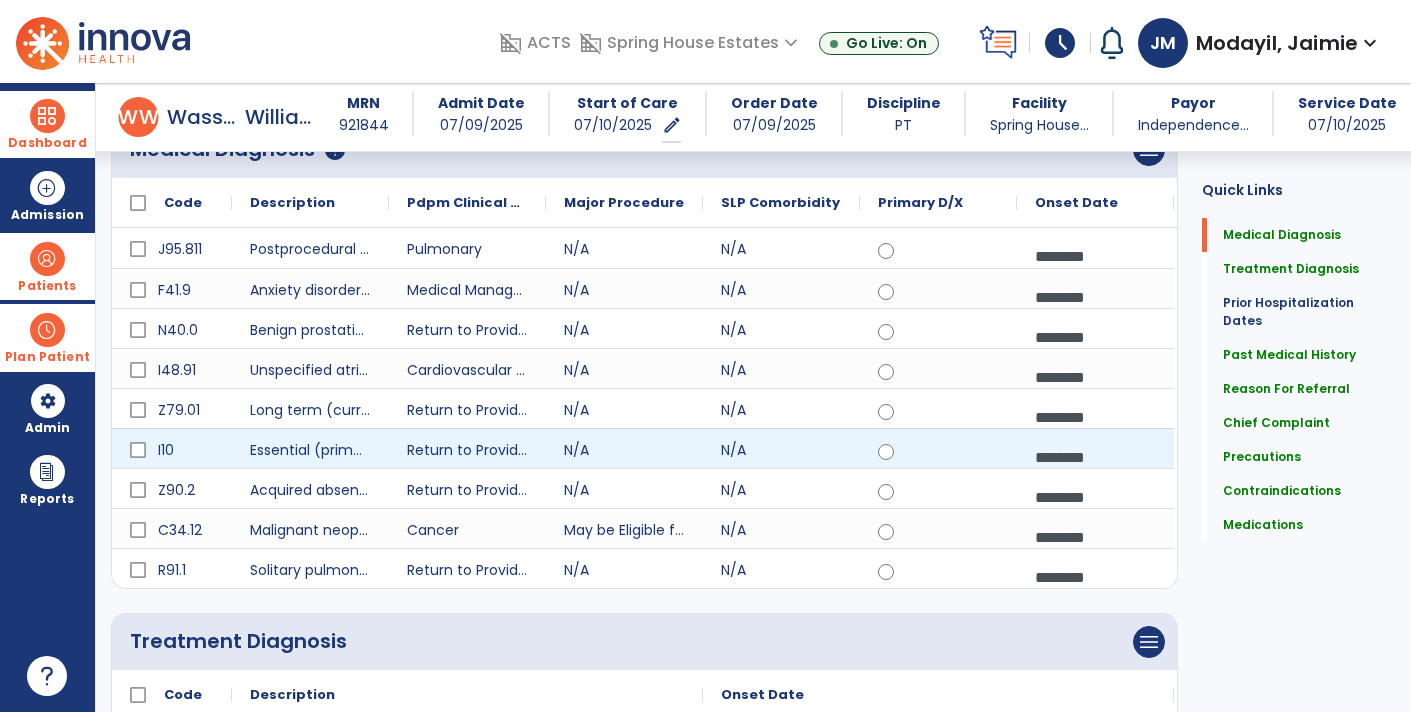 scroll, scrollTop: 144, scrollLeft: 0, axis: vertical 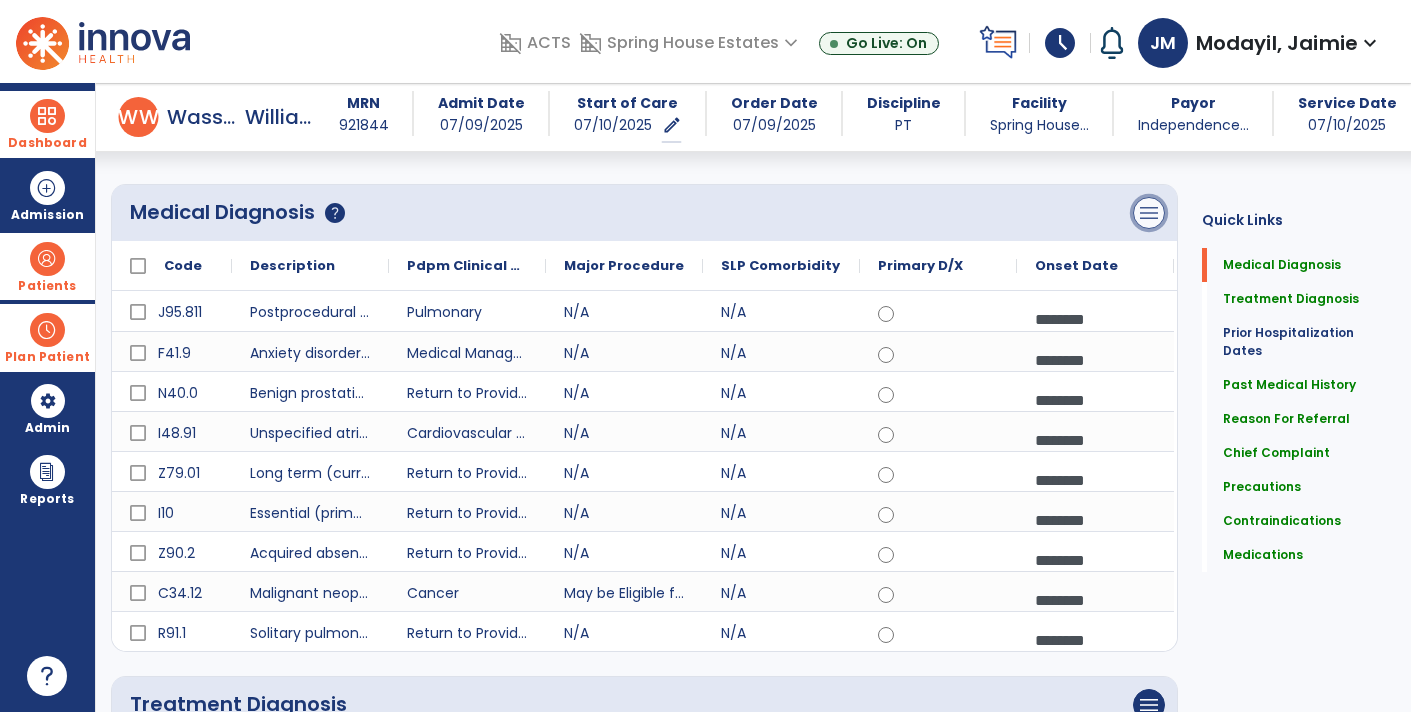 click on "menu" at bounding box center (1149, 213) 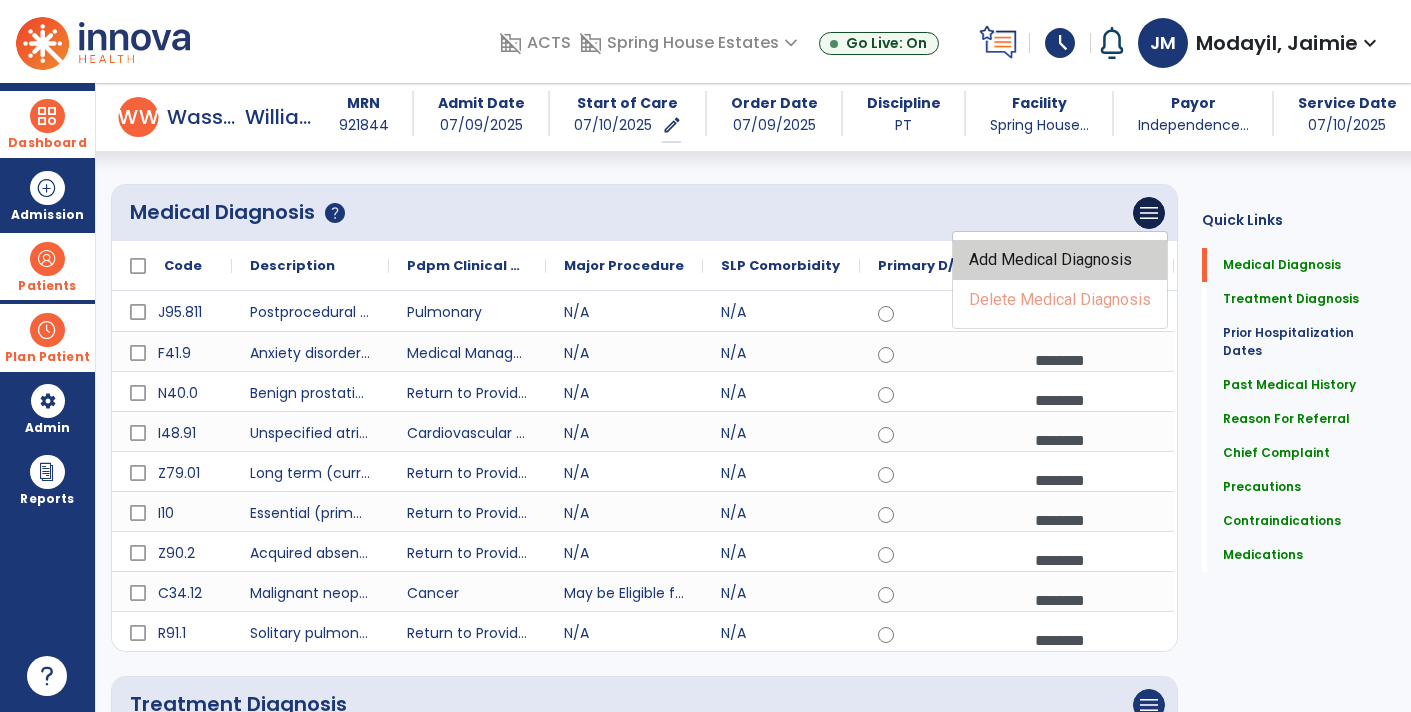 click on "Add Medical Diagnosis" 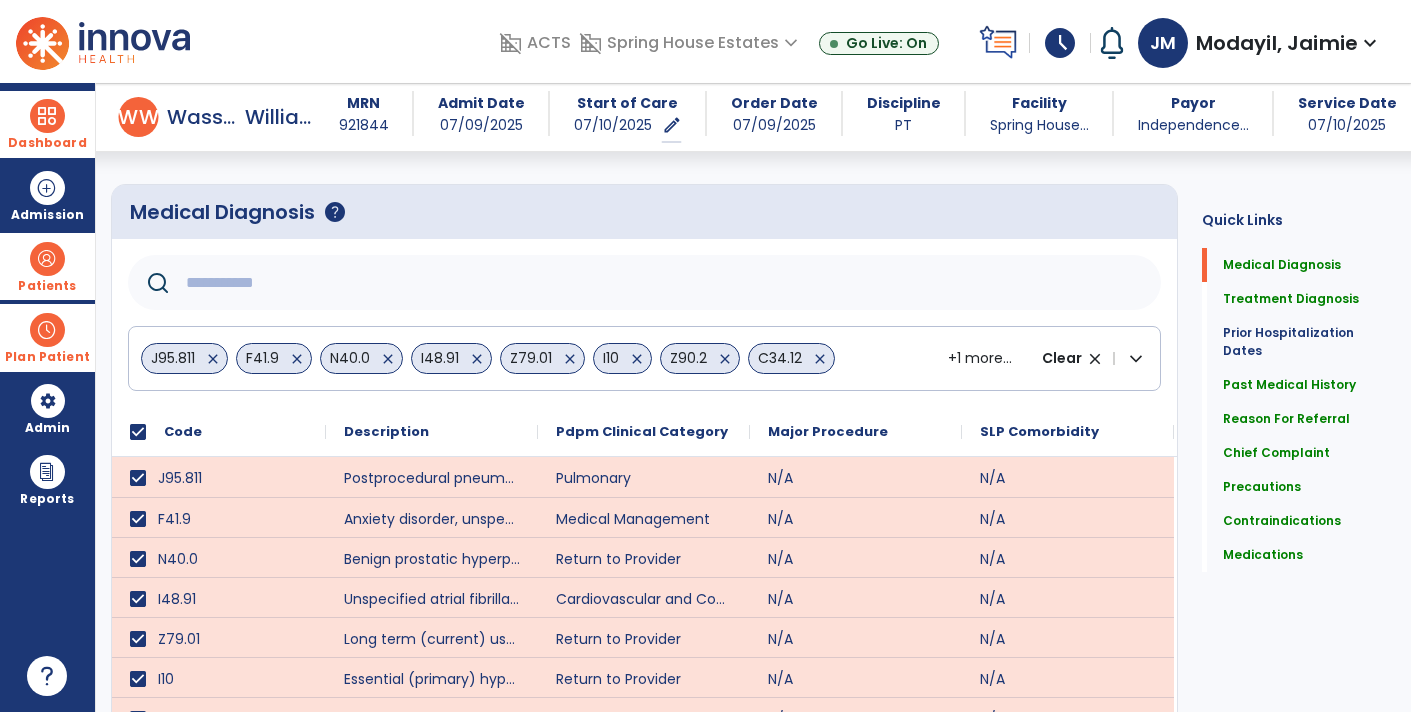 click 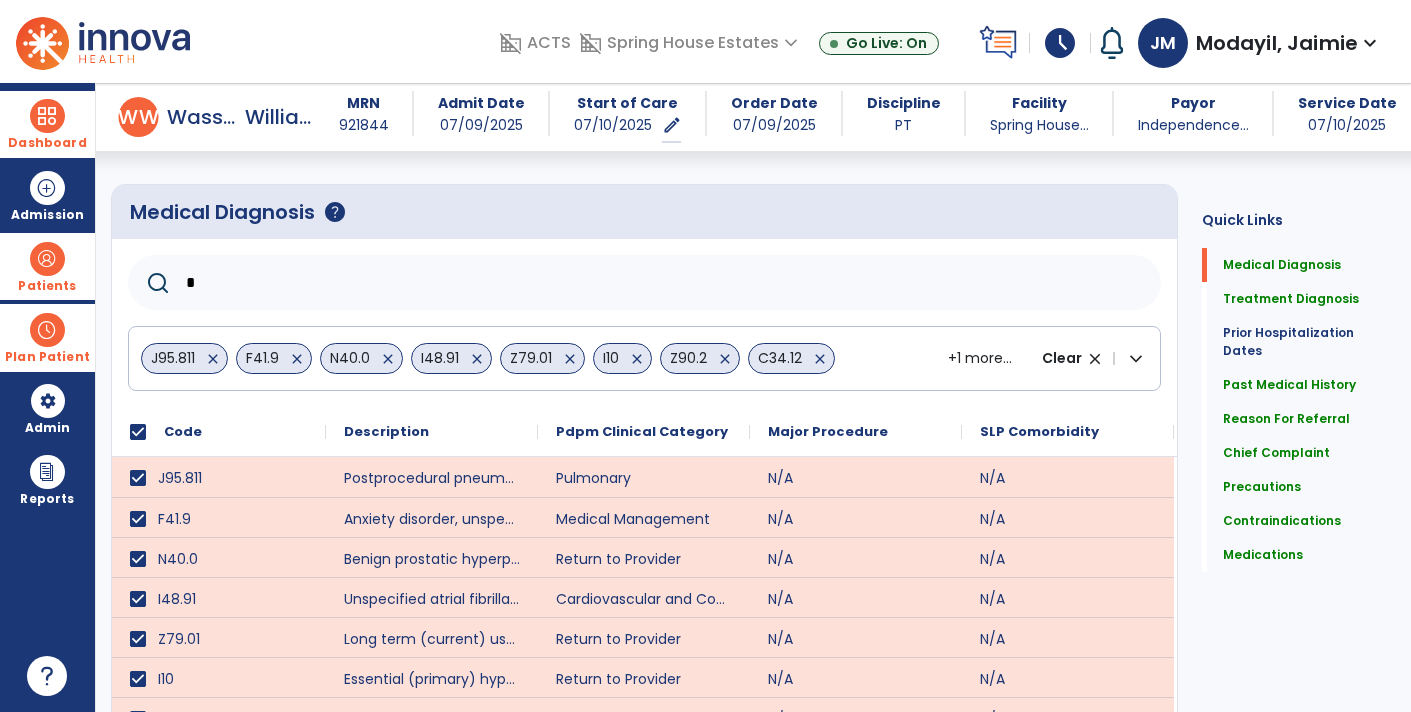 type on "*" 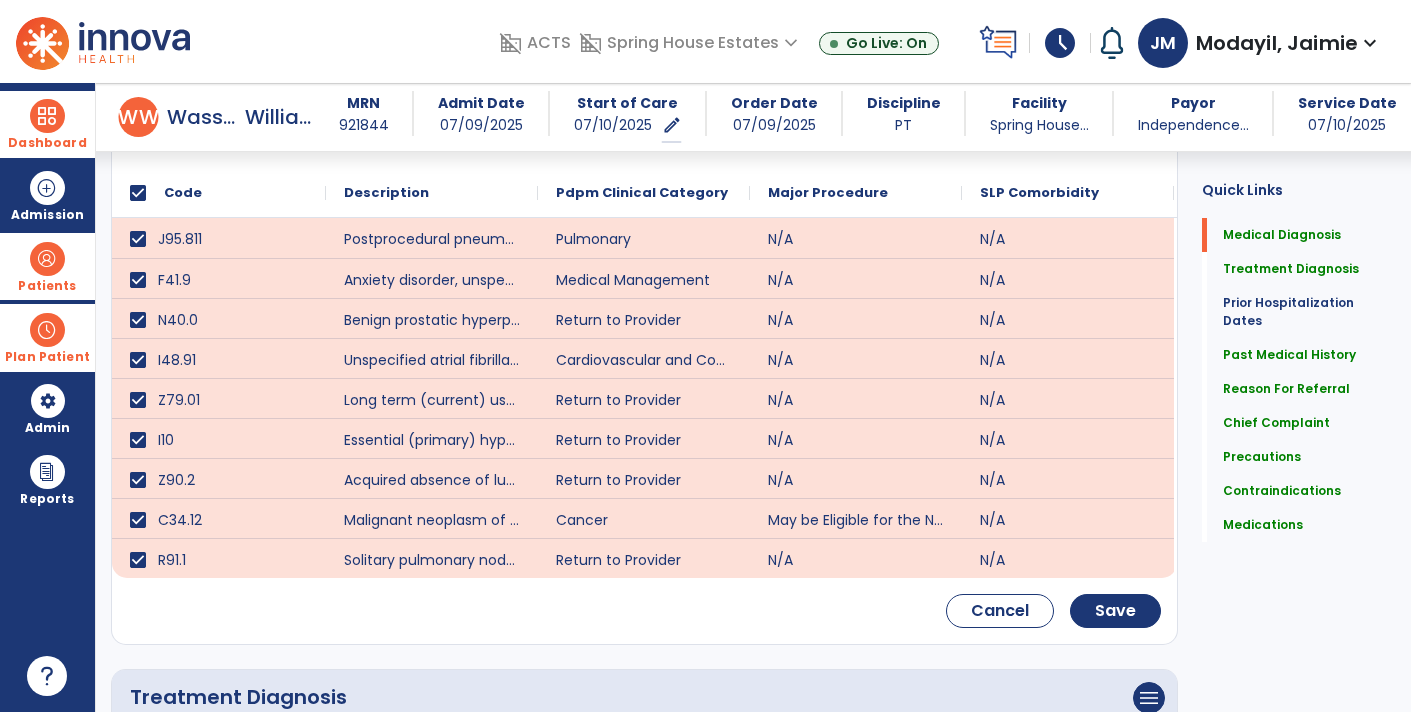 scroll, scrollTop: 386, scrollLeft: 0, axis: vertical 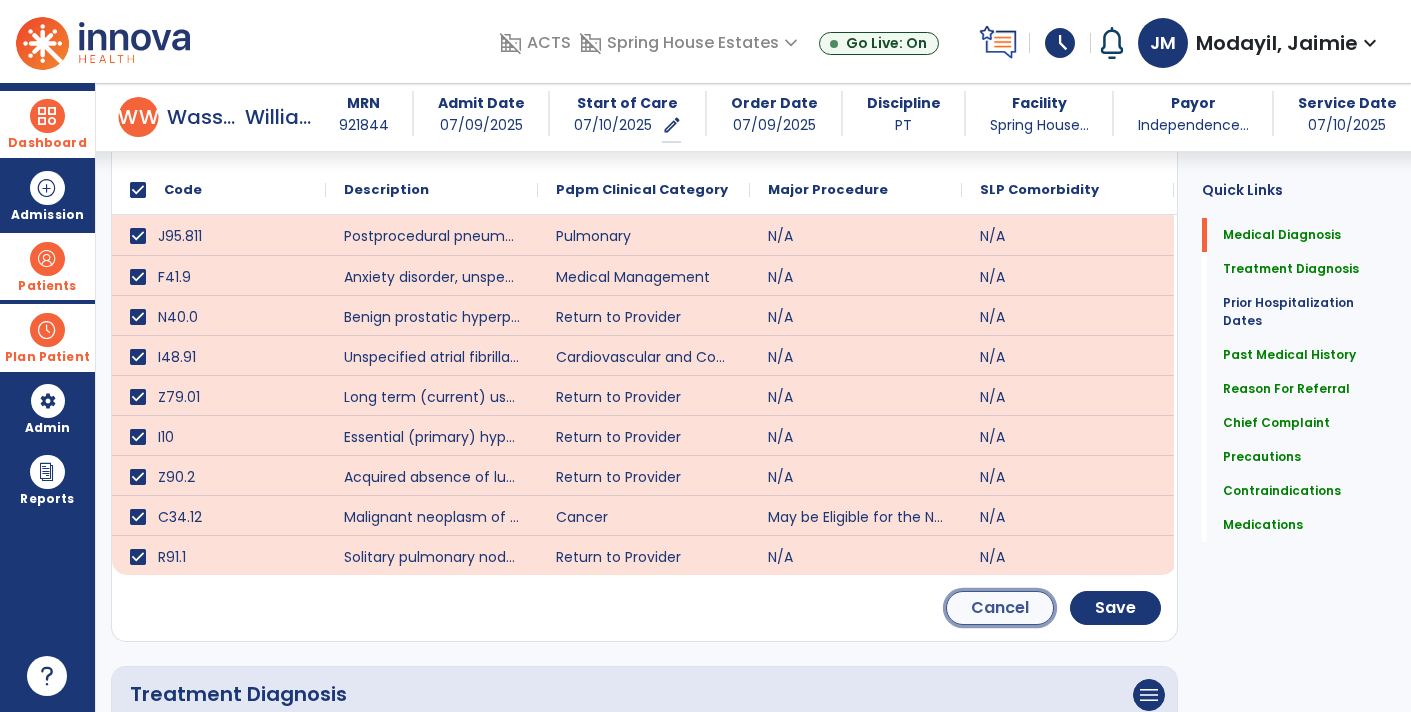 click on "Cancel" 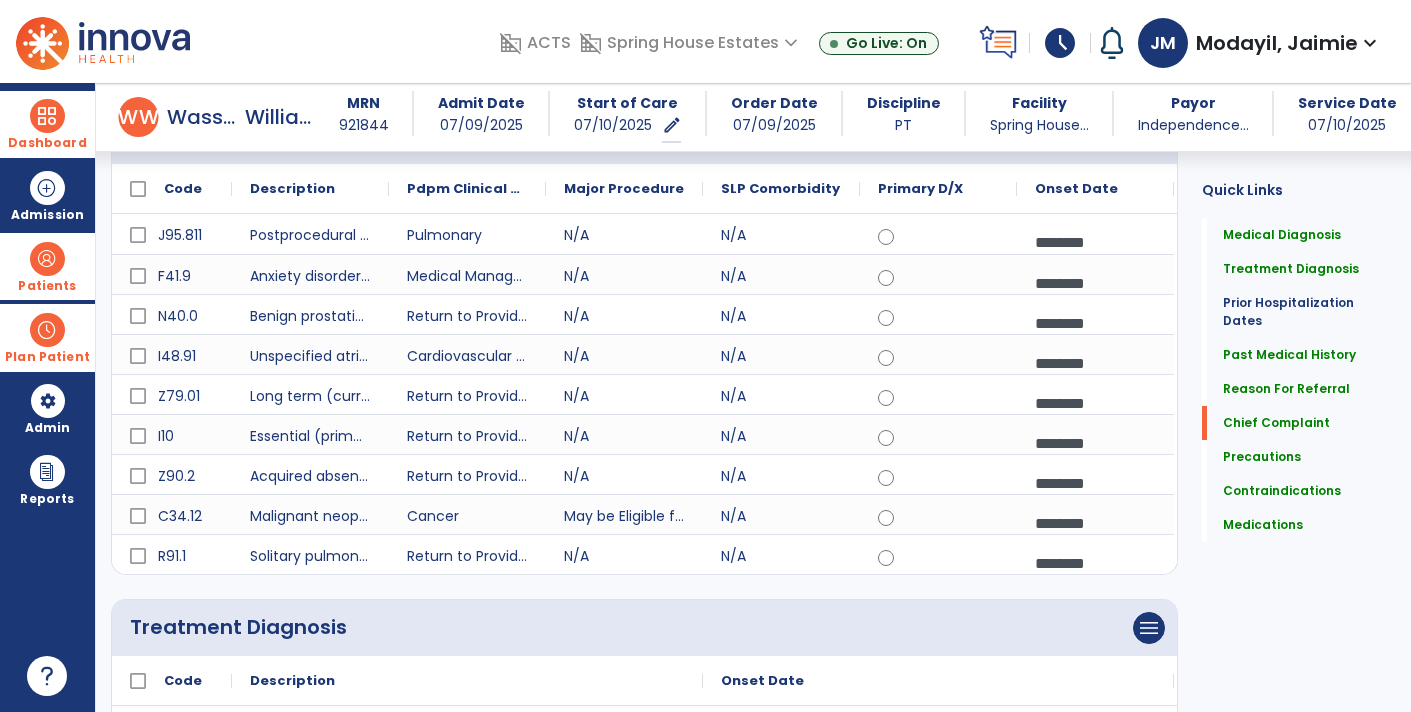 scroll, scrollTop: 2018, scrollLeft: 0, axis: vertical 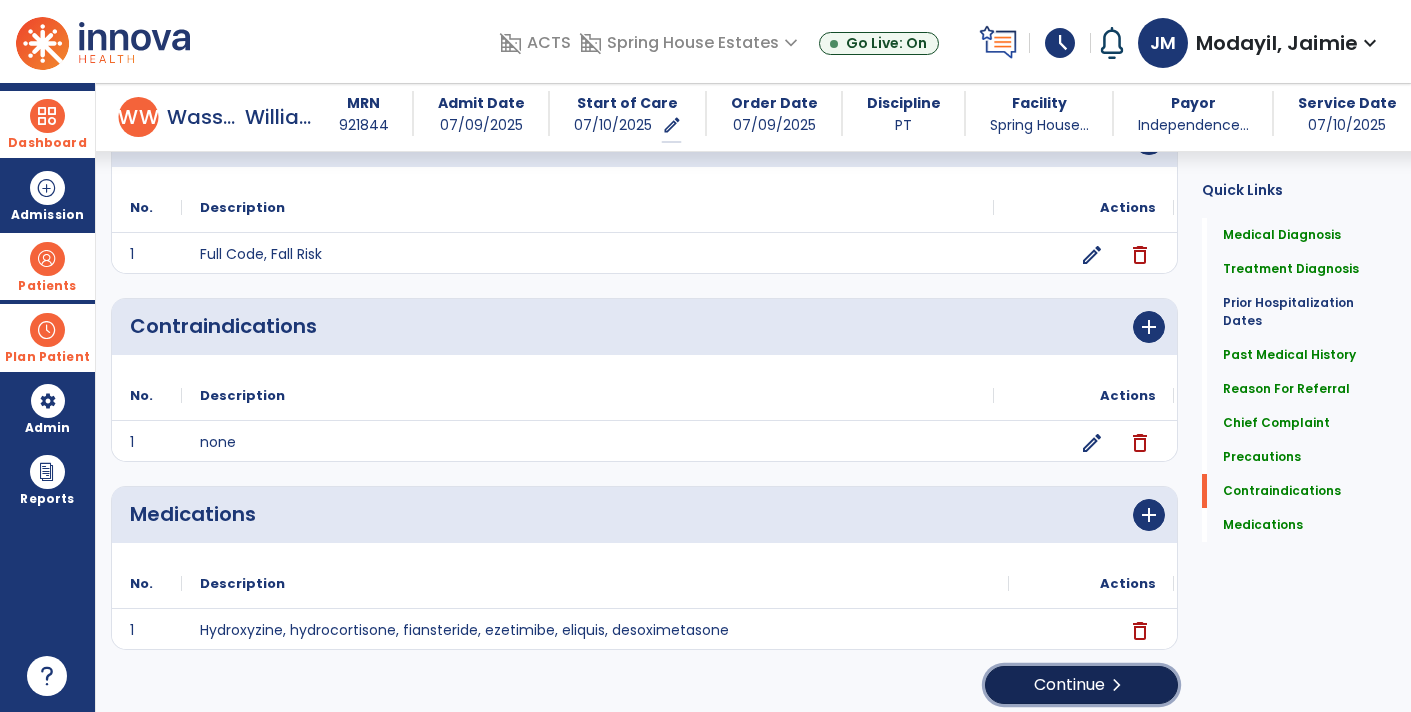 click on "Continue  chevron_right" 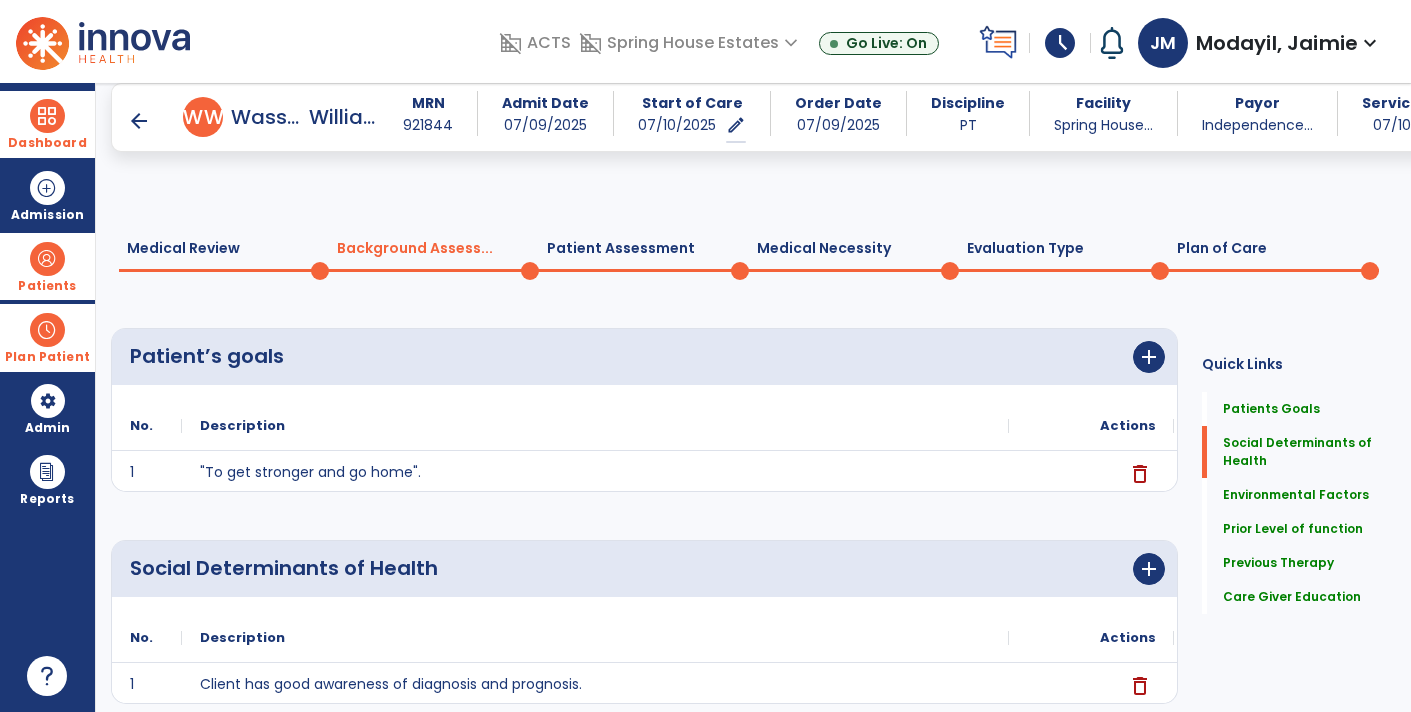 scroll, scrollTop: 1214, scrollLeft: 0, axis: vertical 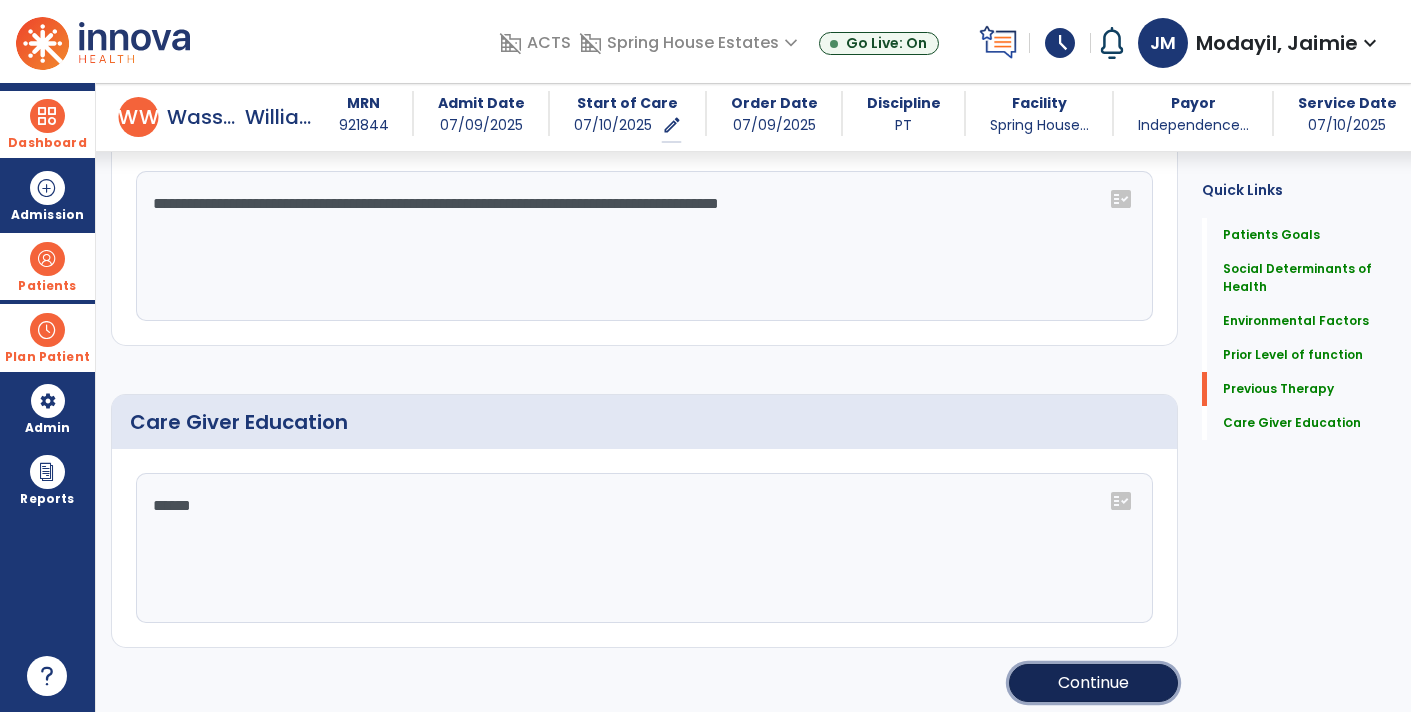 click on "Continue" 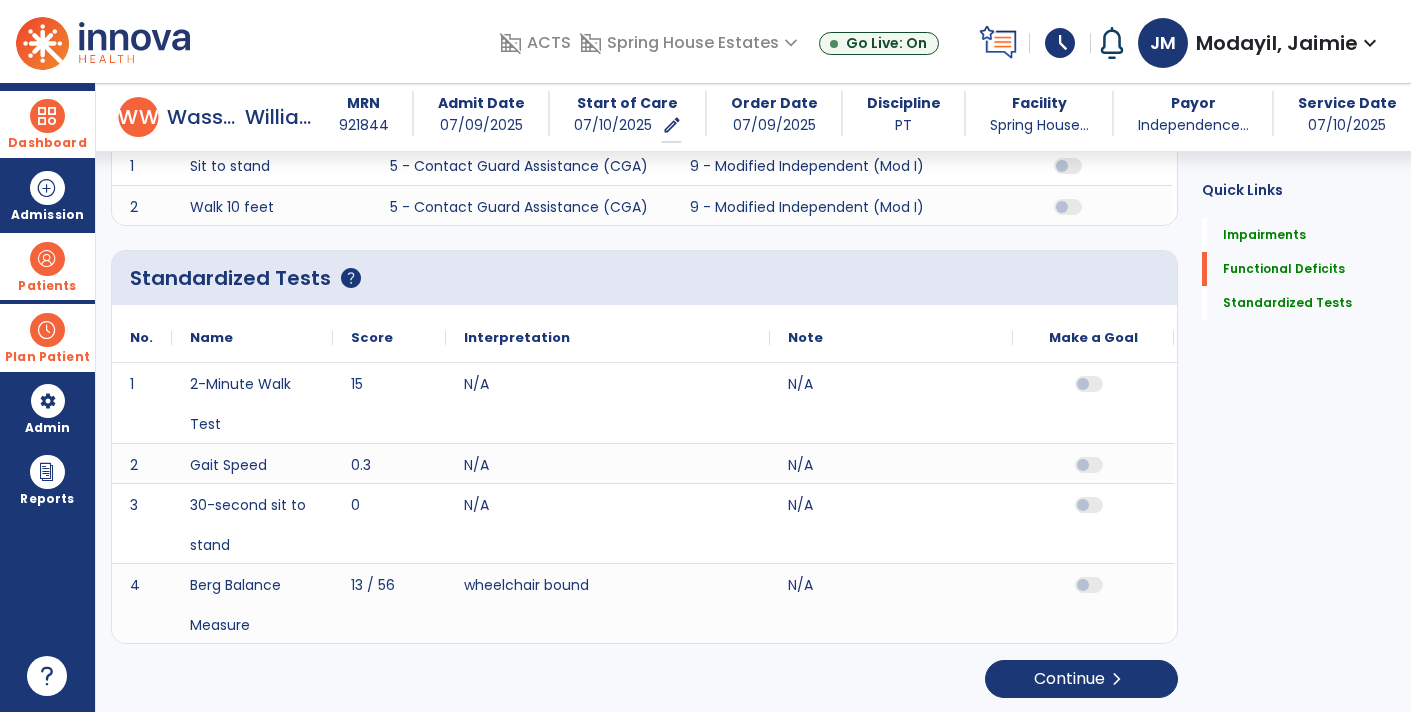 scroll, scrollTop: 0, scrollLeft: 0, axis: both 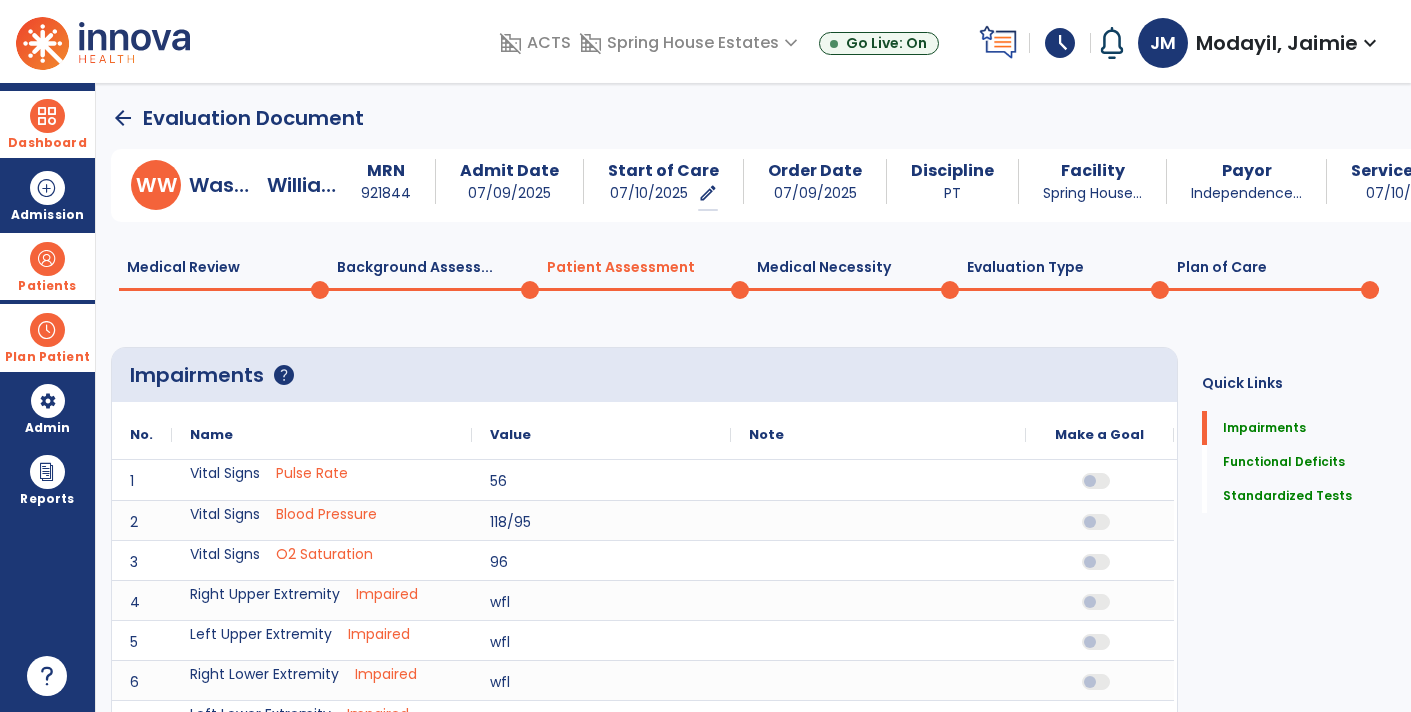 click on "Plan of Care  0" 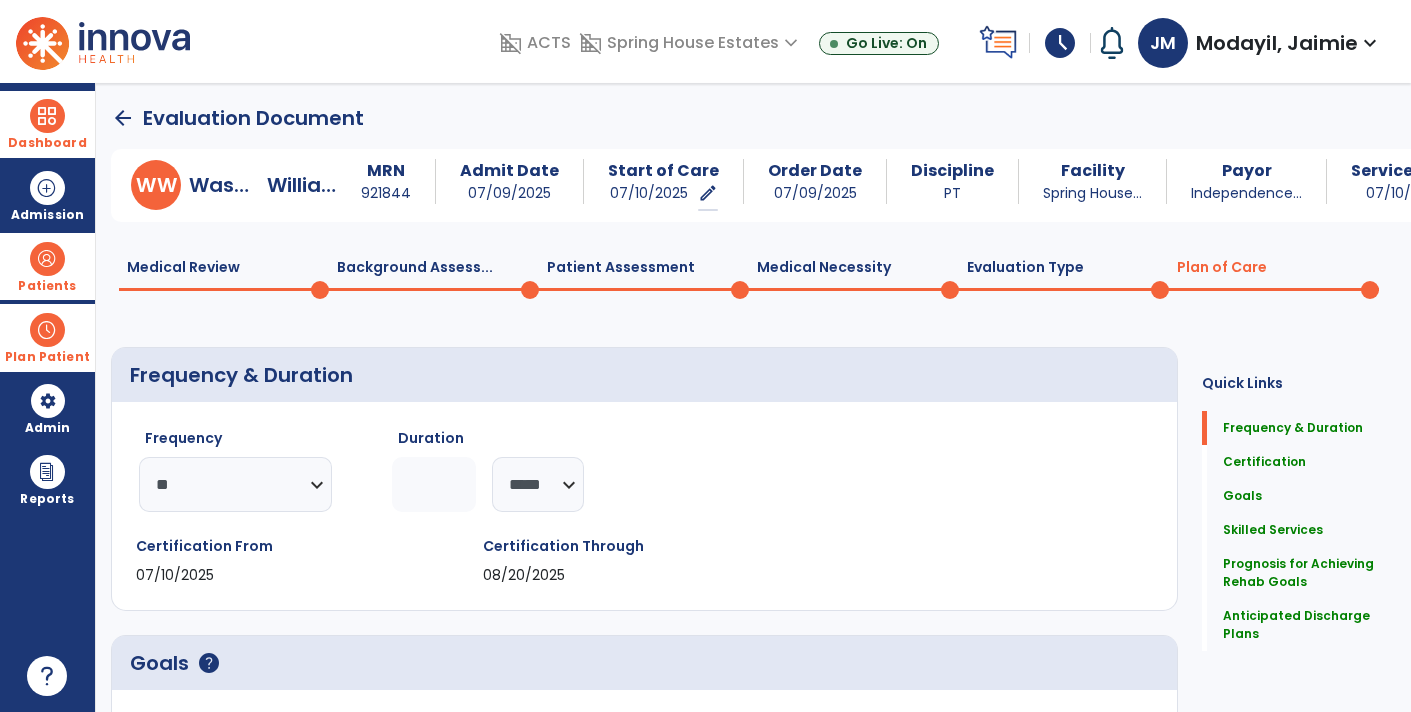 scroll, scrollTop: 1993, scrollLeft: 0, axis: vertical 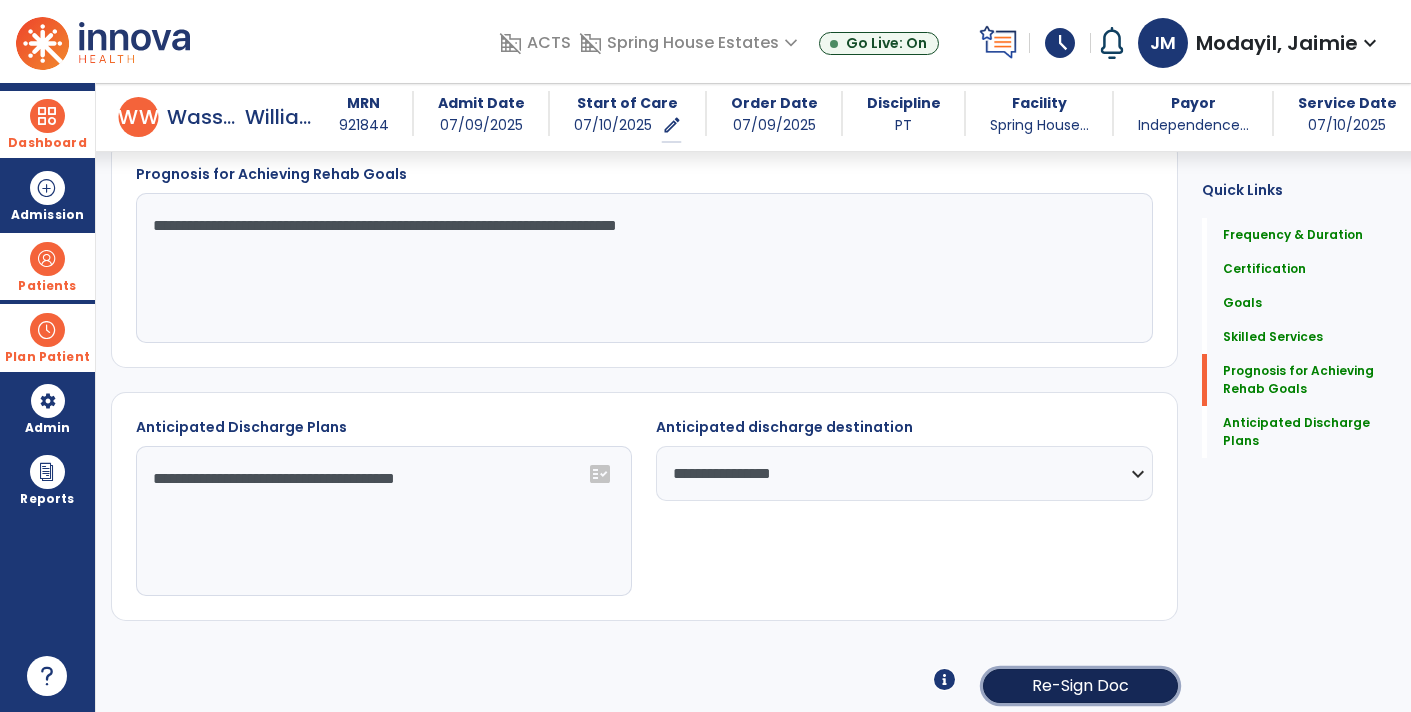 click on "Re-Sign Doc" 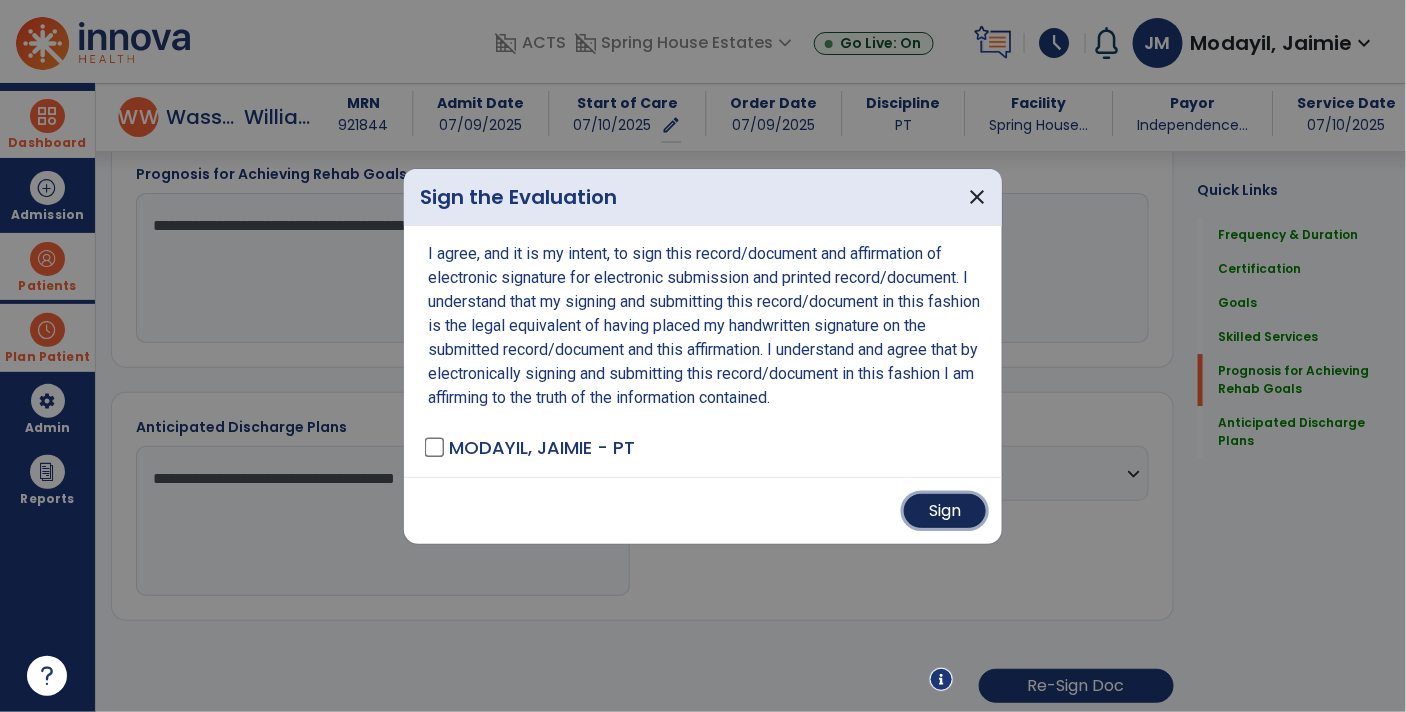 click on "Sign" at bounding box center (945, 511) 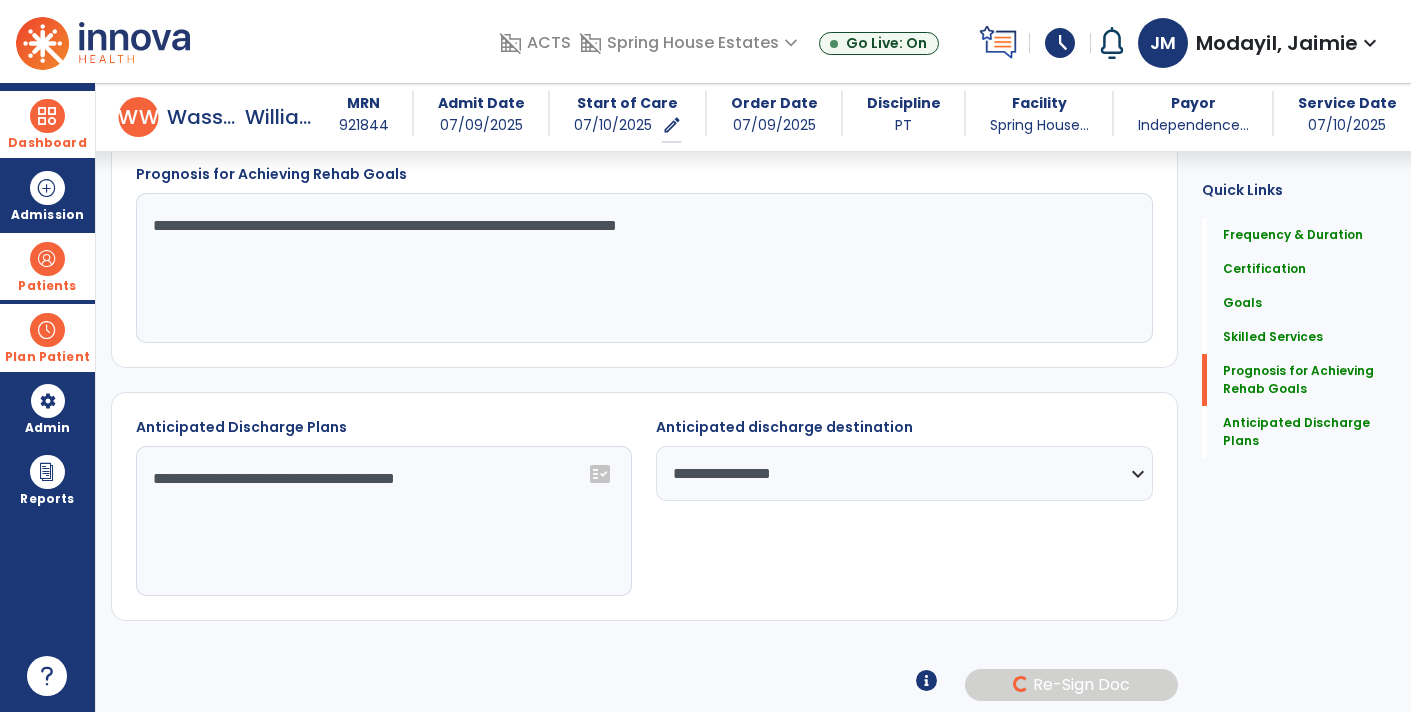 scroll, scrollTop: 1991, scrollLeft: 0, axis: vertical 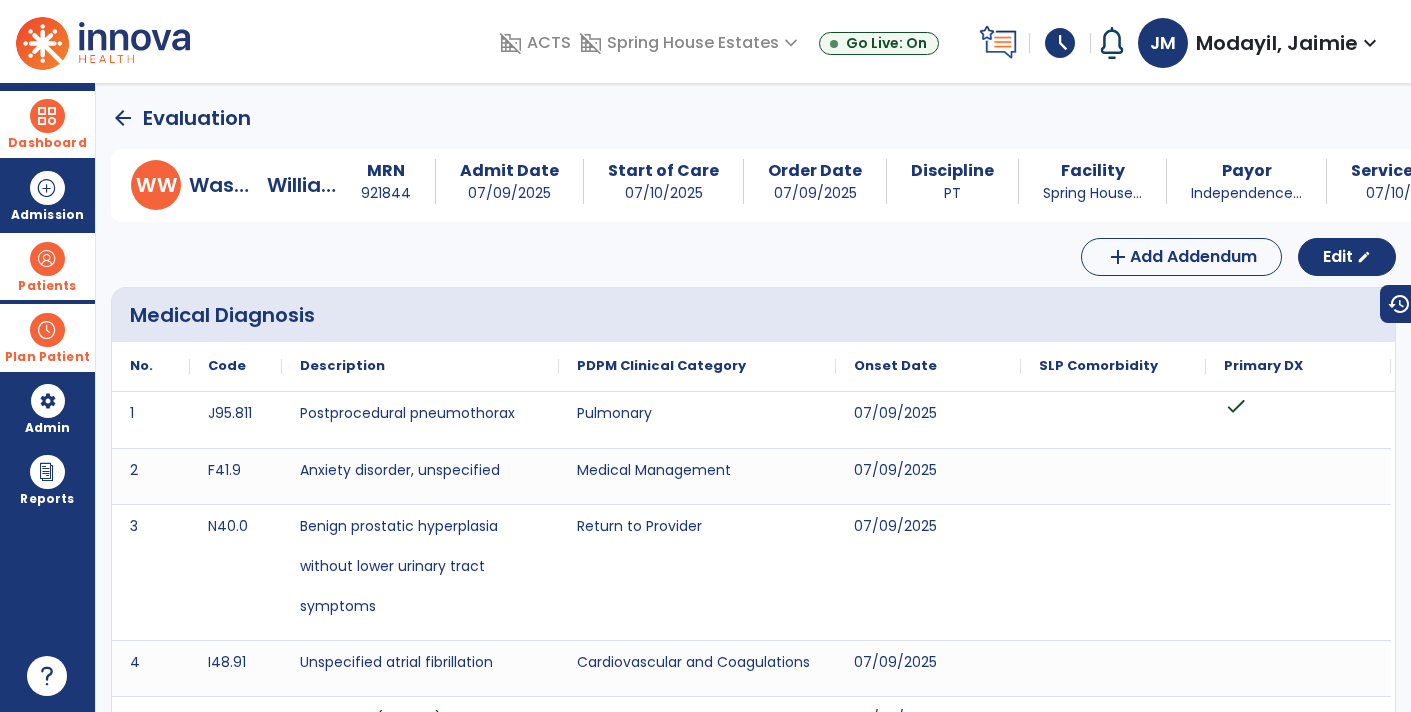 click on "arrow_back" 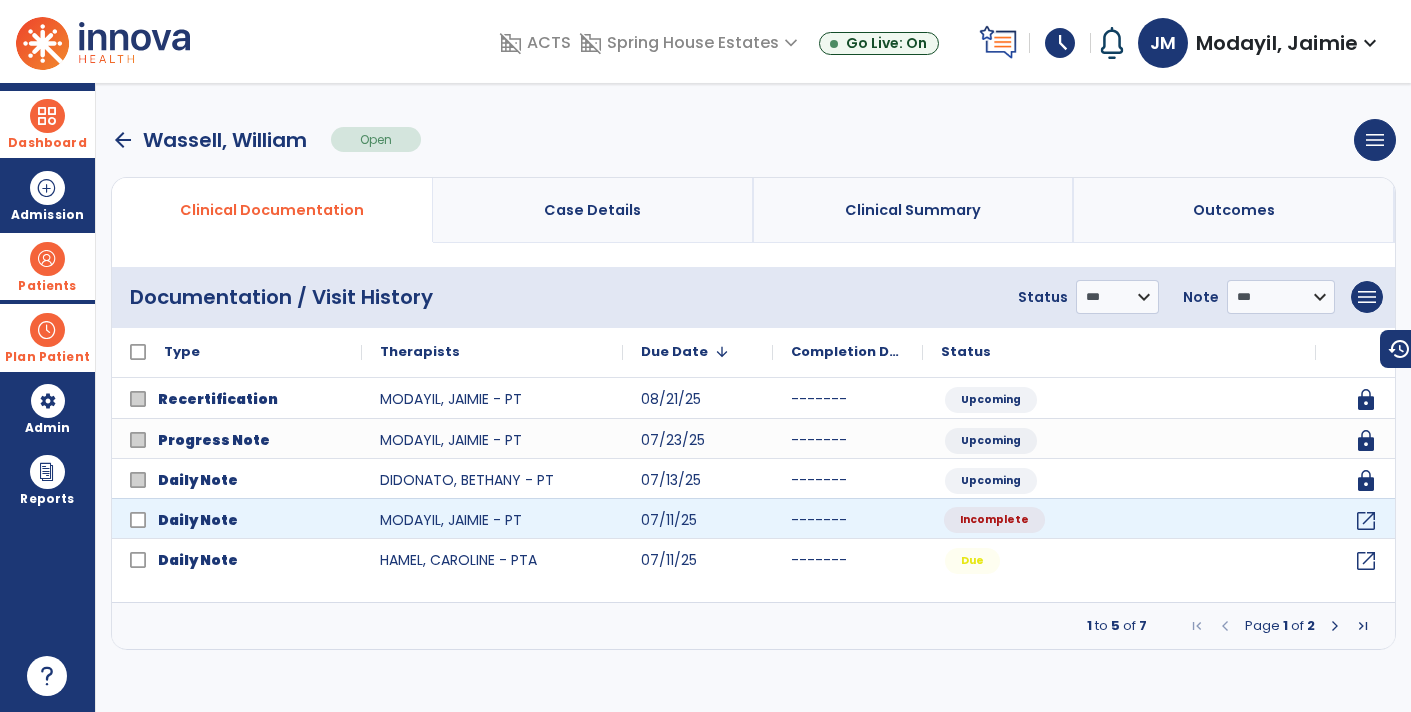 click on "Incomplete" 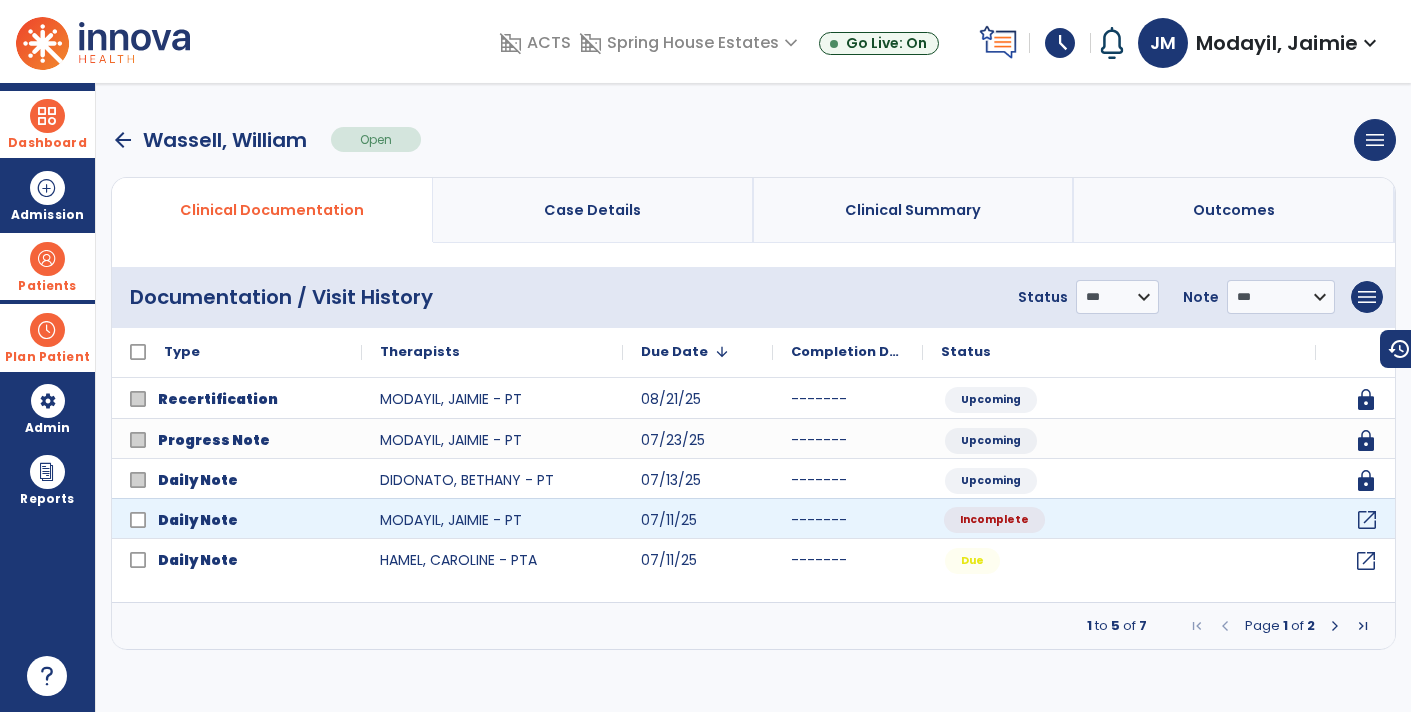 click on "open_in_new" 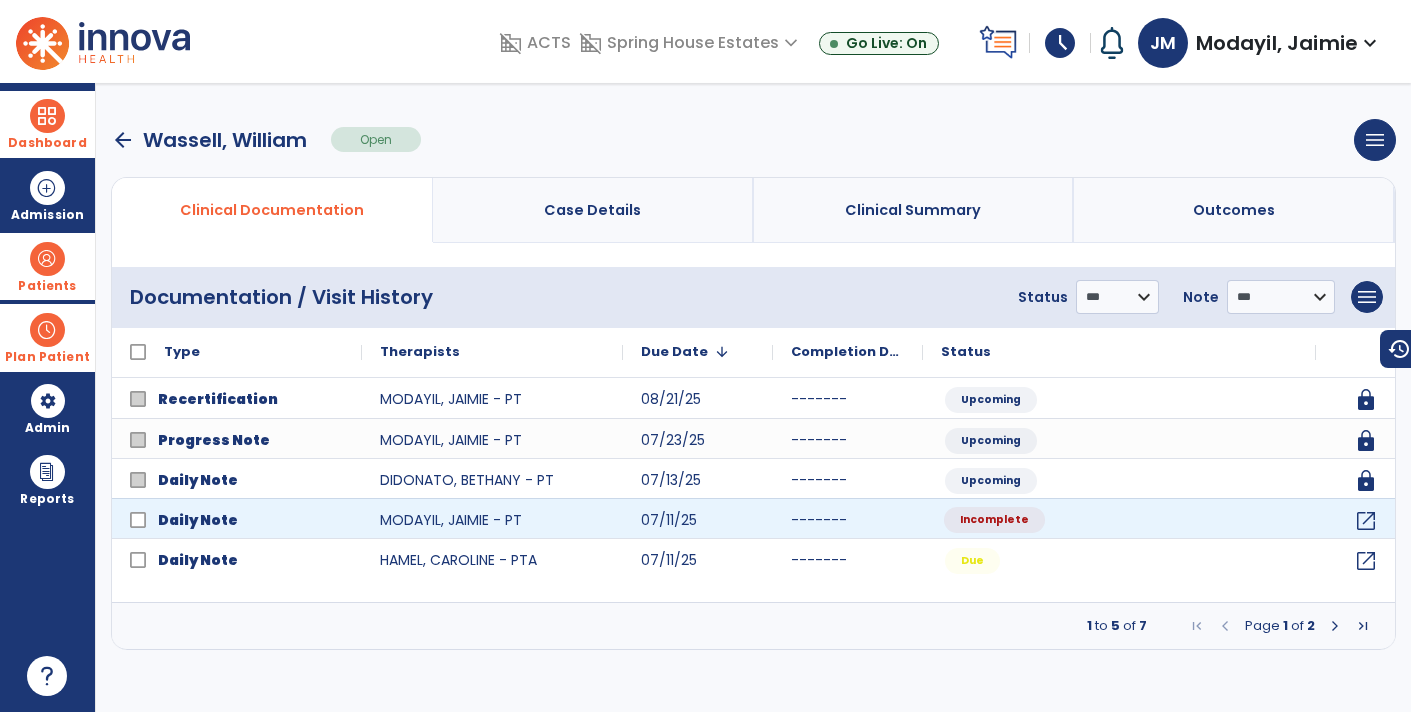 select on "*" 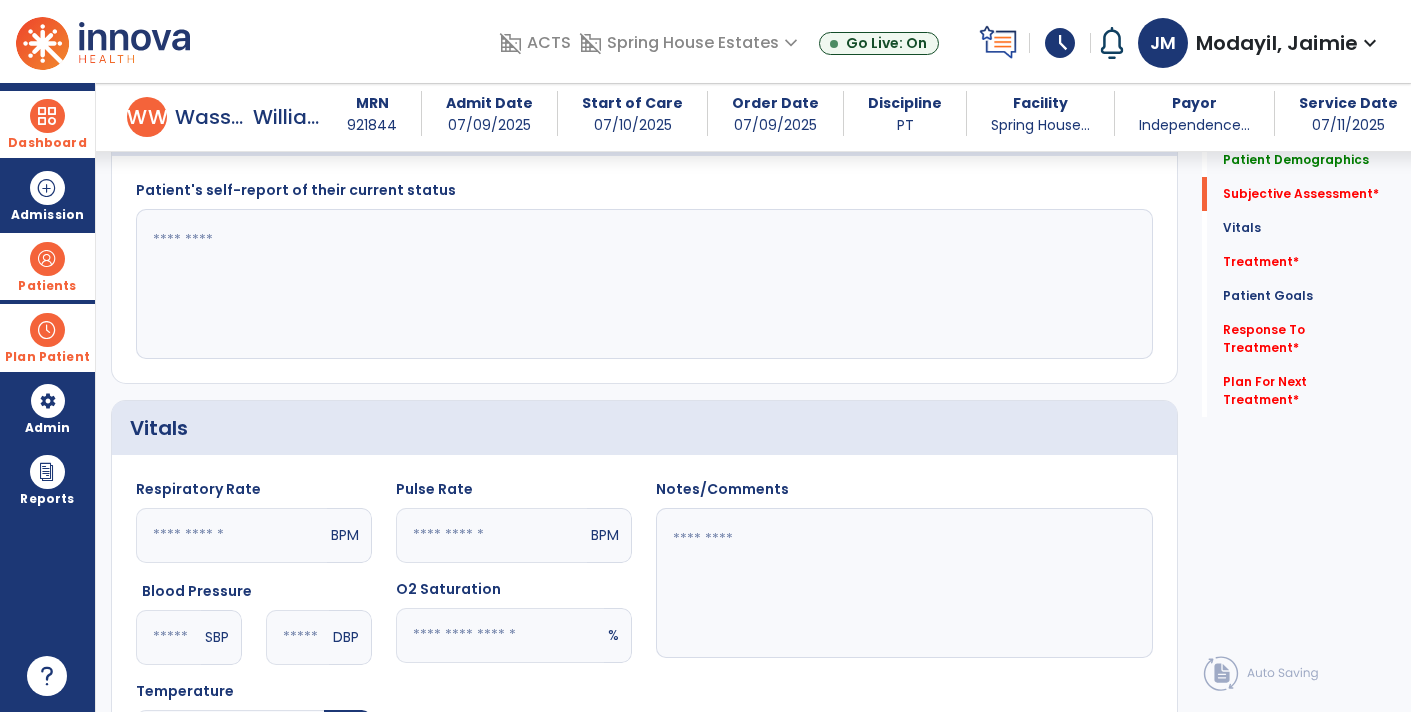 scroll, scrollTop: 718, scrollLeft: 0, axis: vertical 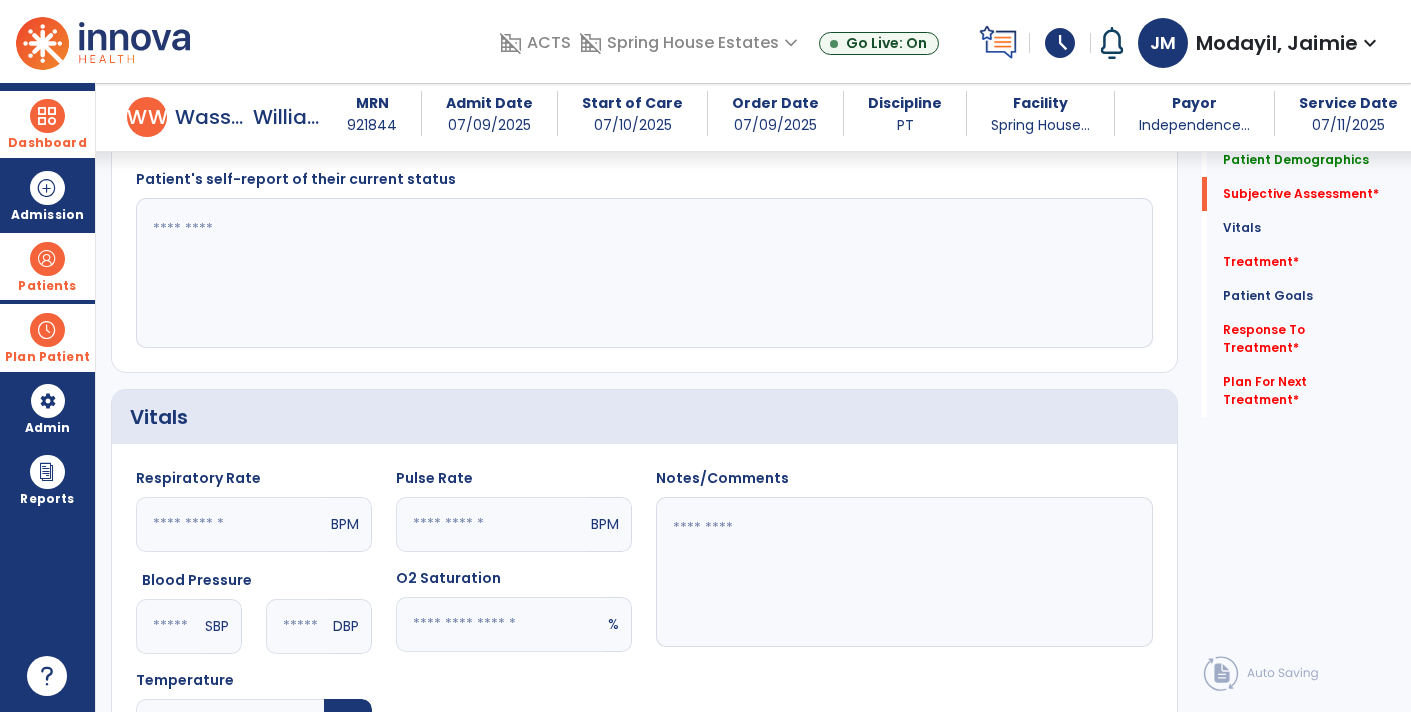 click 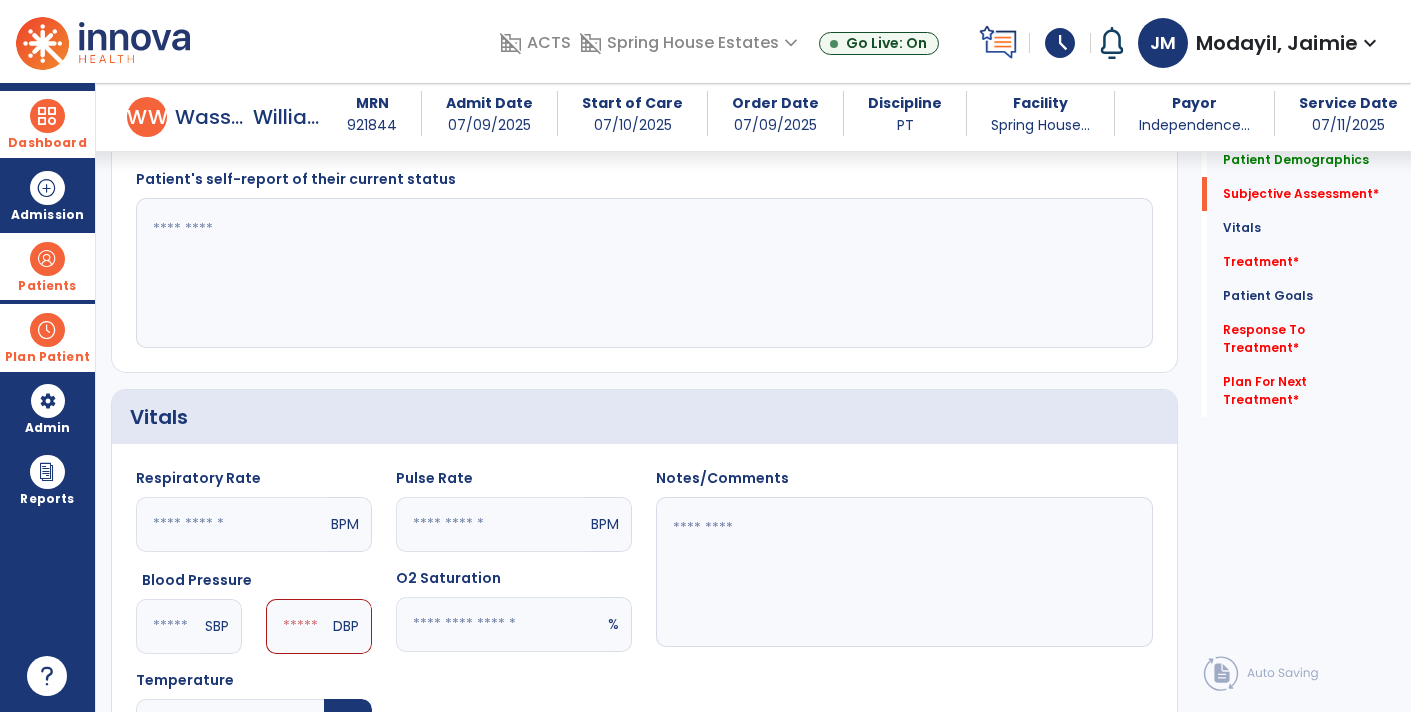 type on "***" 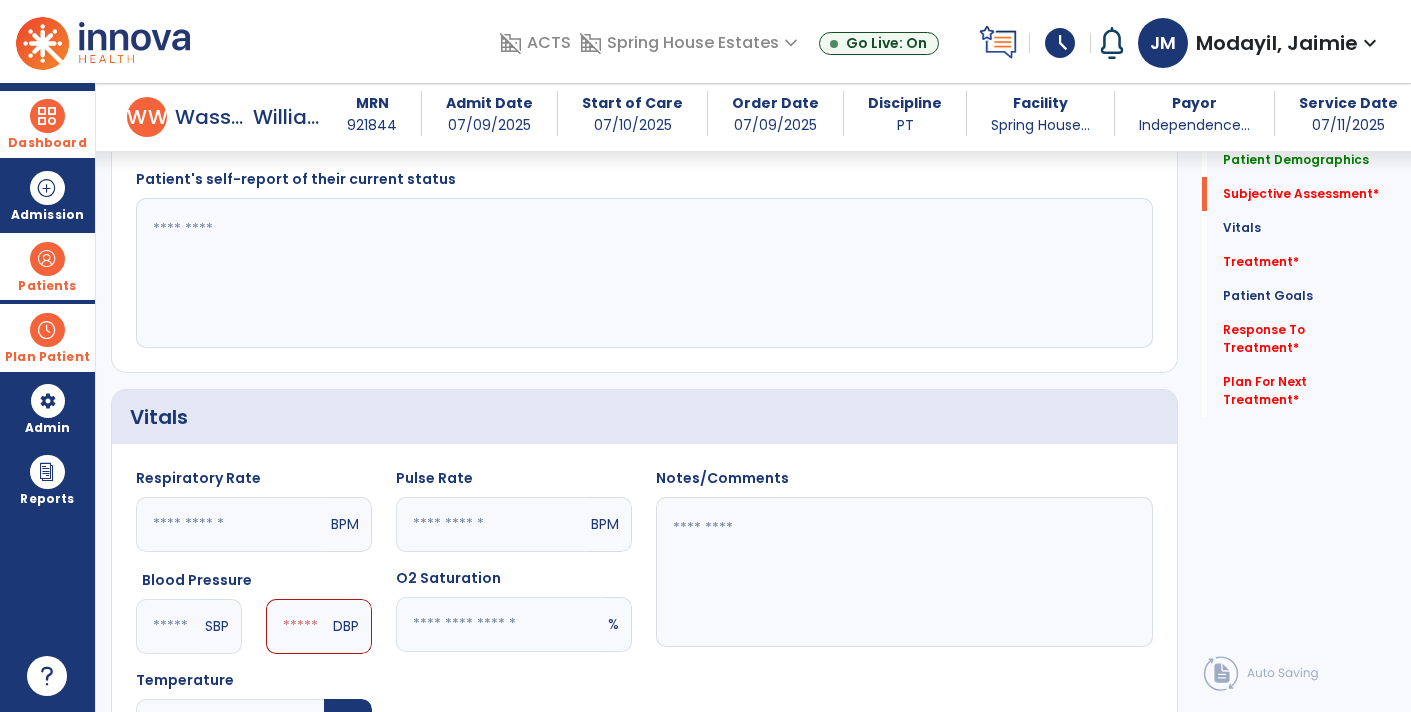 click 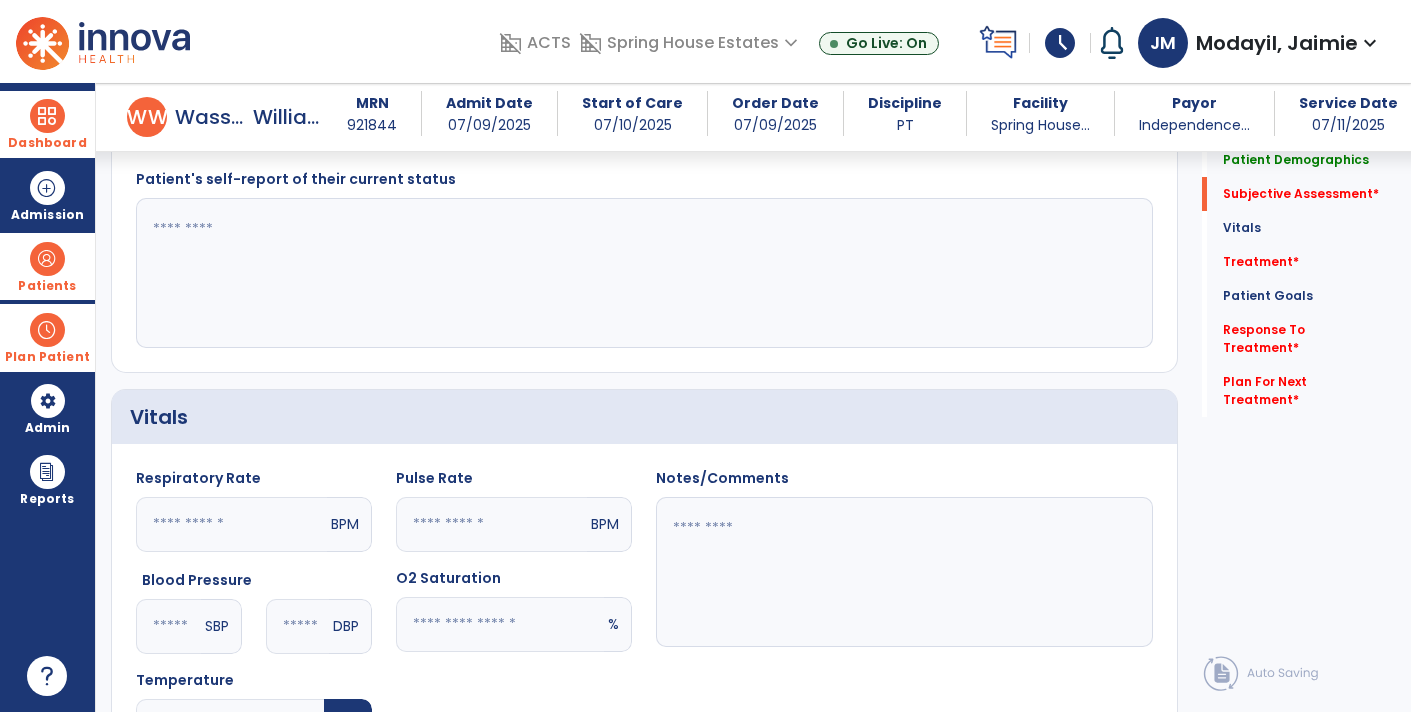 type on "**" 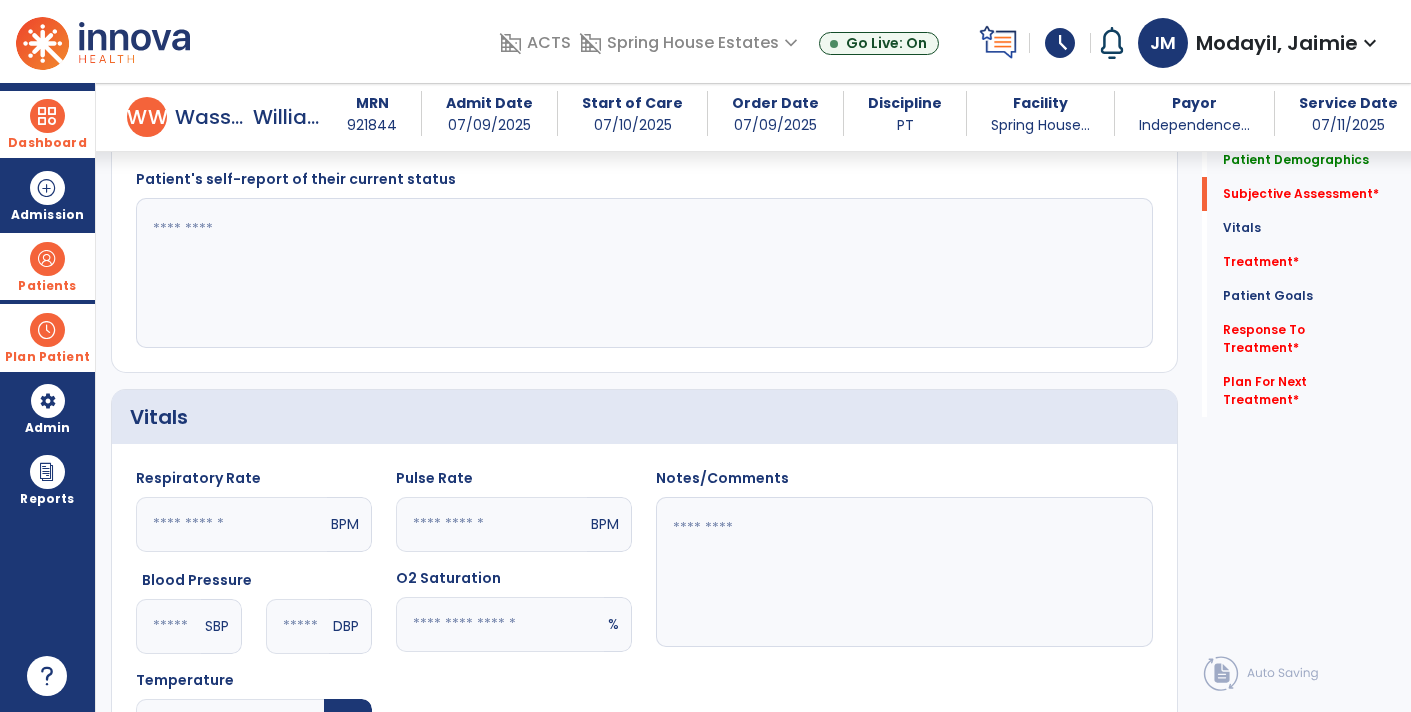 click 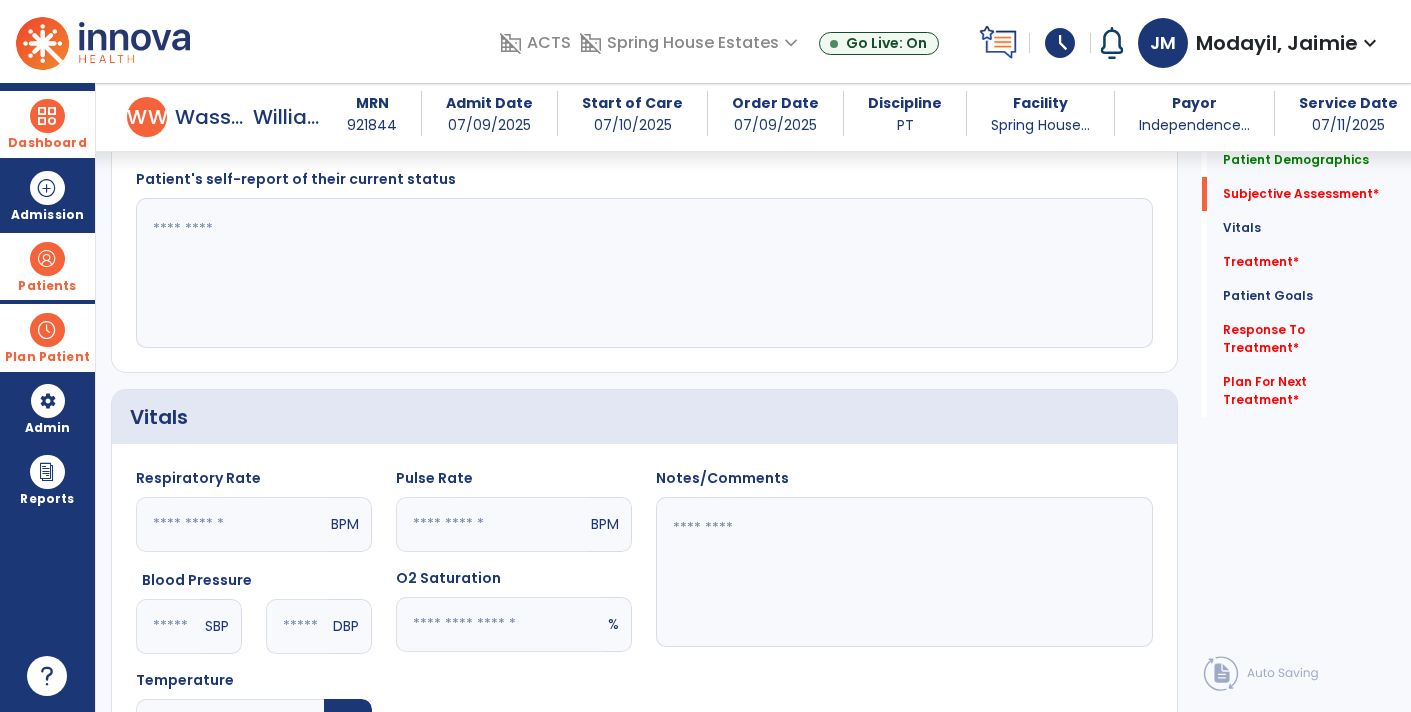 type on "***" 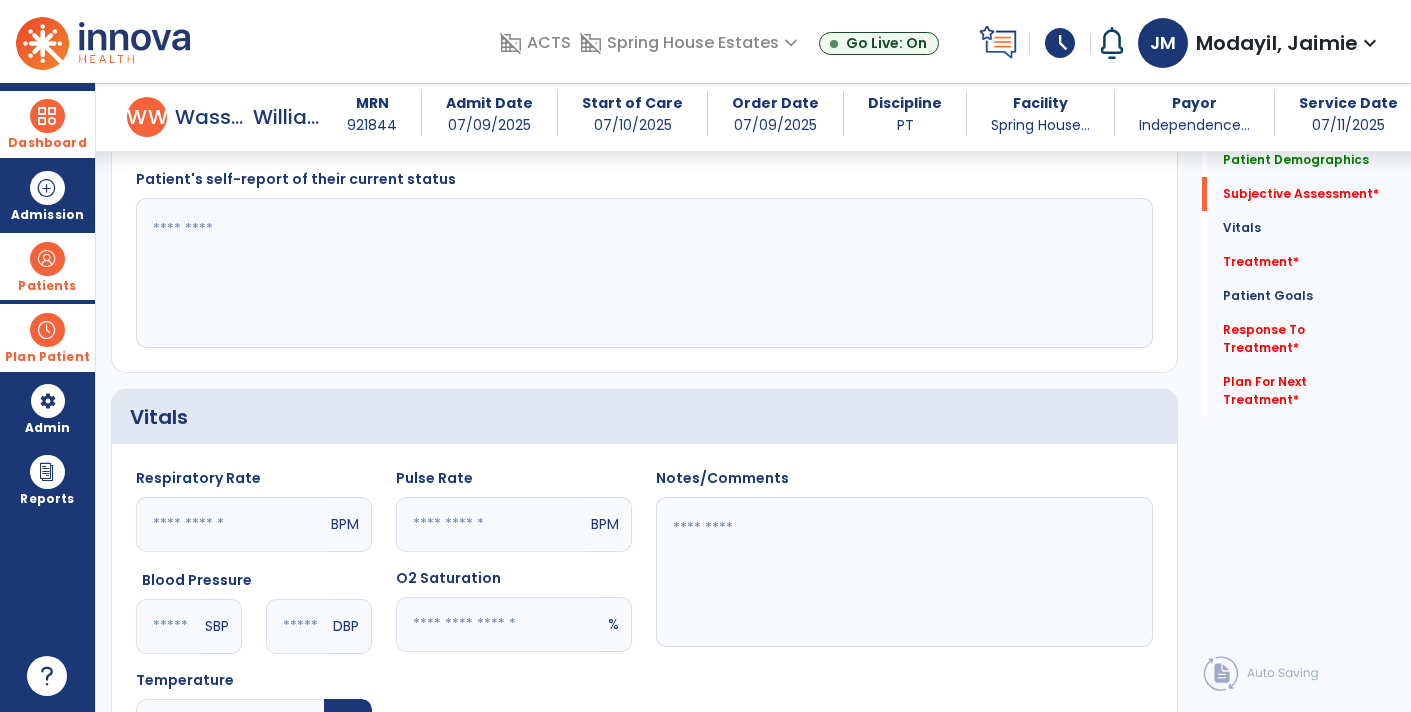 click 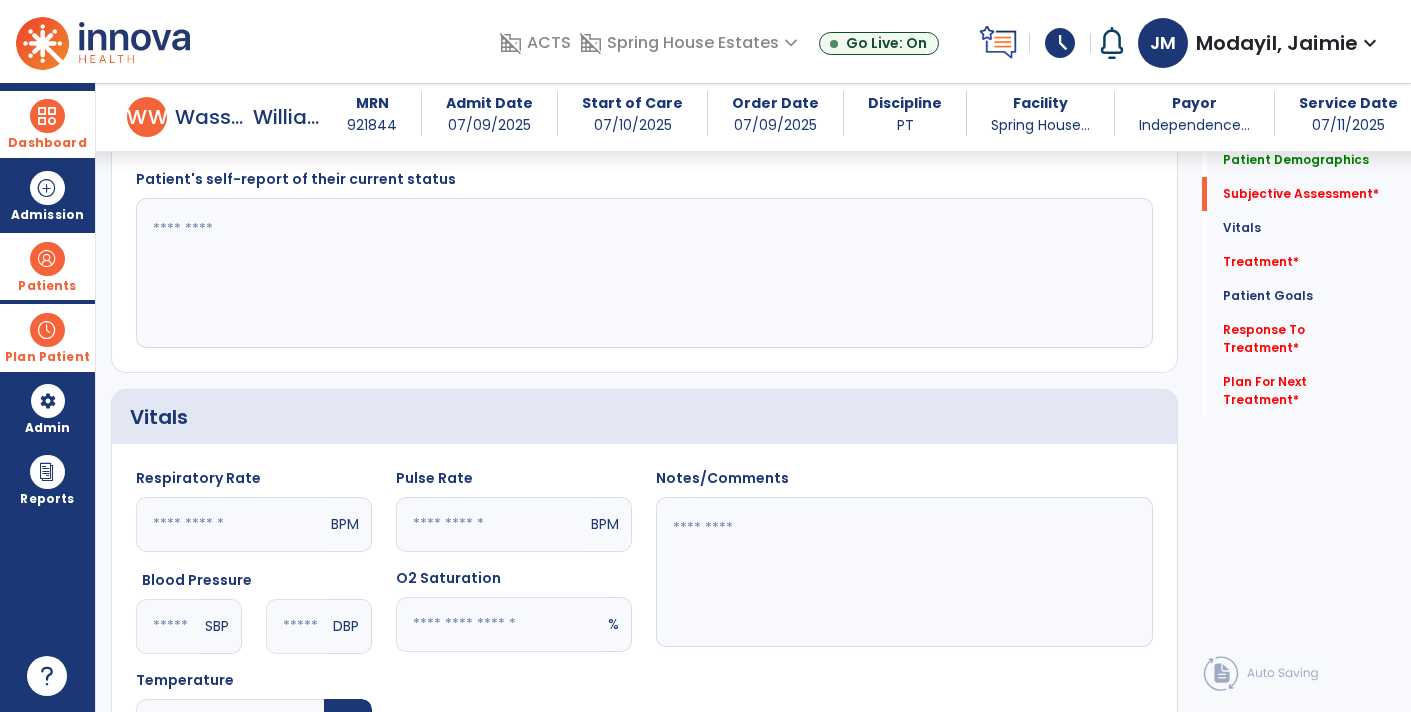 type on "**" 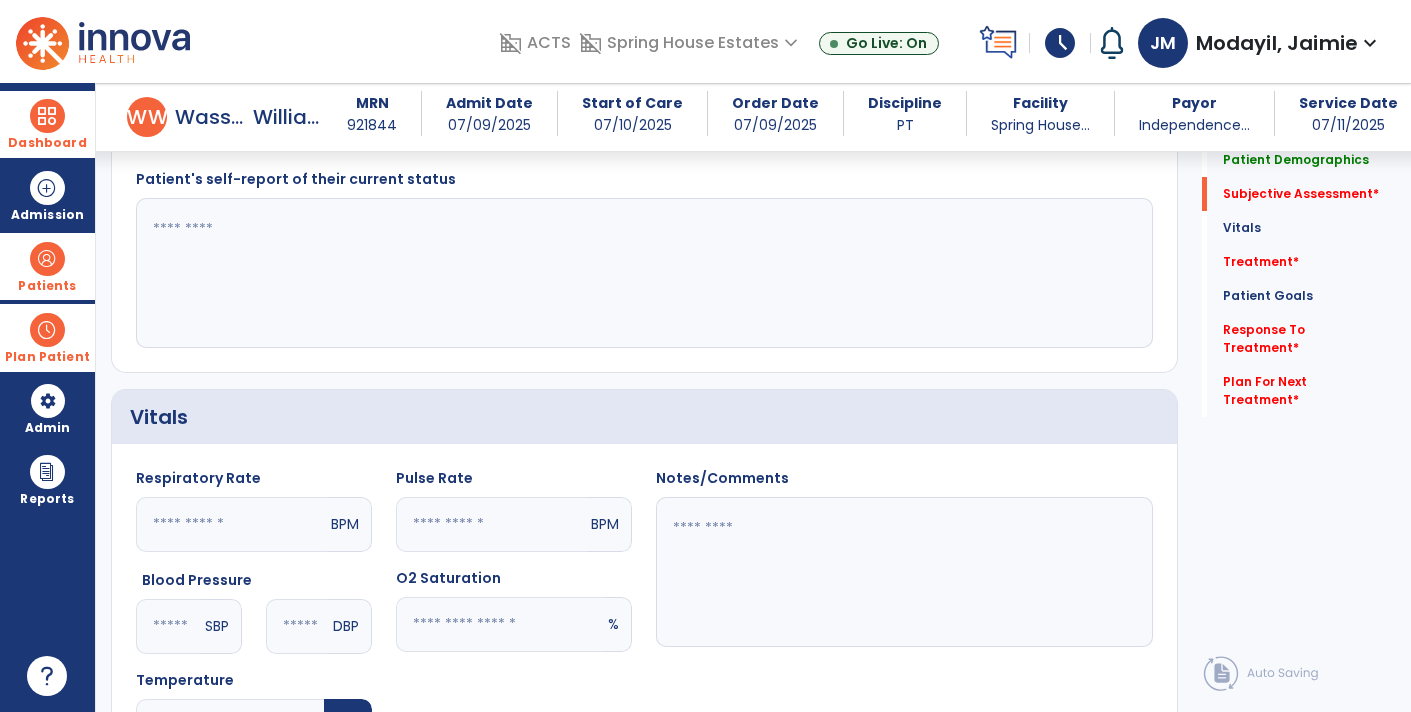 click 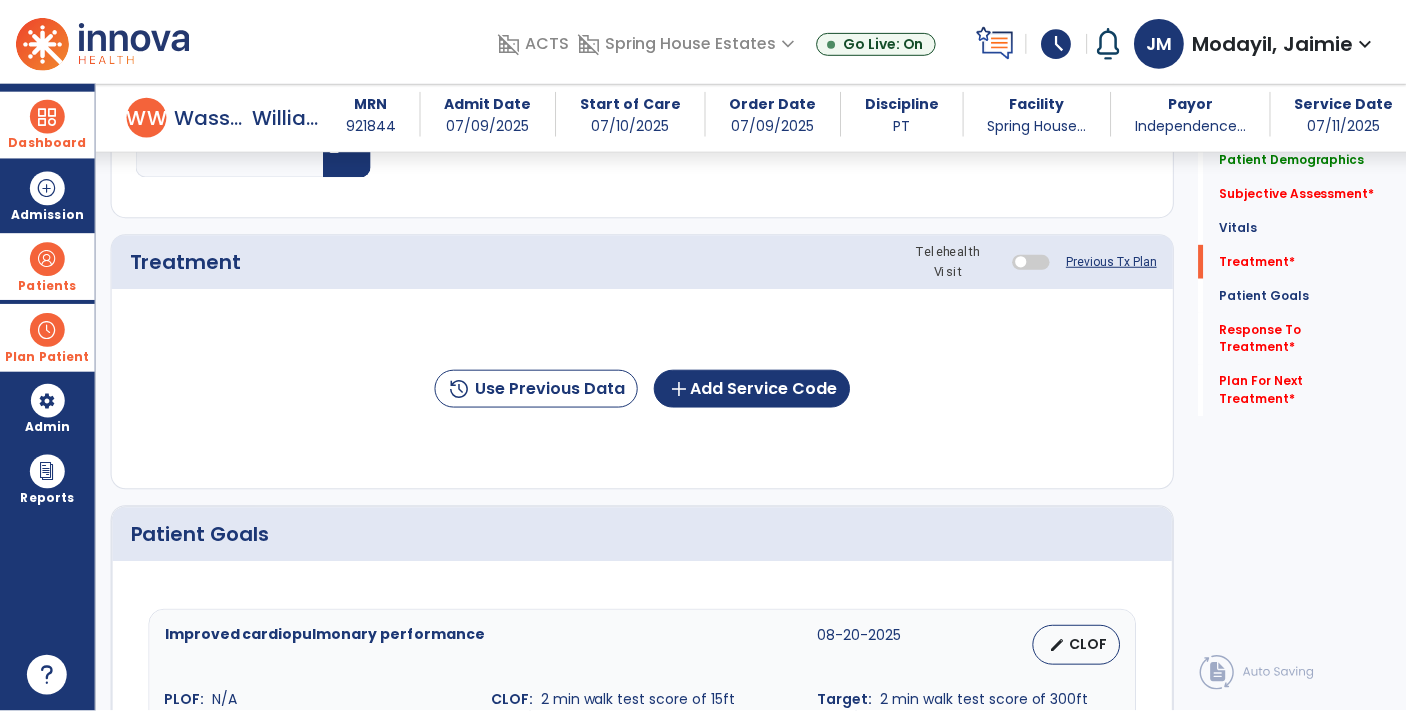 scroll, scrollTop: 1297, scrollLeft: 0, axis: vertical 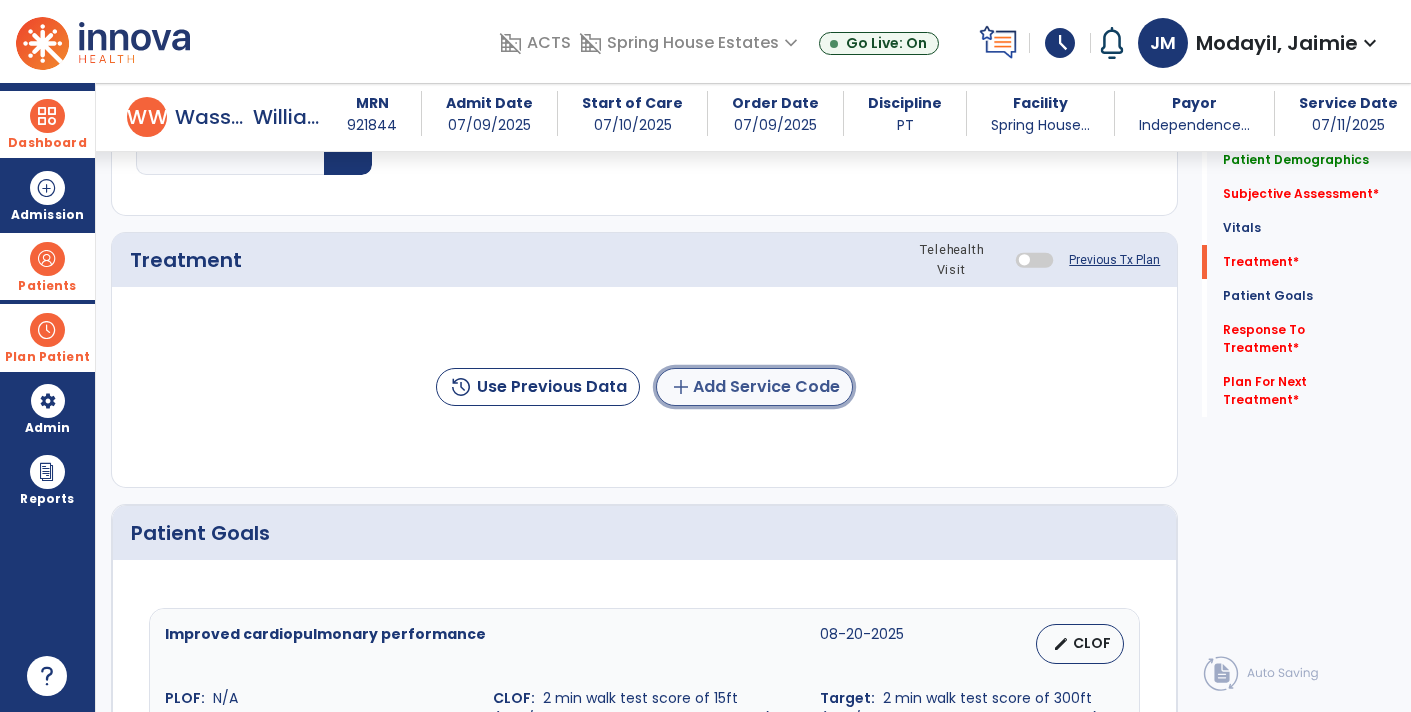 click on "add  Add Service Code" 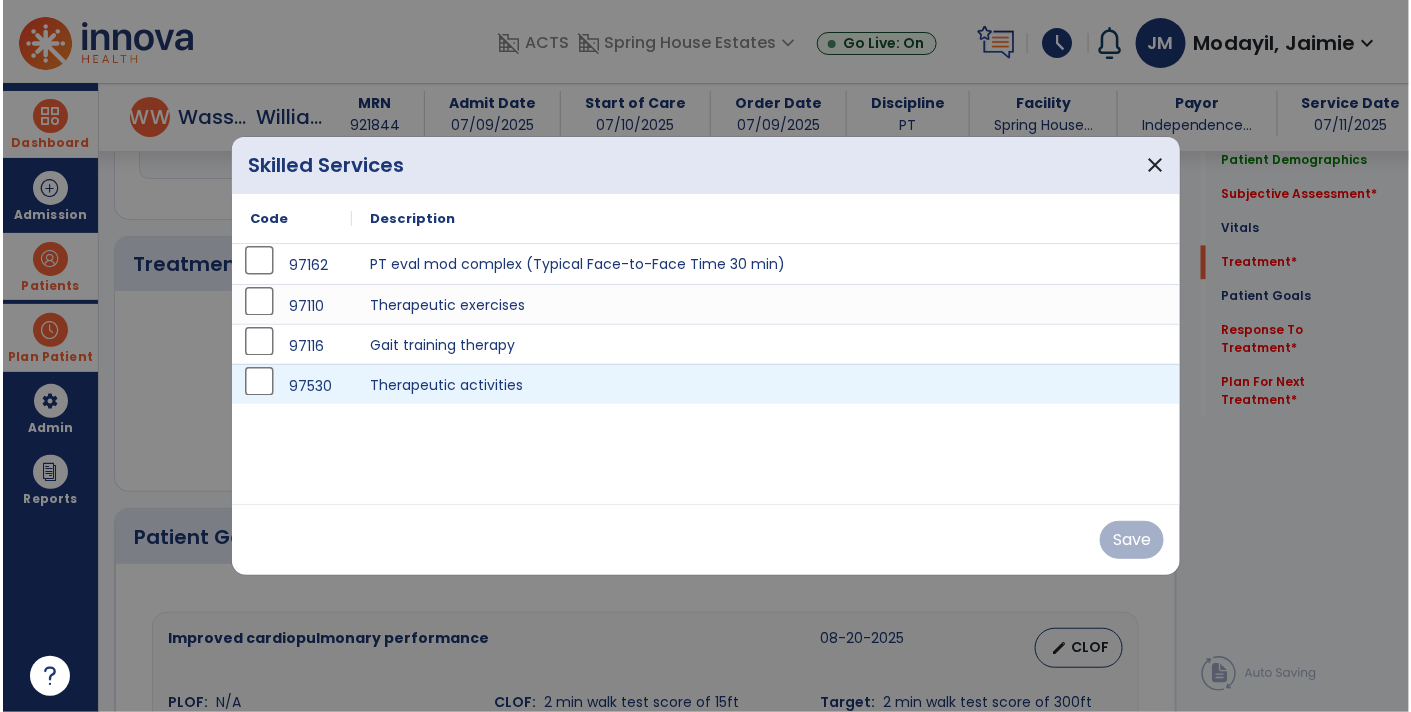 scroll, scrollTop: 1297, scrollLeft: 0, axis: vertical 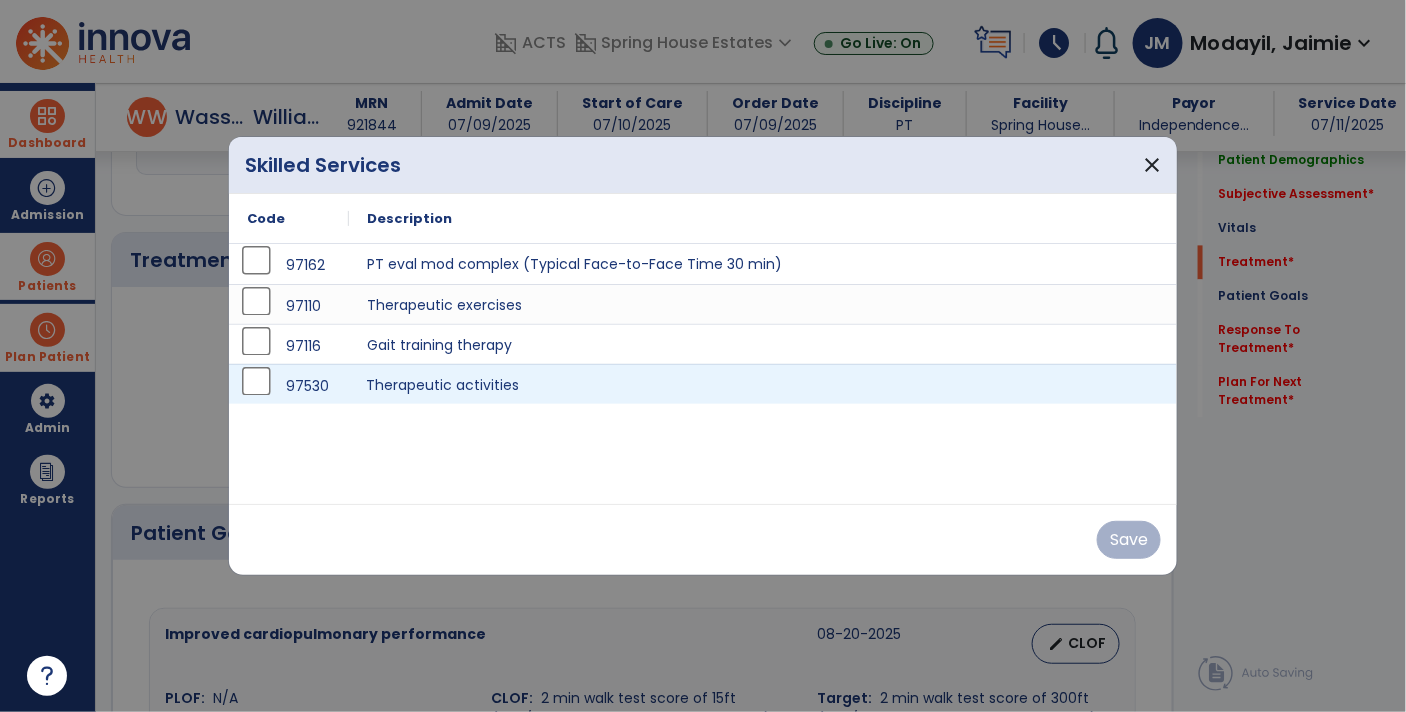 click on "Therapeutic activities" at bounding box center (763, 384) 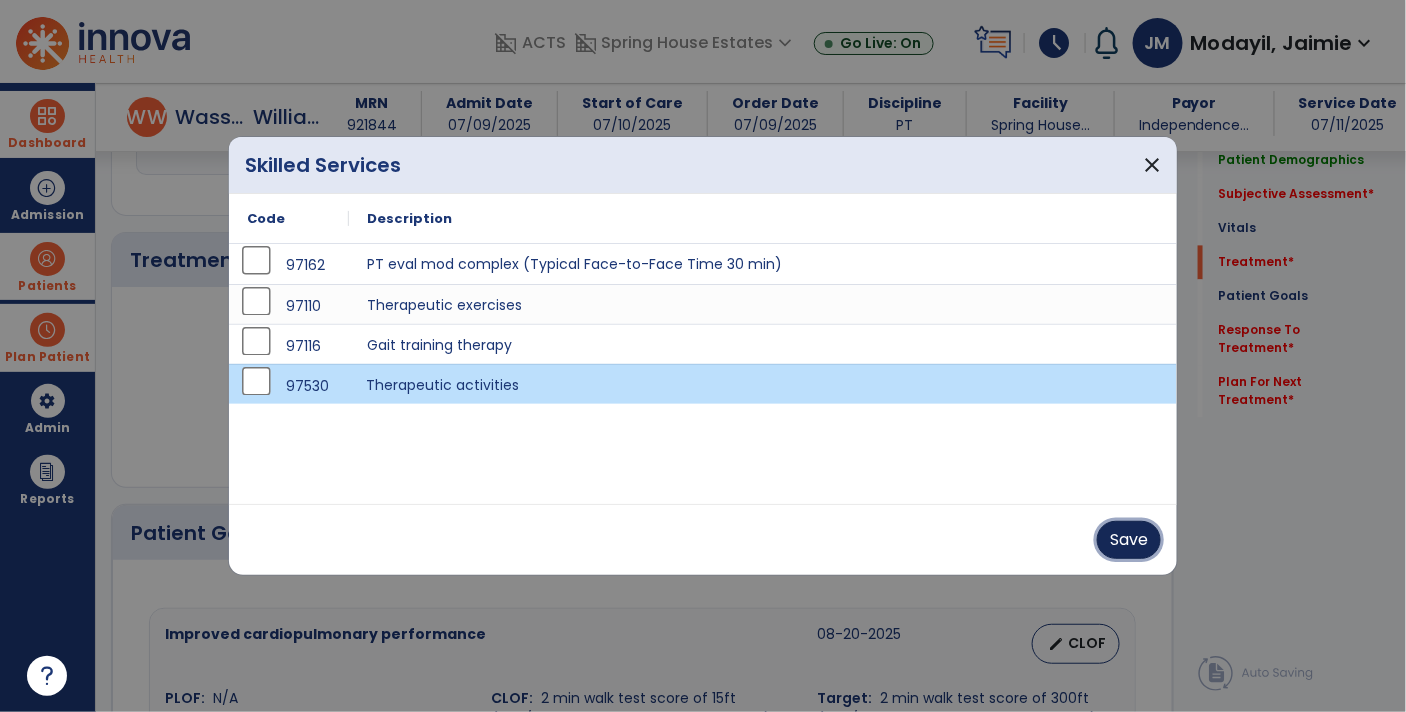 click on "Save" at bounding box center [1129, 540] 